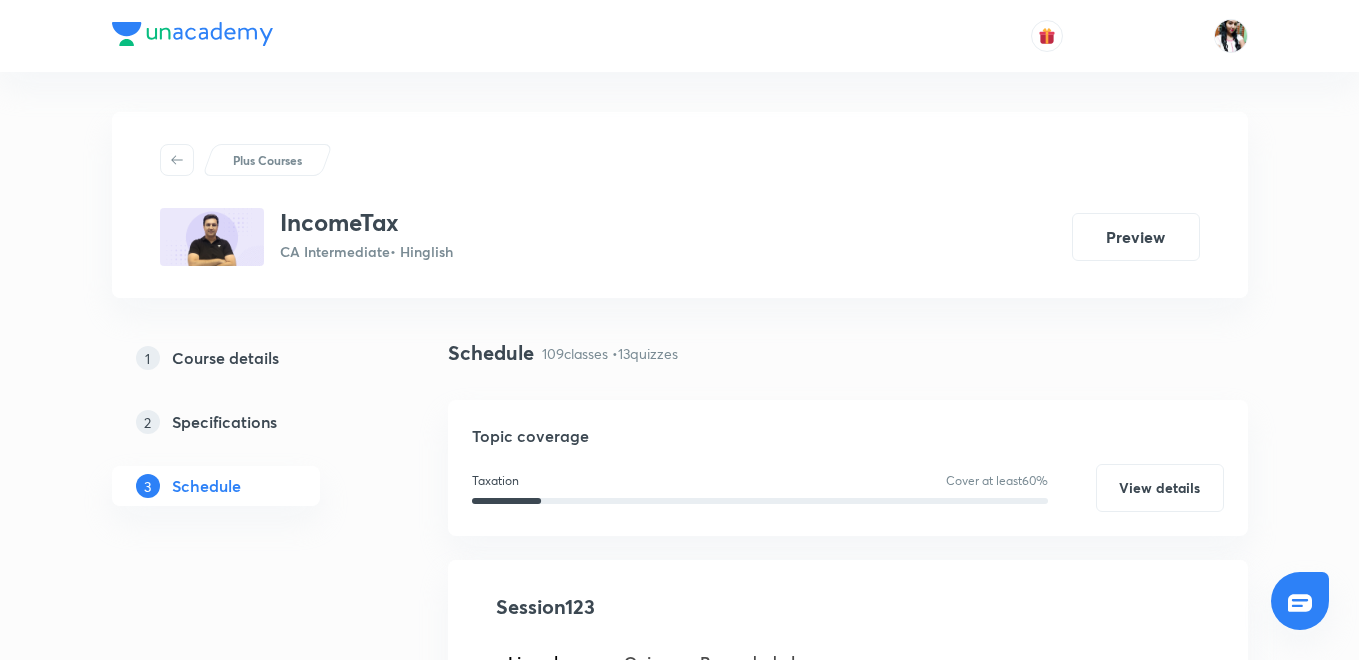 scroll, scrollTop: 19980, scrollLeft: 0, axis: vertical 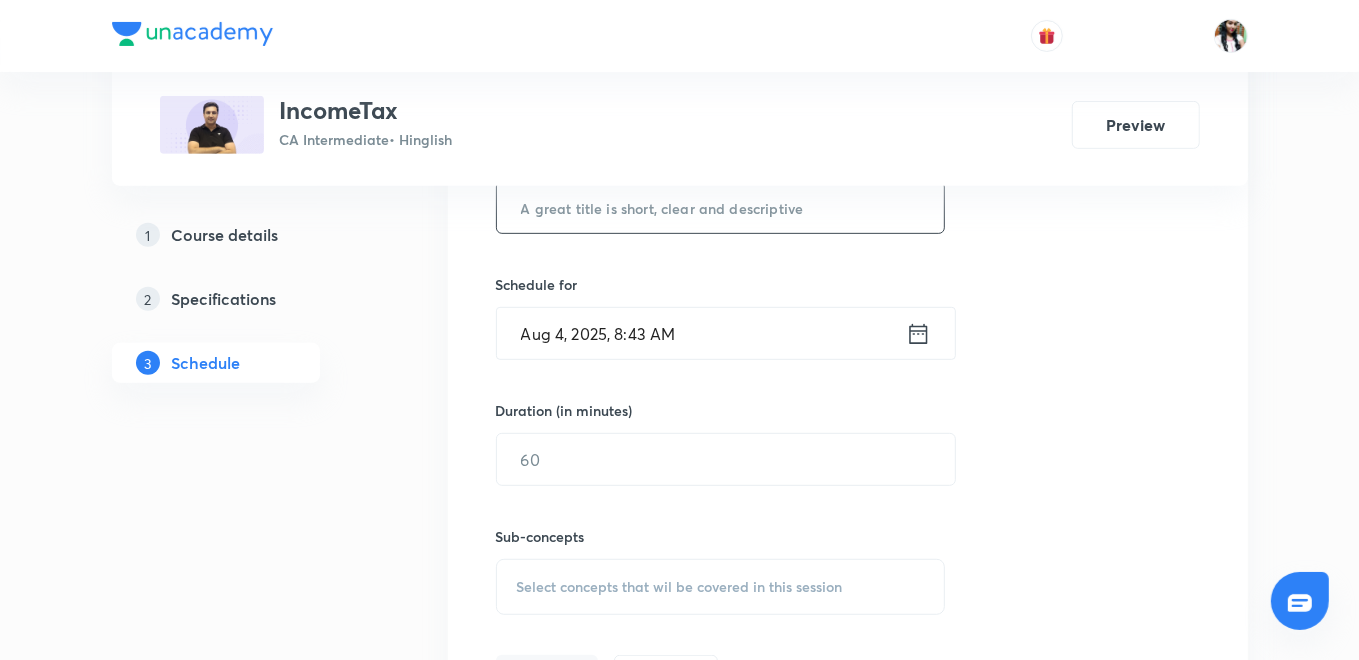 click at bounding box center (721, 207) 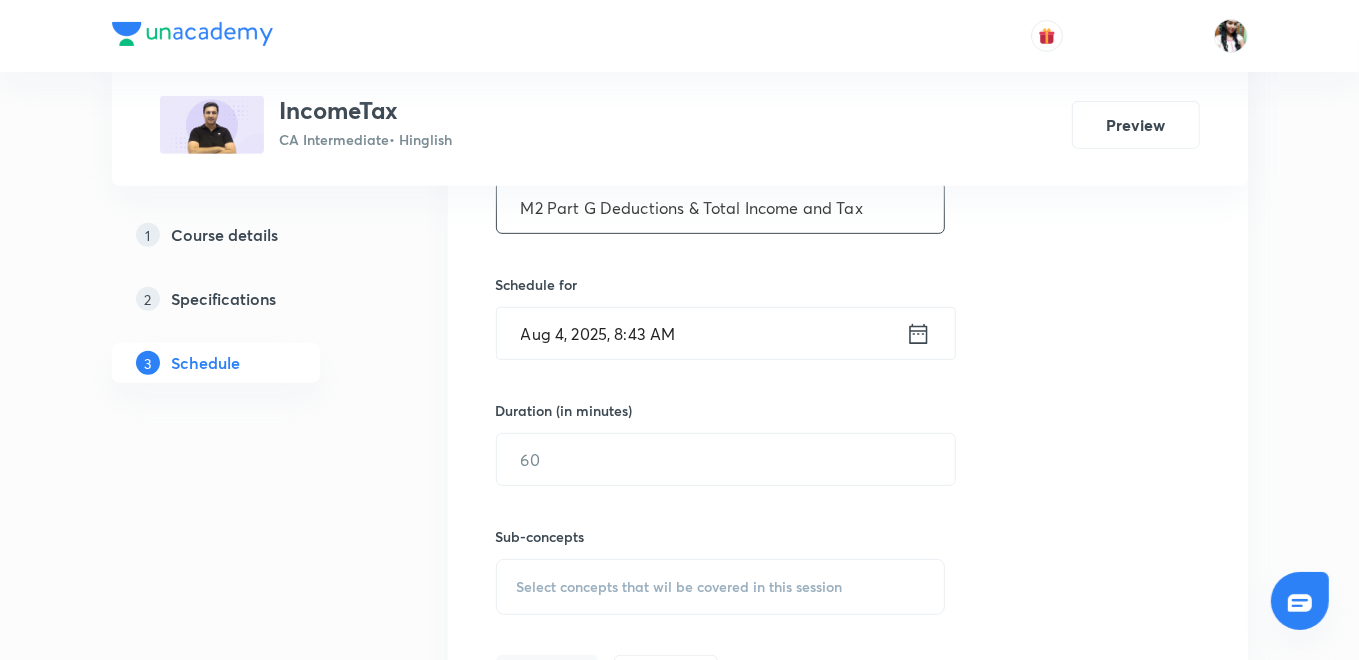 type on "M2 Part G Deductions & Total Income and Tax" 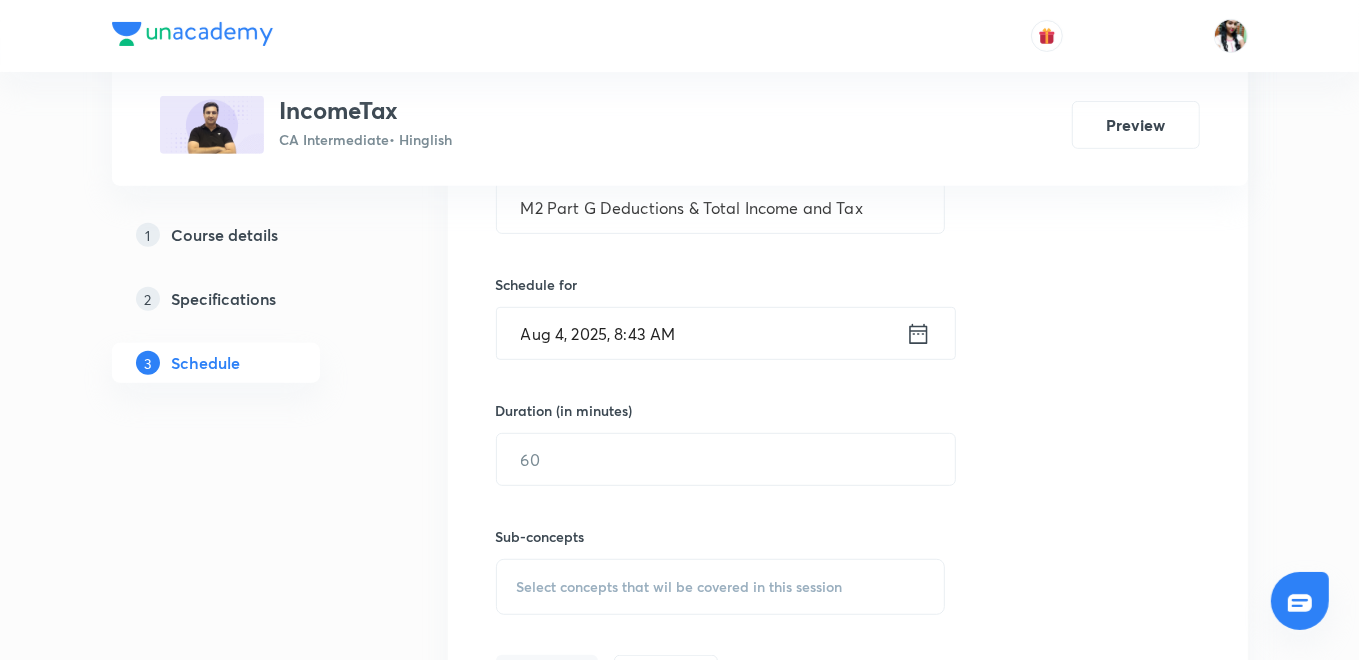 click 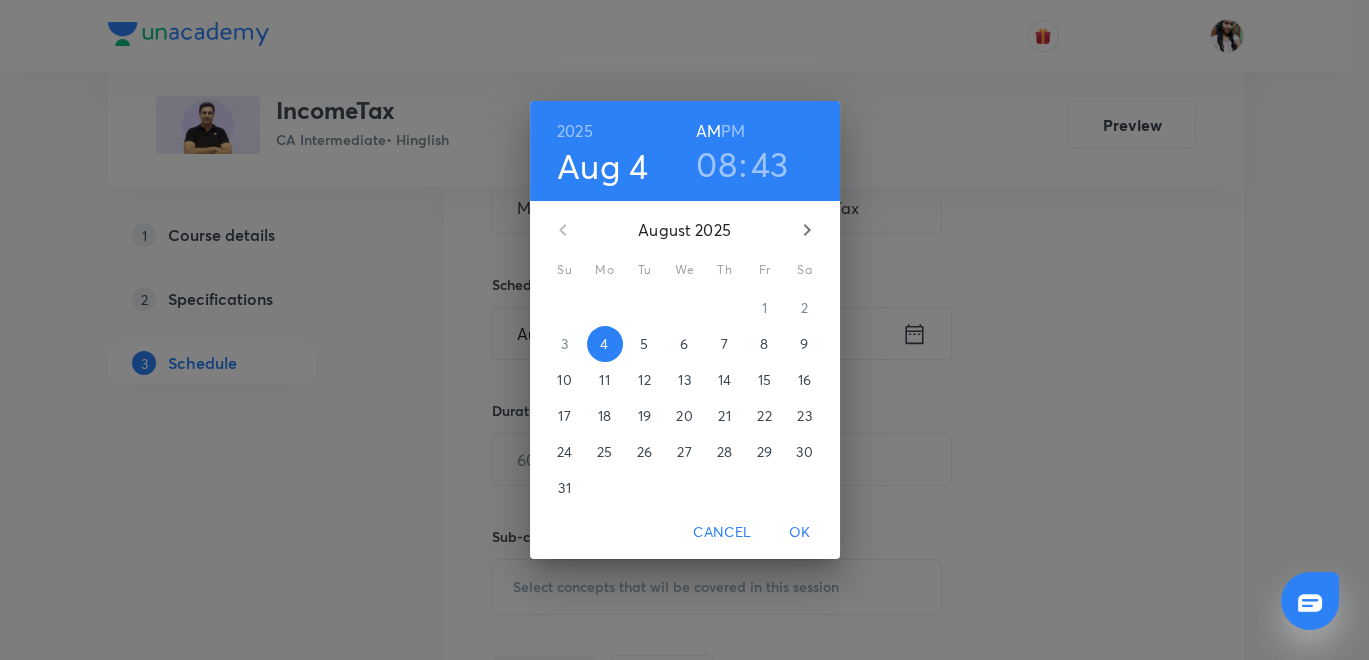 click on "PM" at bounding box center [733, 131] 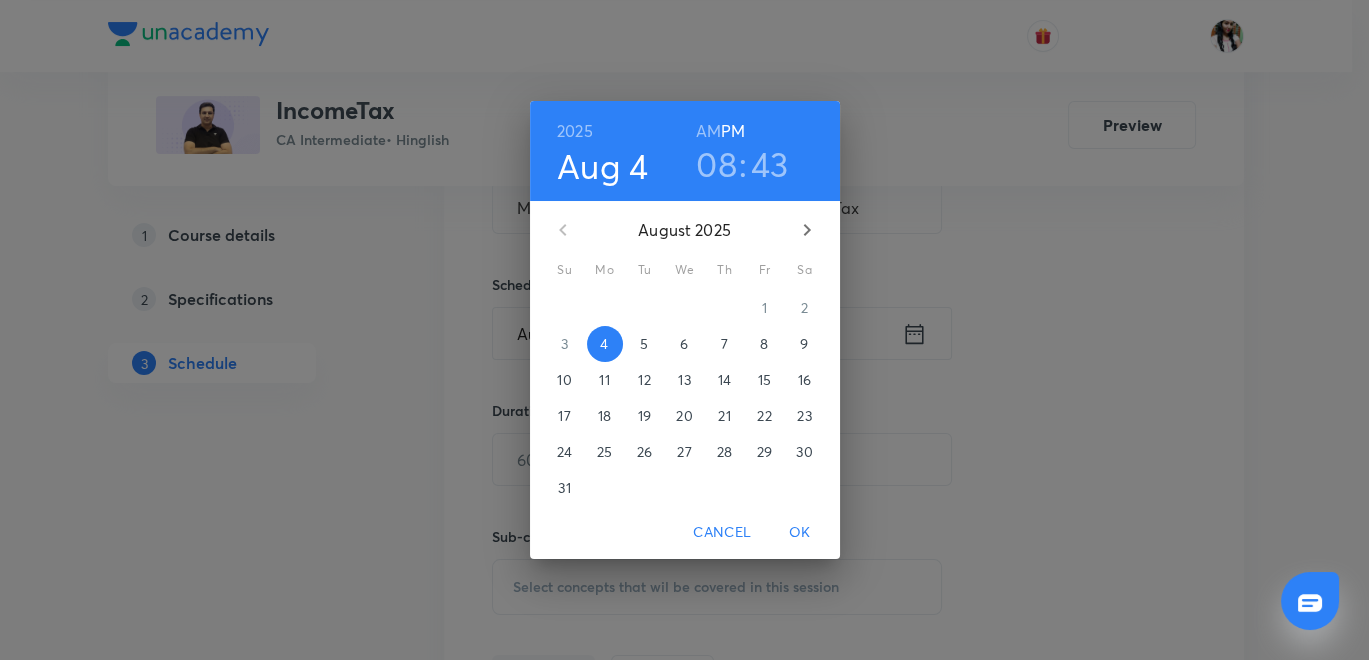 click on "08" at bounding box center [716, 164] 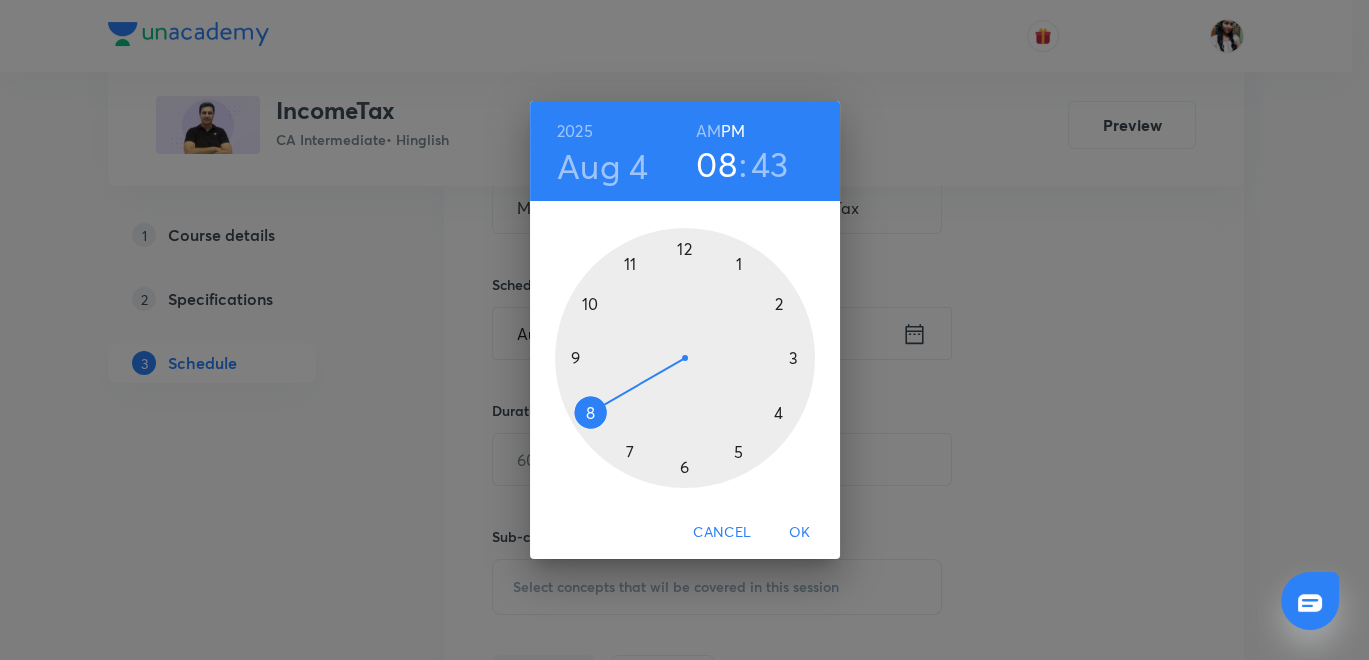 click at bounding box center [685, 358] 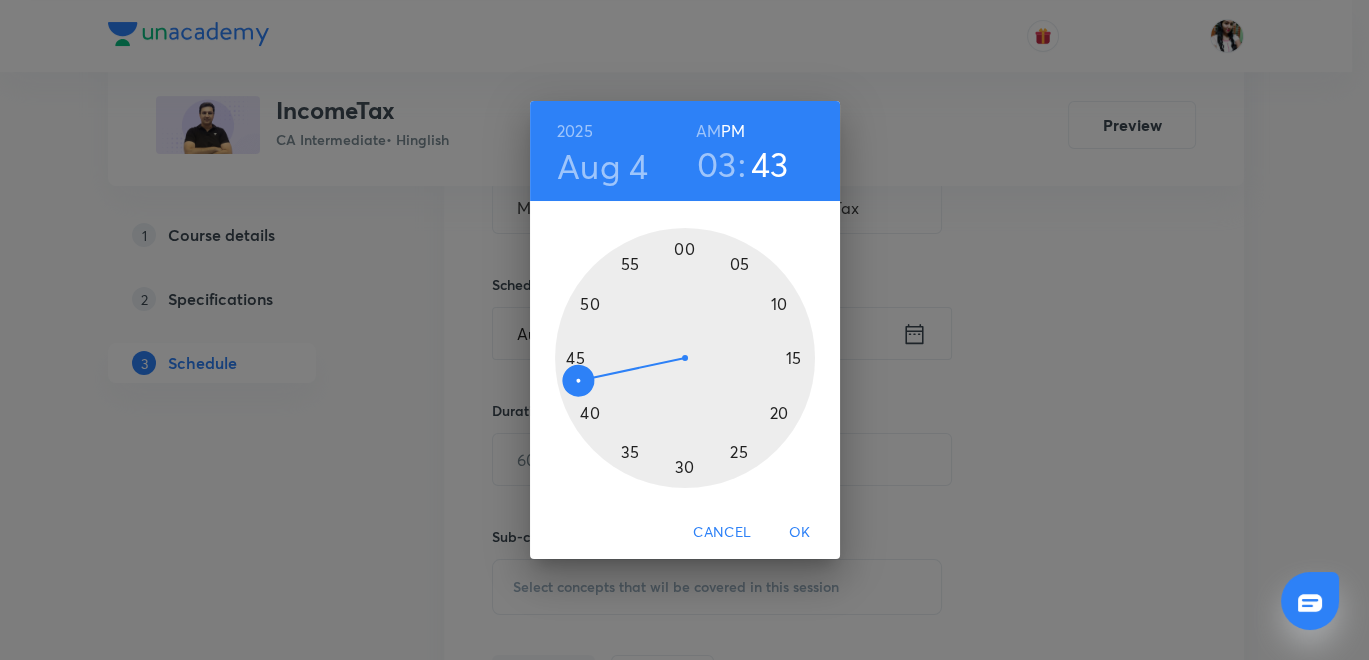 click at bounding box center [685, 358] 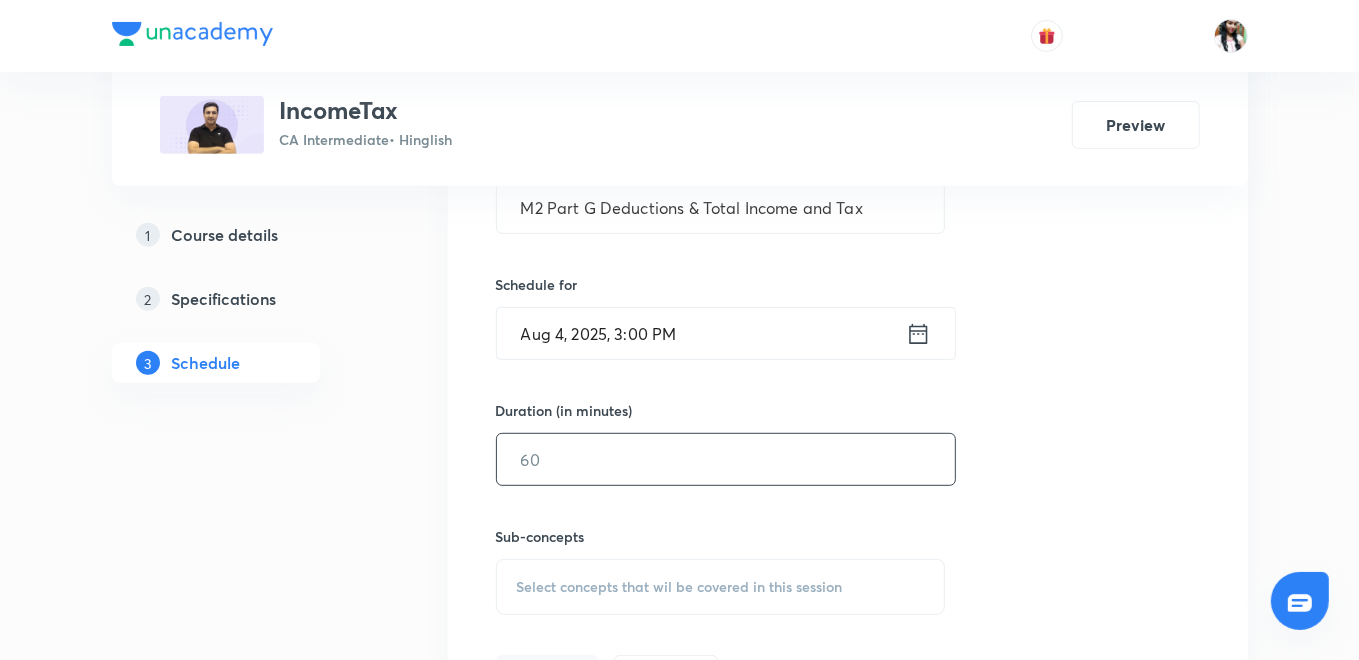 click at bounding box center [726, 459] 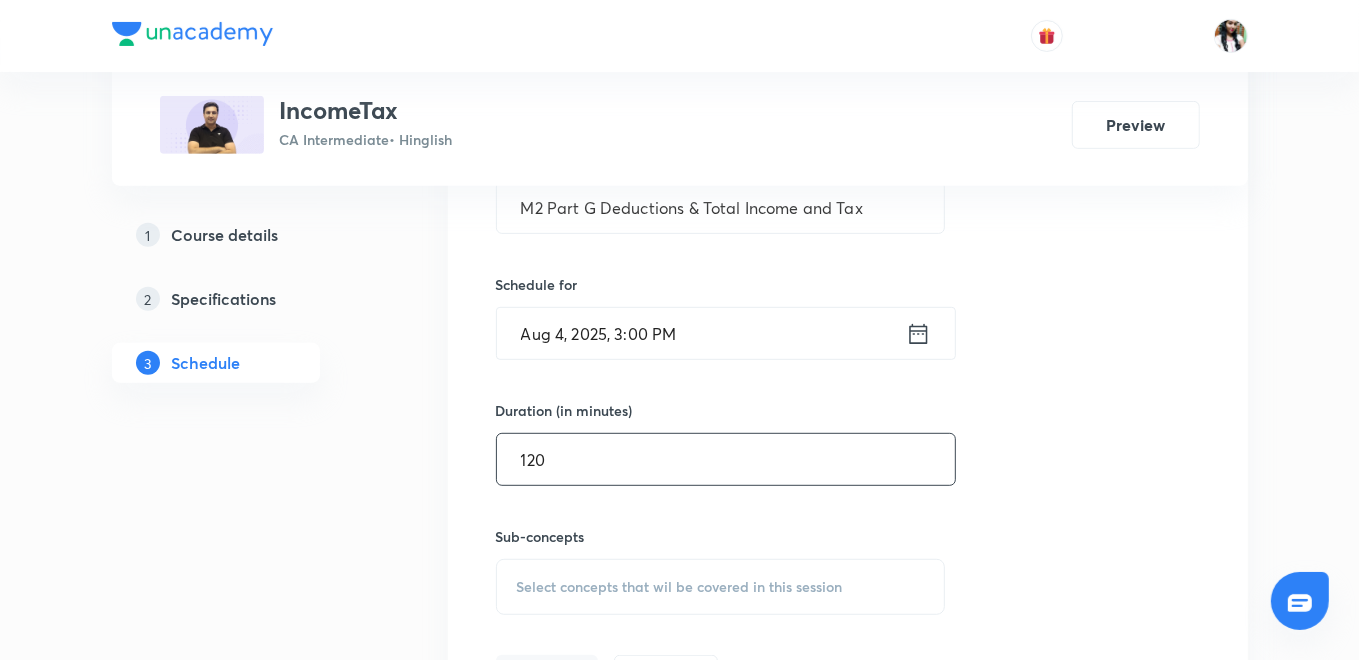 type on "120" 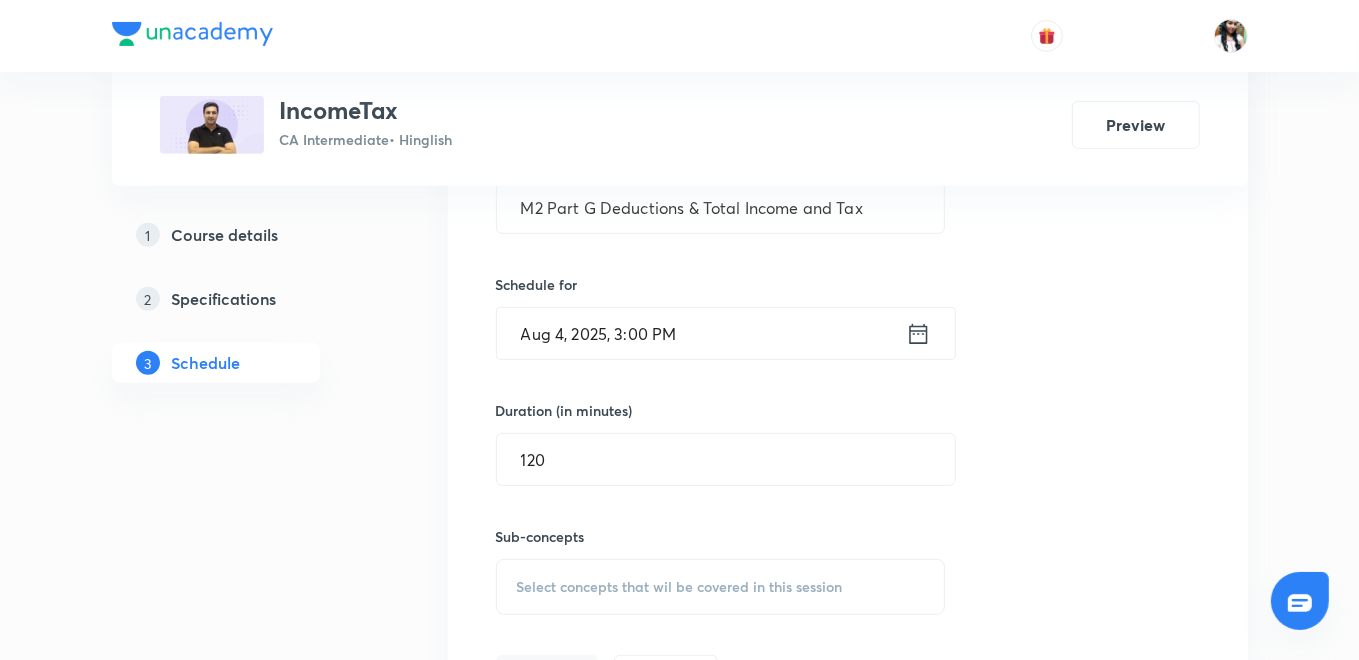 click on "Plus Courses IncomeTax CA Intermediate  • Hinglish Preview 1 Course details 2 Specifications 3 Schedule Schedule 109  classes •  13  quizzes Topic coverage Taxation Cover at least  60 % View details Session  123 Live class Quiz Recorded classes Session title 43/99 M2 Part G Deductions & Total Income and Tax ​ Schedule for Aug 4, 2025, 3:00 PM ​ Duration (in minutes) 120 ​ Sub-concepts Select concepts that wil be covered in this session Add Cancel Mar 12 Introduction & Strategy Lesson 1 • 12:30 PM • 120 min Basic Concepts Mar 13 Part A : Structure of Law Lesson 2 • 12:30 PM • 120 min Basic Concepts Mar 15 Part B Basic concepts Lesson 3 • 12:30 PM • 120 min Basic Concepts Mar 18 Part A & B Basic concepts & Structure of Law Lesson 4 • 12:30 PM • 120 min Basic Concepts Mar 19 Part A & B Basic concepts & Structure of Law Lesson 5 • 12:30 PM • 120 min Basic Concepts Mar 21 Part A(b) Total Income overview Lesson 6 • 12:30 PM • 120 min Basic Concepts Mar 22 Basic Concepts Mar 24 Mar" at bounding box center [680, 9814] 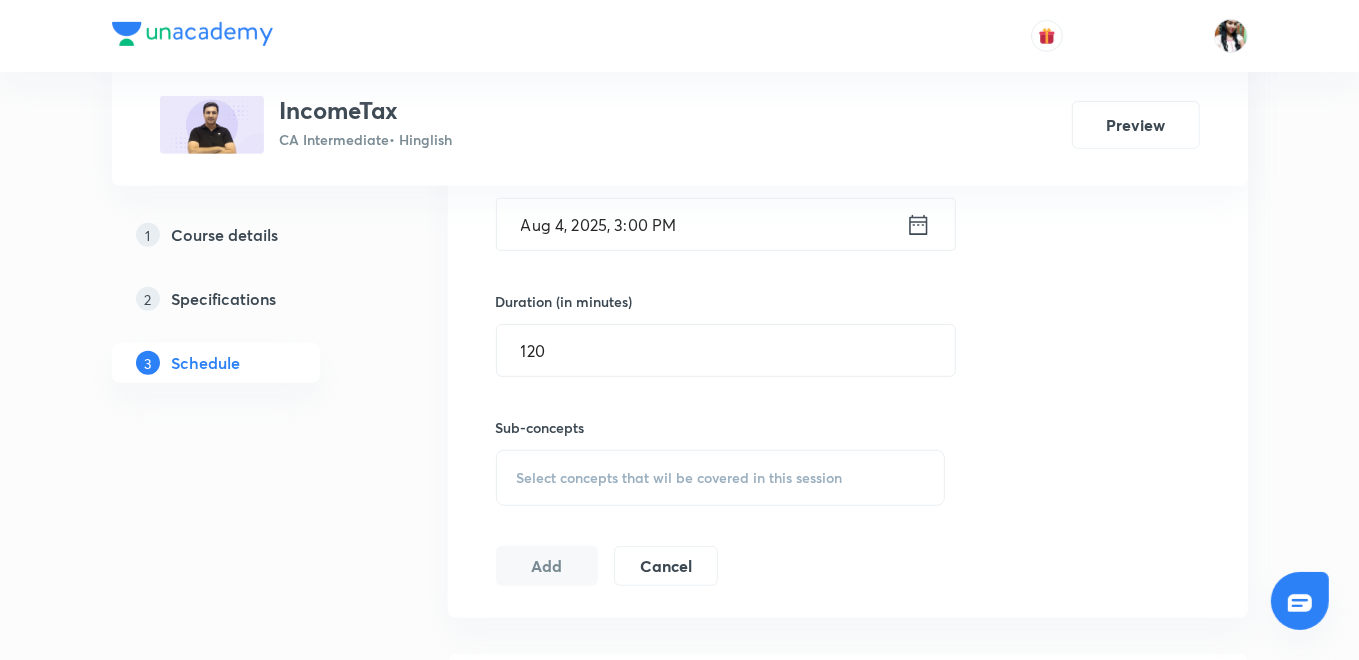 scroll, scrollTop: 757, scrollLeft: 0, axis: vertical 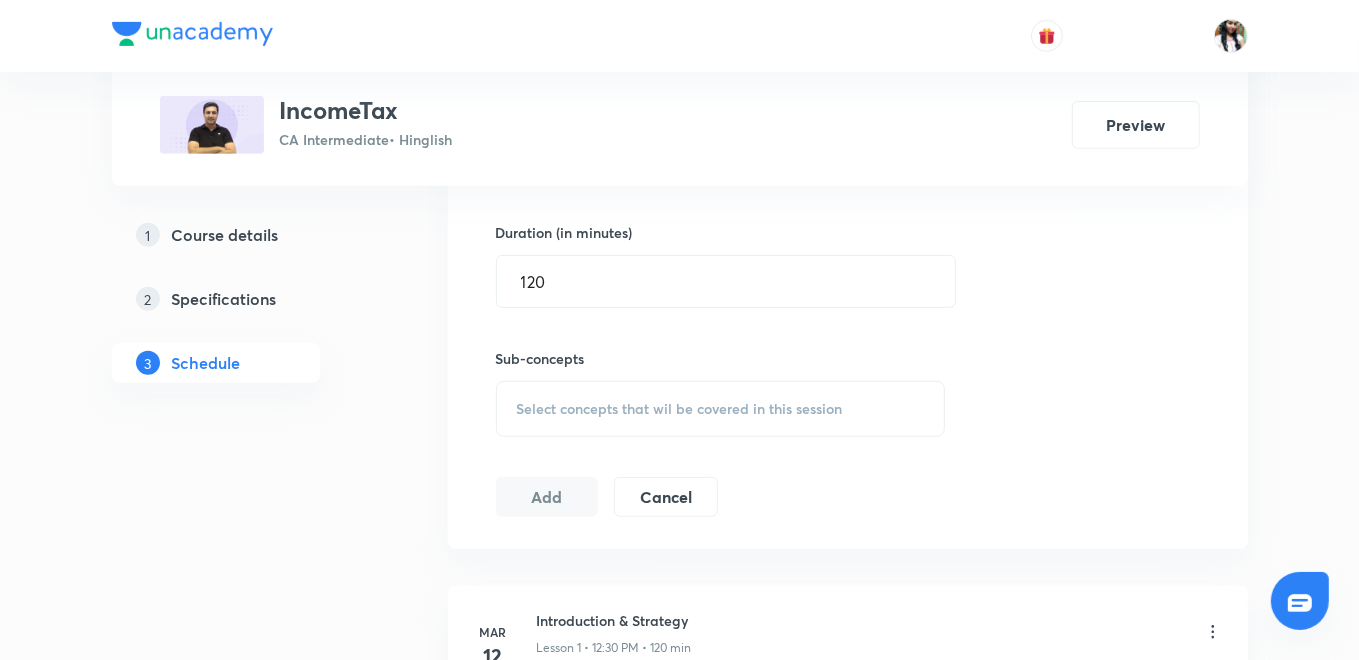 click on "Select concepts that wil be covered in this session" at bounding box center (721, 409) 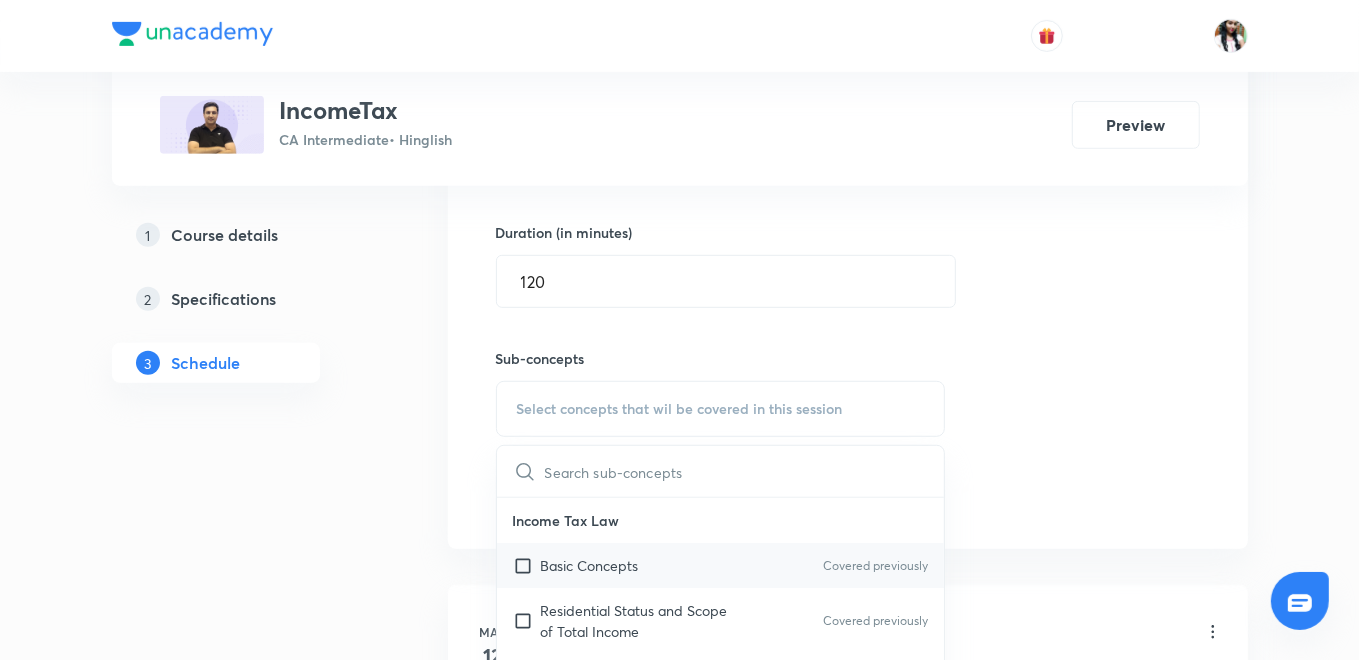click on "Basic Concepts" at bounding box center (590, 565) 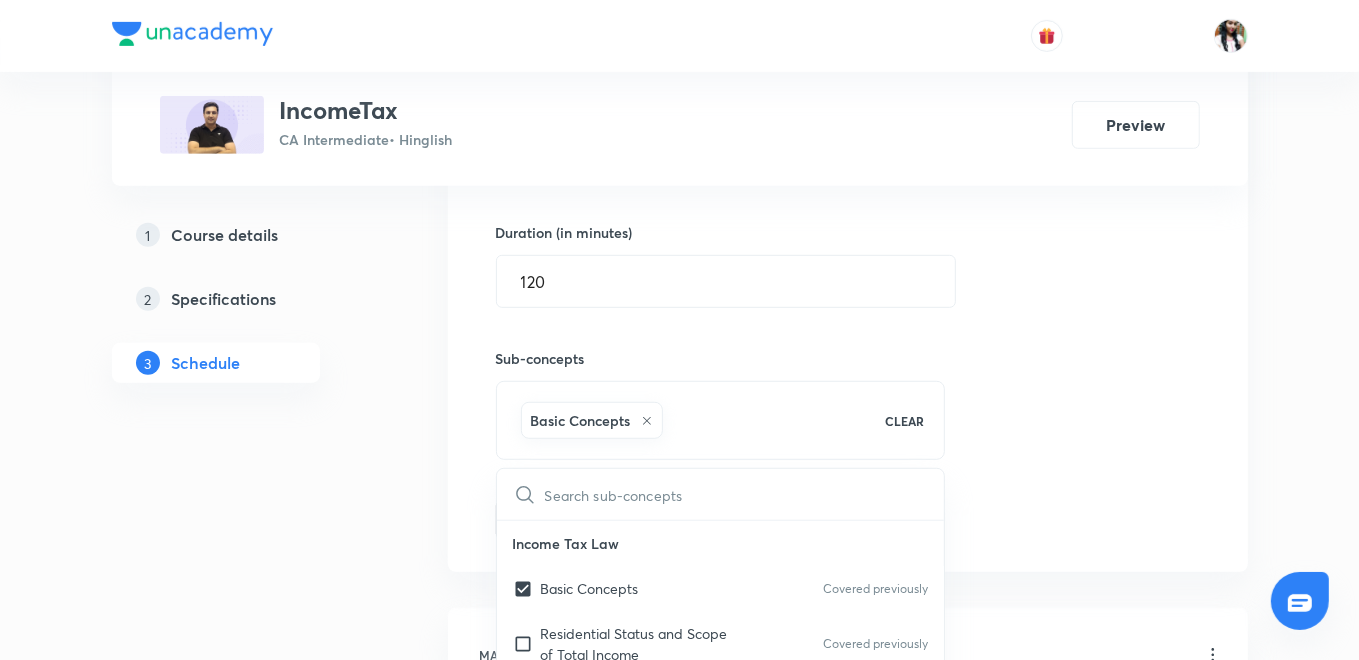 click on "Session  123 Live class Quiz Recorded classes Session title 43/99 M2 Part G Deductions & Total Income and Tax ​ Schedule for Aug 4, 2025, 3:00 PM ​ Duration (in minutes) 120 ​ Sub-concepts Basic Concepts CLEAR ​ Income Tax Law Basic Concepts Covered previously Residential Status and Scope of Total Income Covered previously Incomes Which Do Not Form Part of Total Income Heads of Income and the Provisions Governing Computation of Income Under Different Heads Income of Other Persons Included in Assessee's Total Income Aggregation of Income; Set-off, or Carry Forward and Set-off of Losses Deductions from Gross Total Income Computation of Total Income and Tax Liability of Individuals Advance Tax Introduction to Tax Collection at Source Tax Deduction at Source Provisions for Filing Return of Income and Self-assessment  Income Tax Liability - Computation and Optimisation Indirect Taxes Concept of Indirect Taxes Goods and Services Tax (GST) Laws GST Accounts and Records Add Cancel" at bounding box center (848, 187) 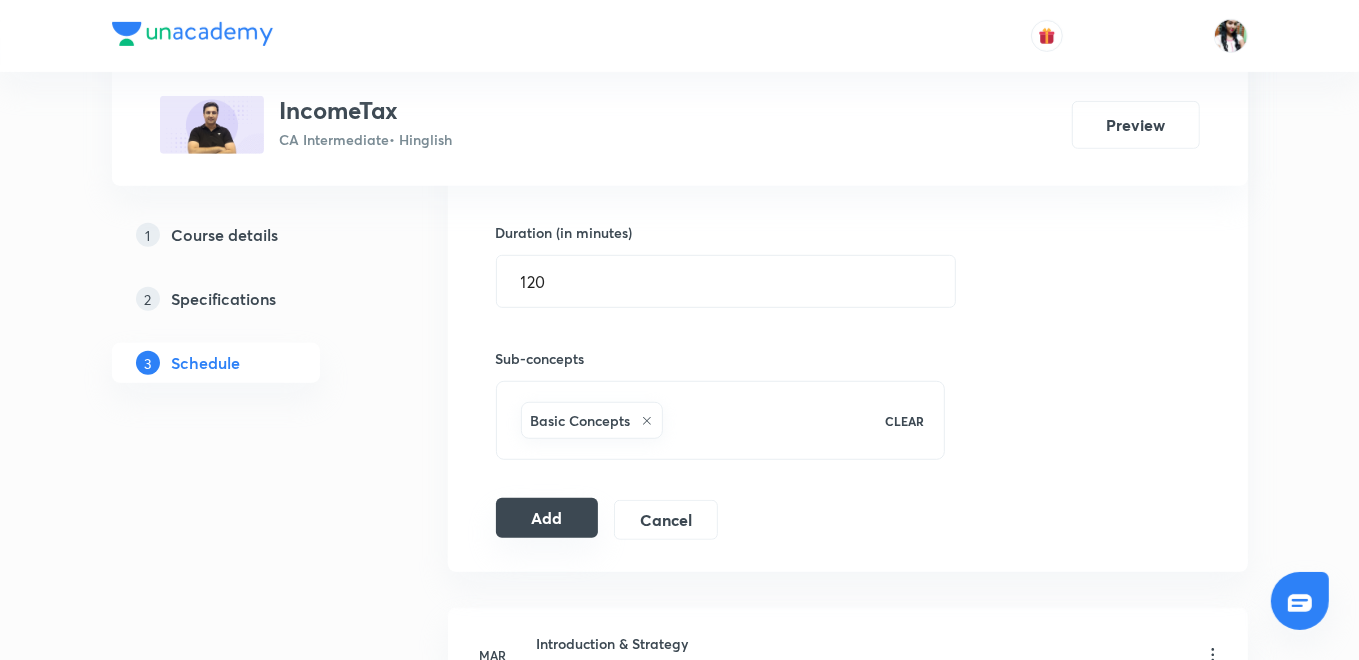 click on "Add" at bounding box center [547, 518] 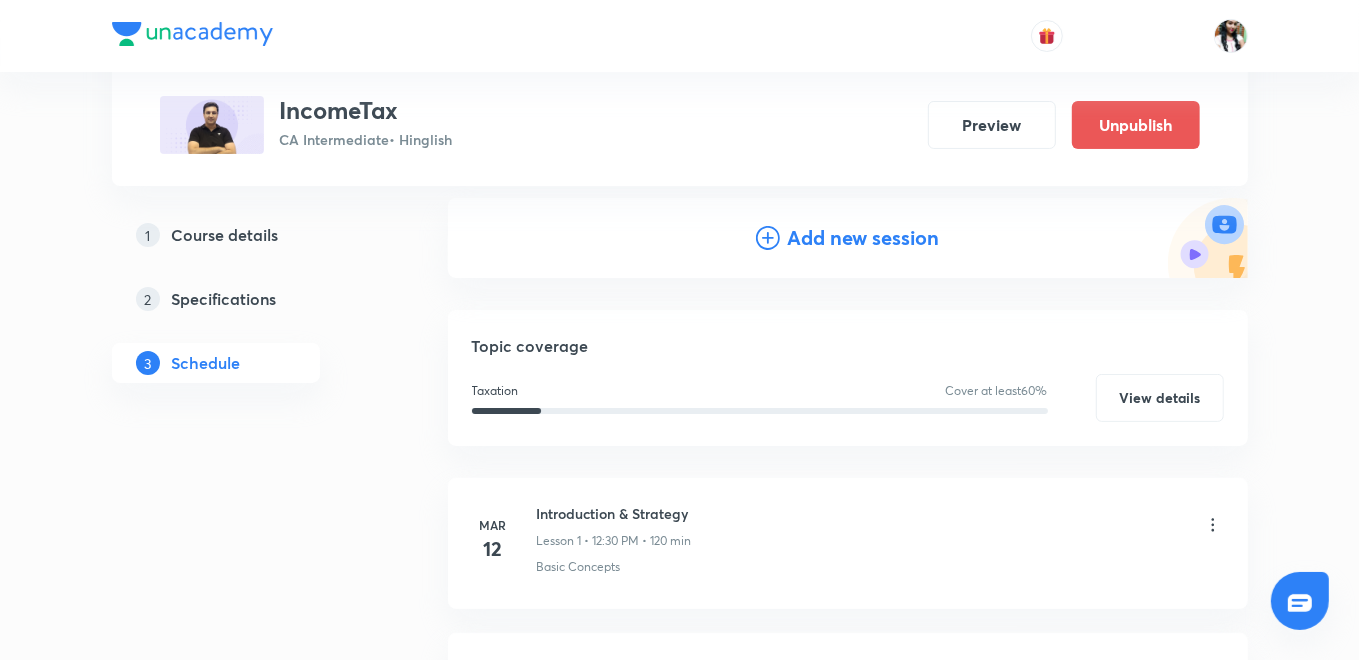 scroll, scrollTop: 113, scrollLeft: 0, axis: vertical 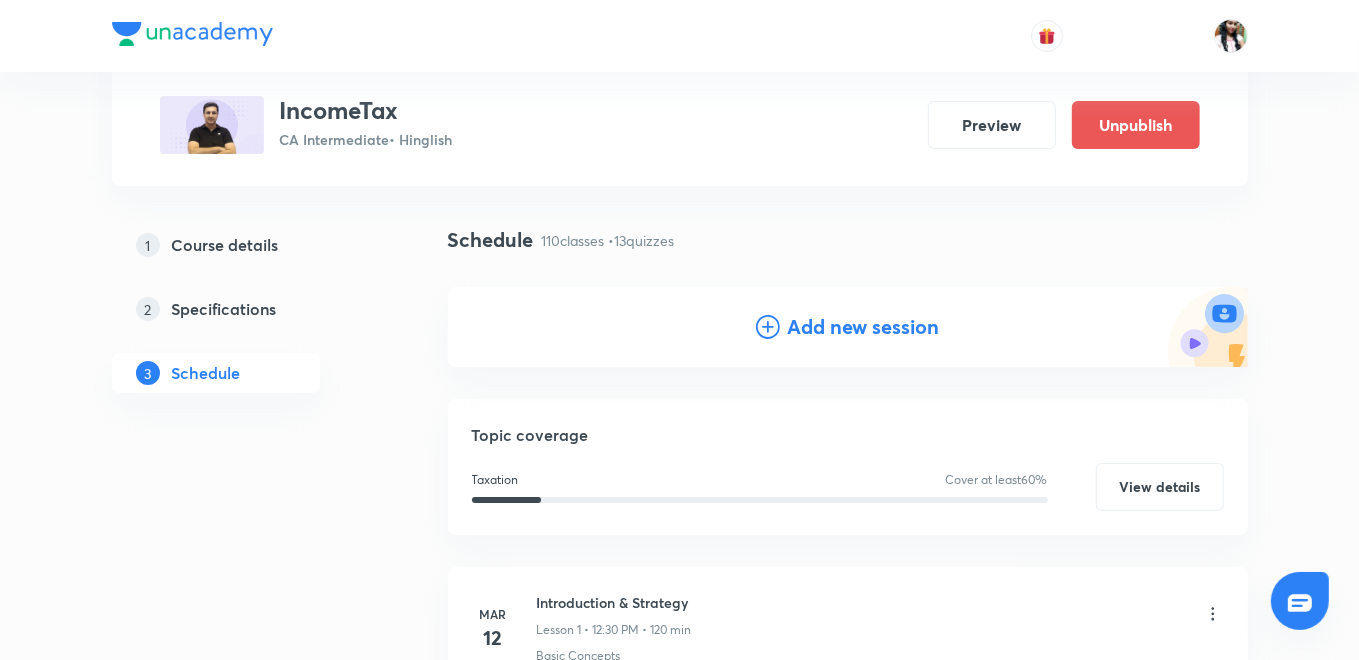 click on "Add new session" at bounding box center (864, 327) 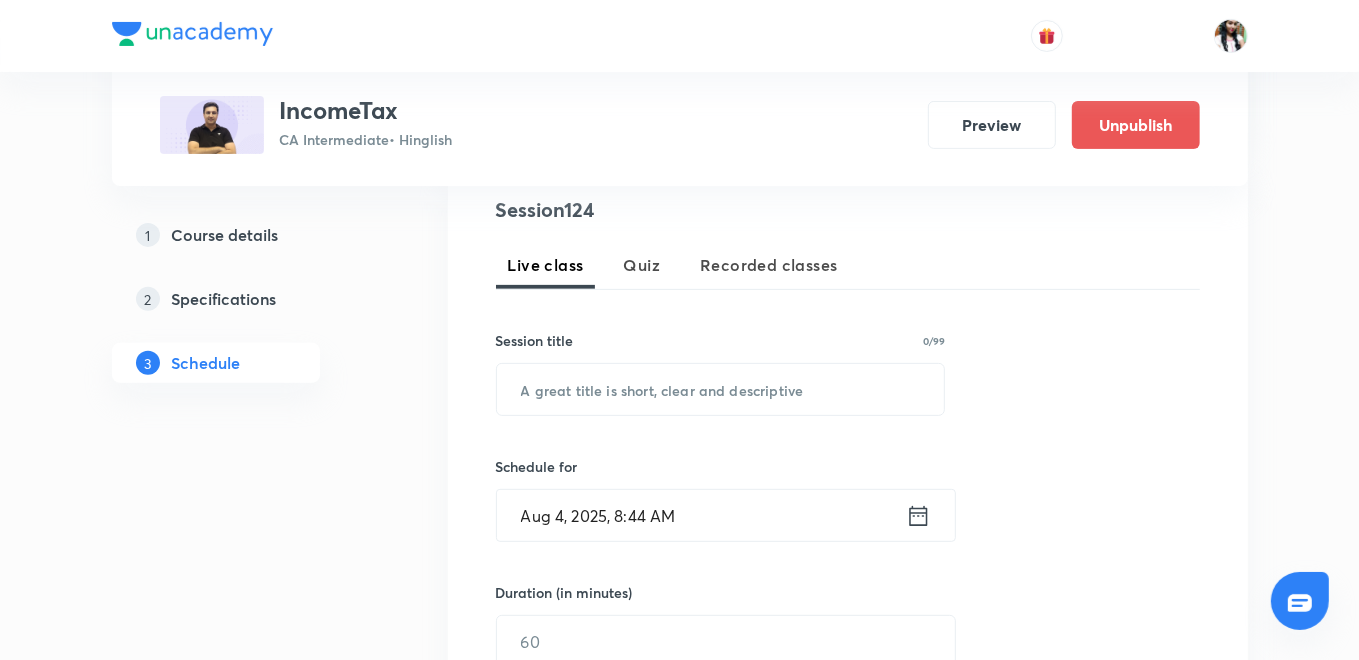 scroll, scrollTop: 442, scrollLeft: 0, axis: vertical 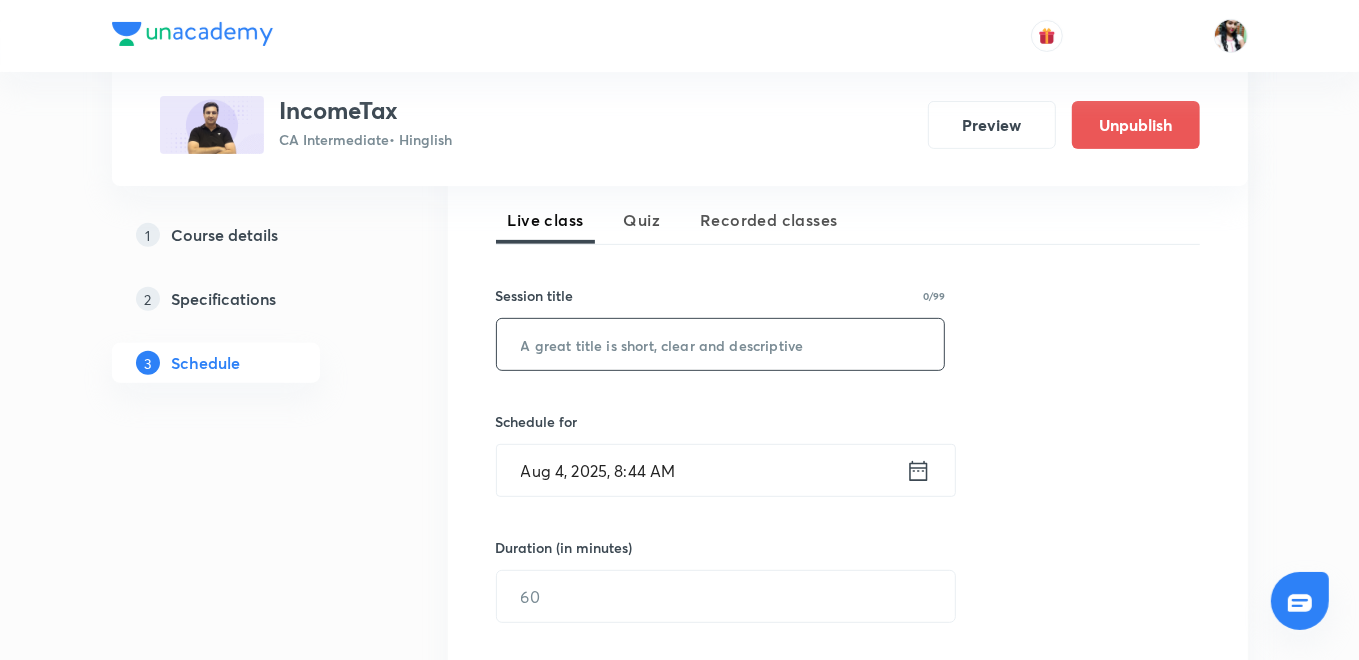click at bounding box center (721, 344) 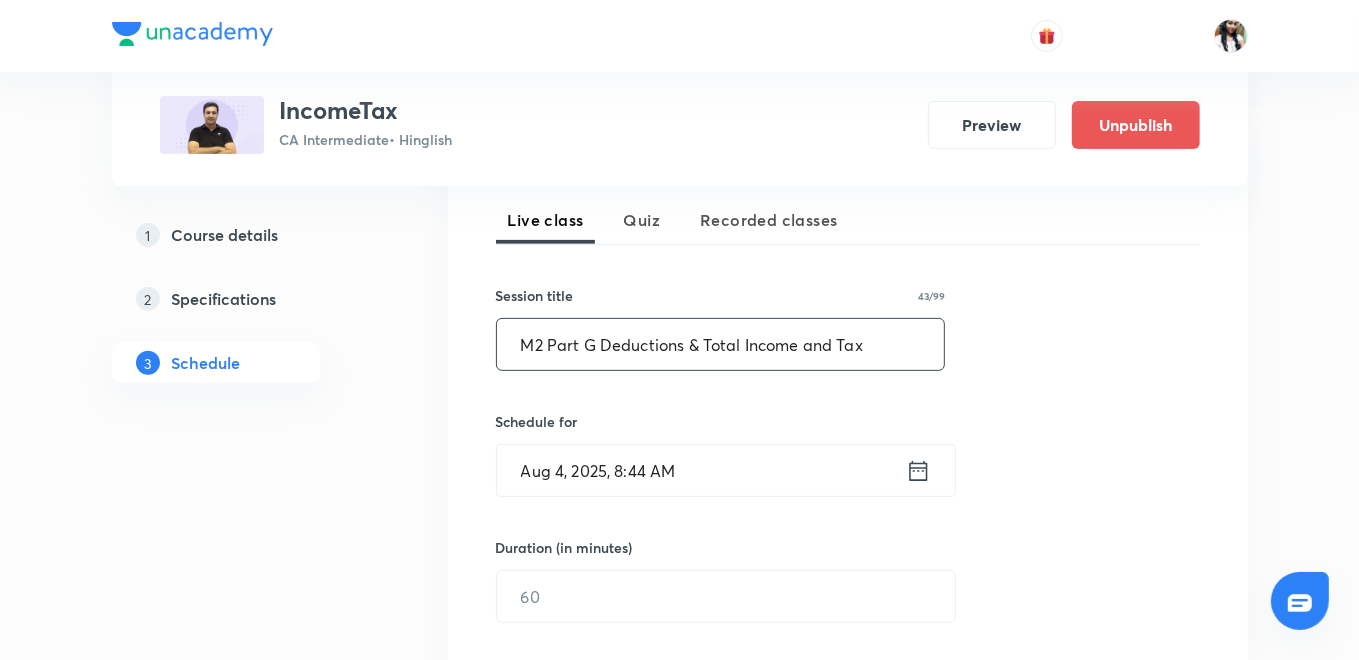 type on "M2 Part G Deductions & Total Income and Tax" 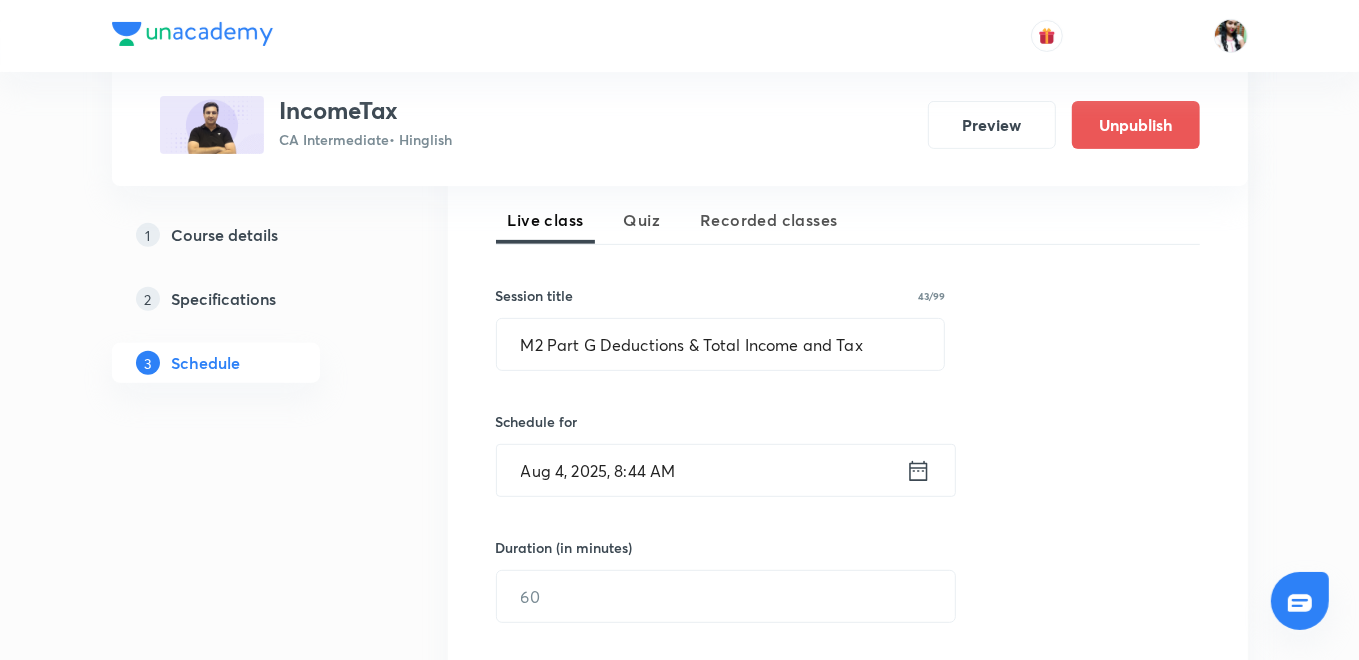 click 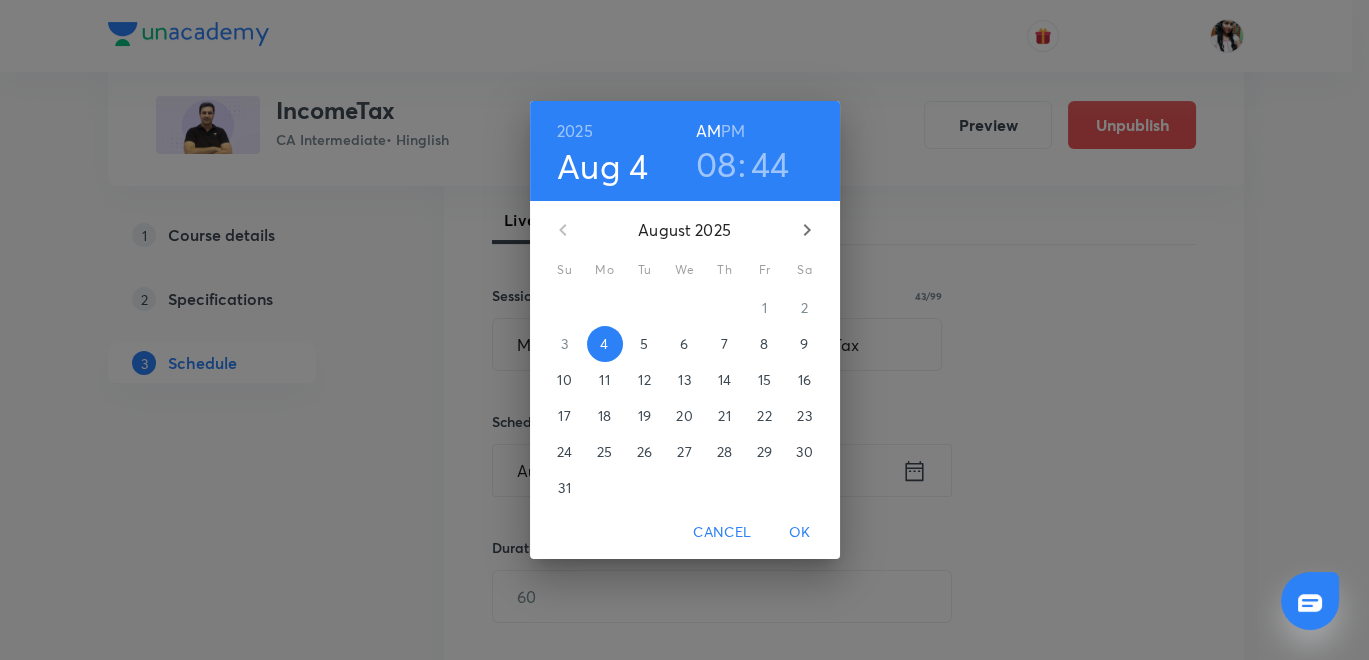 click on "5" at bounding box center [645, 344] 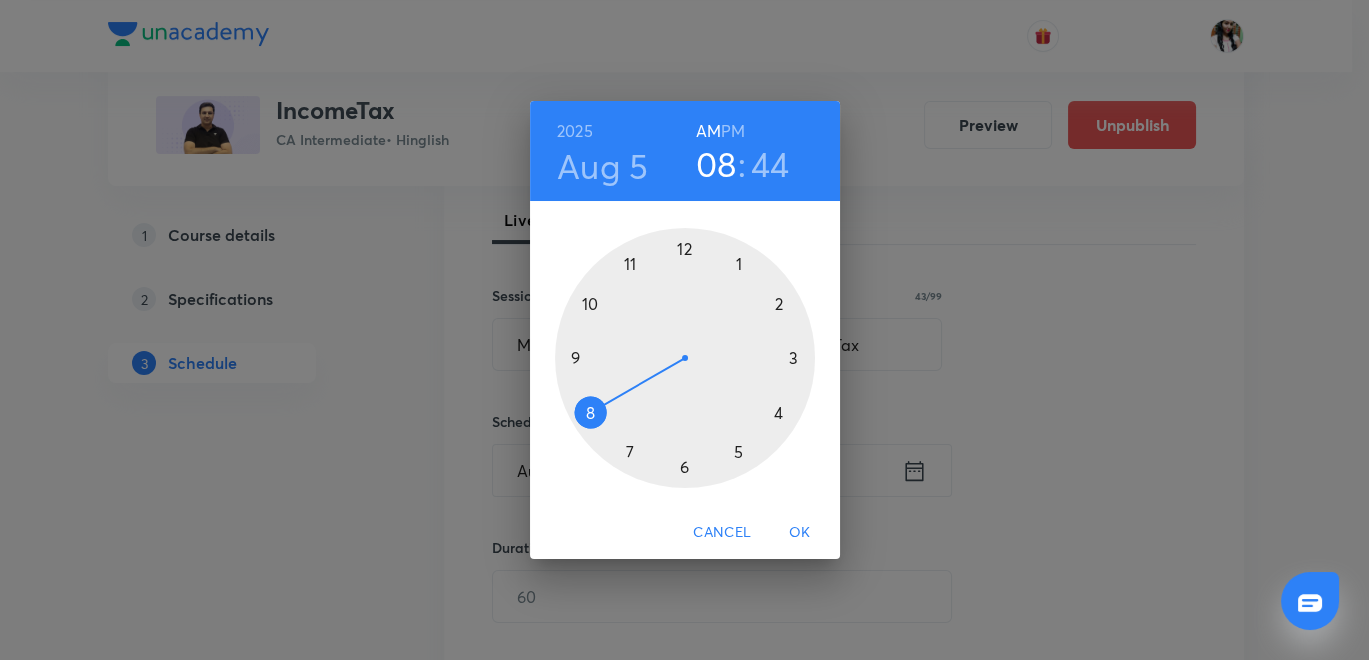 click on "PM" at bounding box center (733, 131) 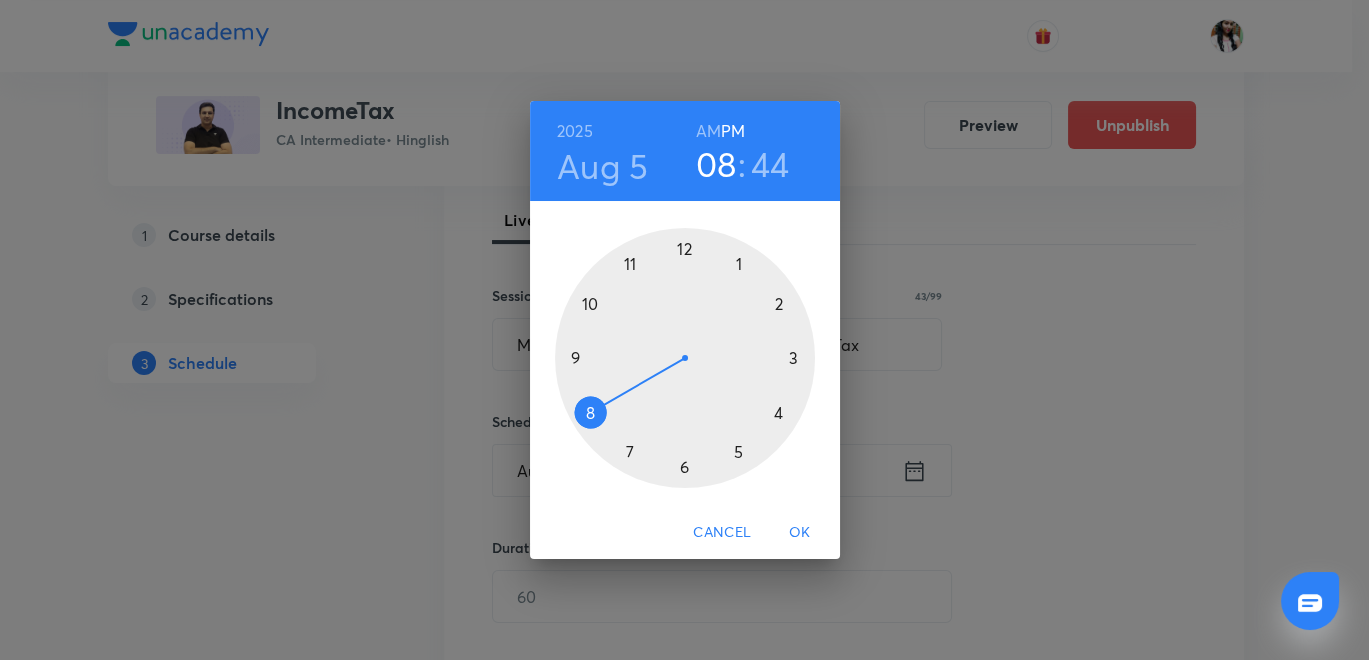 click at bounding box center [685, 358] 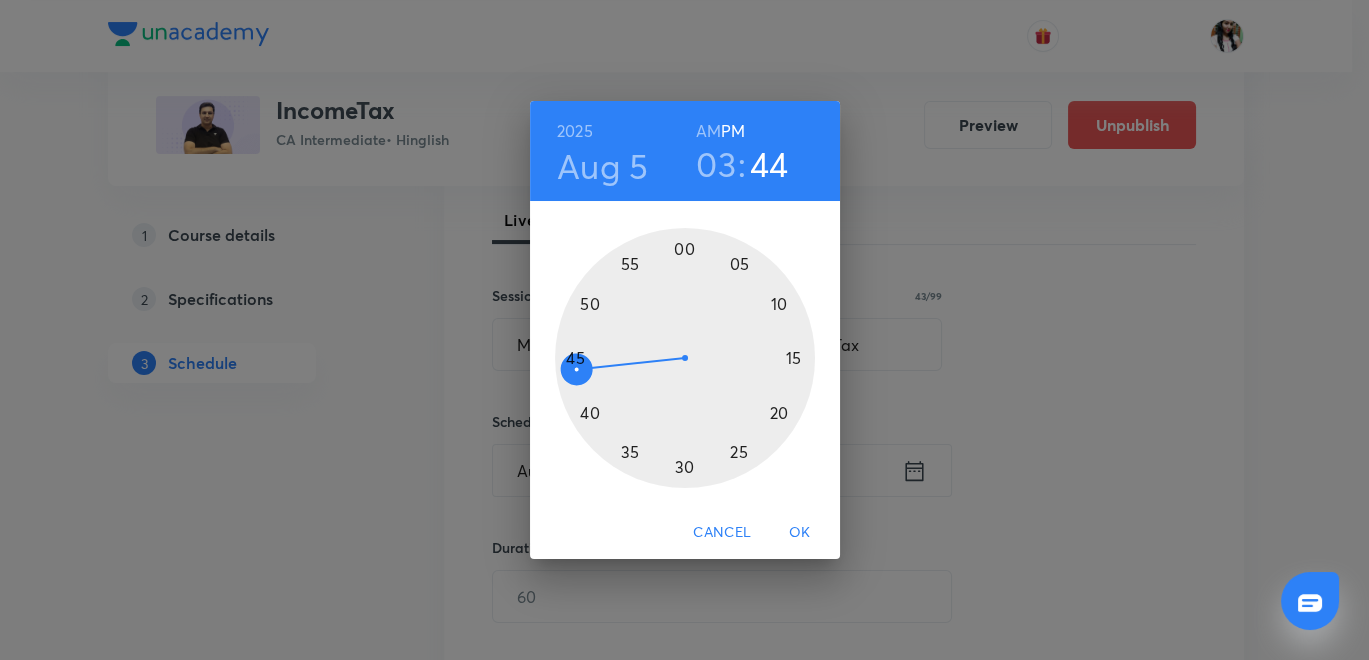 click at bounding box center (685, 358) 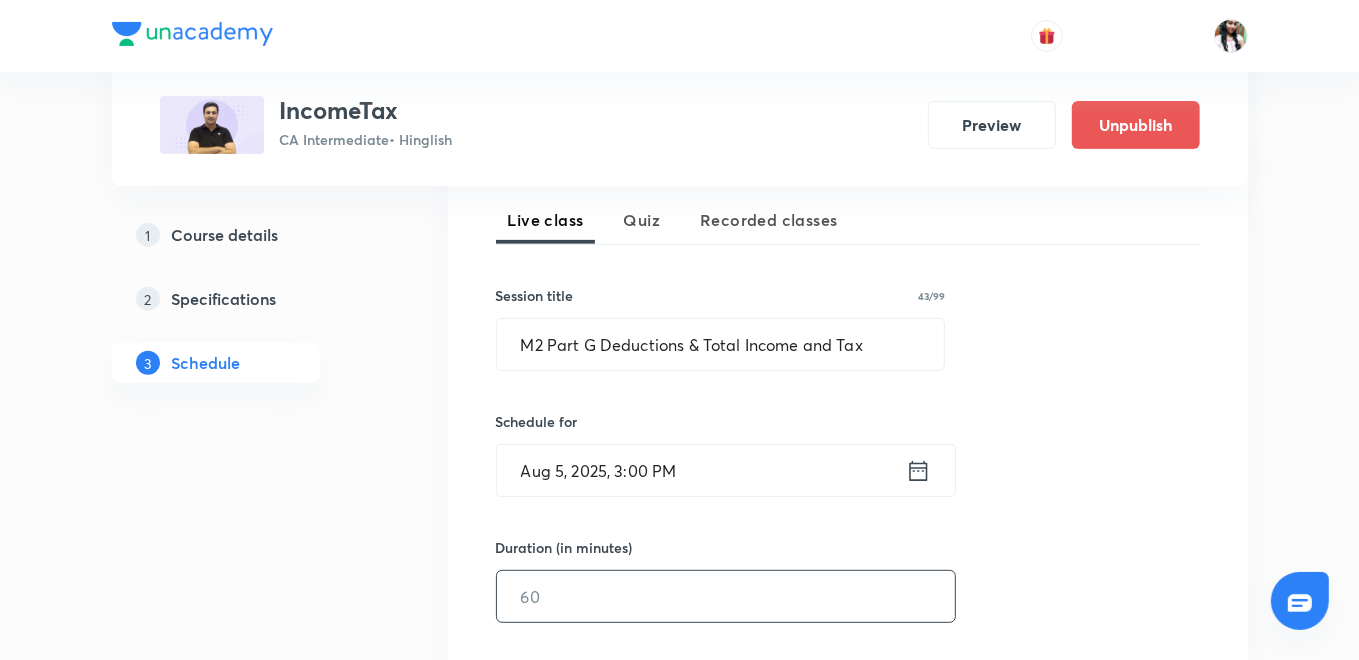 click at bounding box center [726, 596] 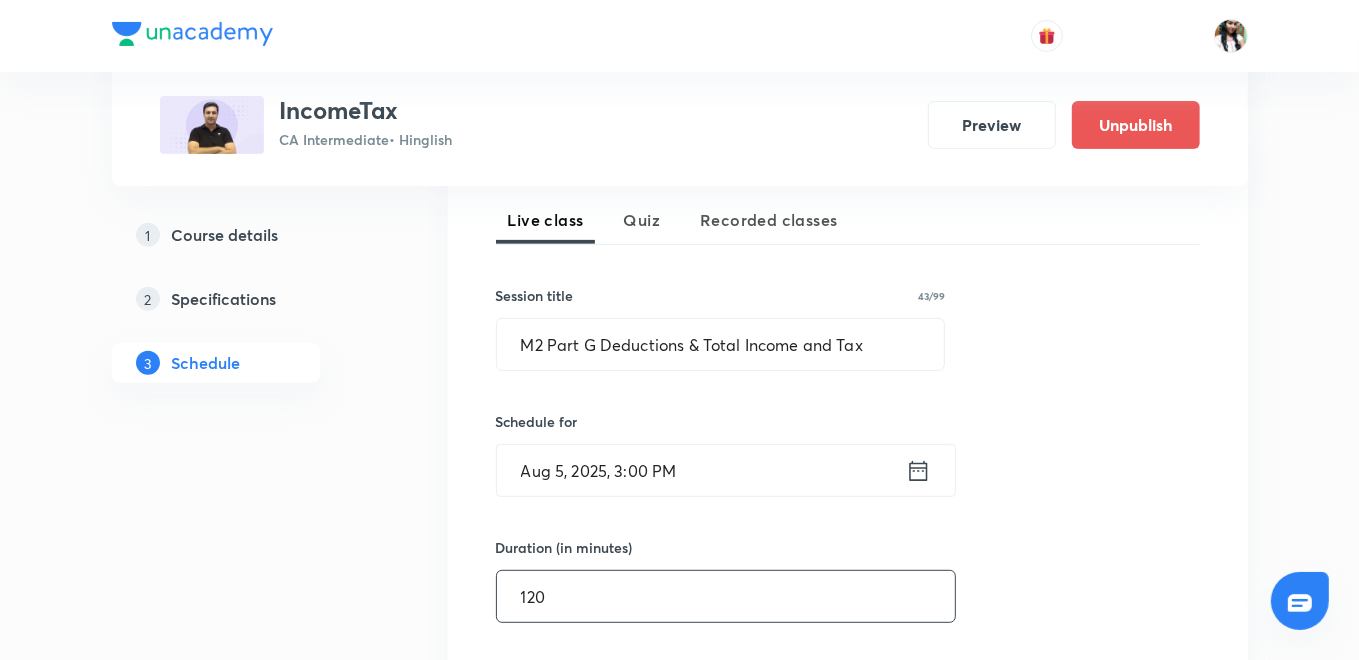 type on "120" 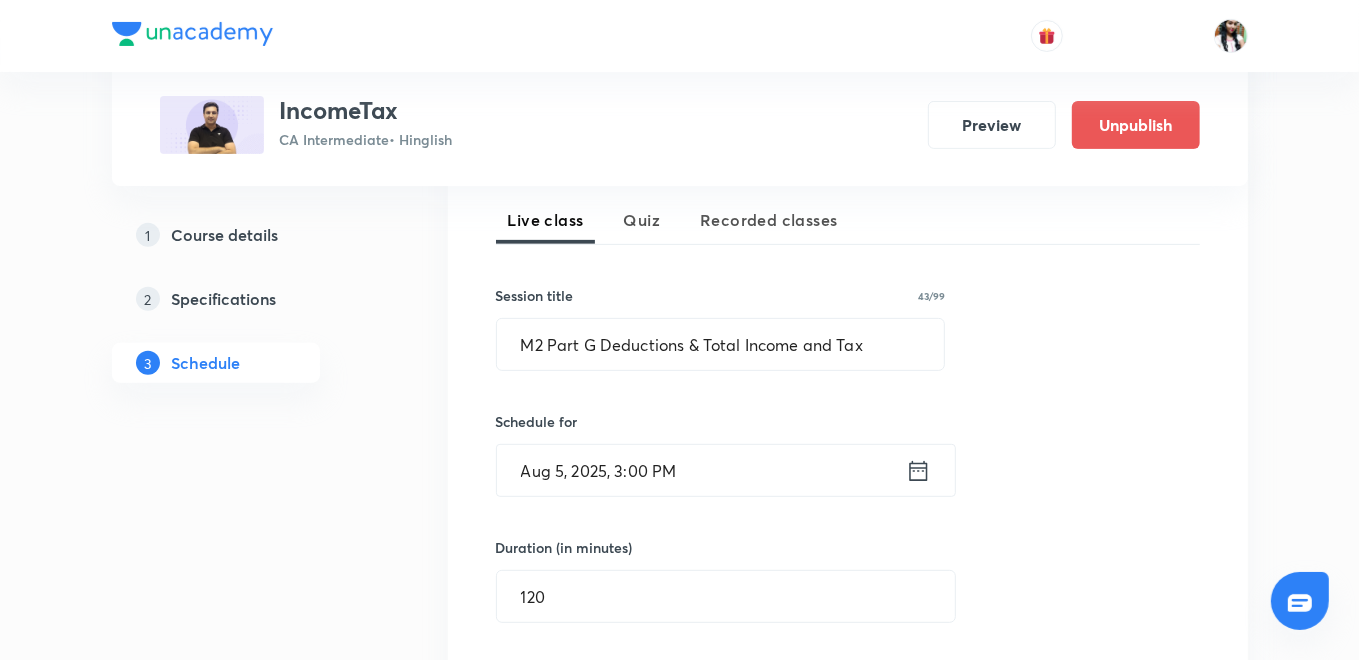 click on "Plus Courses IncomeTax CA Intermediate  • Hinglish Preview Unpublish 1 Course details 2 Specifications 3 Schedule Schedule 110  classes •  13  quizzes Topic coverage Taxation Cover at least  60 % View details Session  124 Live class Quiz Recorded classes Session title 43/99 M2 Part G Deductions & Total Income and Tax ​ Schedule for Aug 5, 2025, 3:00 PM ​ Duration (in minutes) 120 ​ Sub-concepts Select concepts that wil be covered in this session Add Cancel Mar 12 Introduction & Strategy Lesson 1 • 12:30 PM • 120 min Basic Concepts Mar 13 Part A : Structure of Law Lesson 2 • 12:30 PM • 120 min Basic Concepts Mar 15 Part B Basic concepts Lesson 3 • 12:30 PM • 120 min Basic Concepts Mar 18 Part A & B Basic concepts & Structure of Law Lesson 4 • 12:30 PM • 120 min Basic Concepts Mar 19 Part A & B Basic concepts & Structure of Law Lesson 5 • 12:30 PM • 120 min Basic Concepts Mar 21 Part A(b) Total Income overview Lesson 6 • 12:30 PM • 120 min Basic Concepts Mar 22 Basic Concepts 1" at bounding box center [680, 10029] 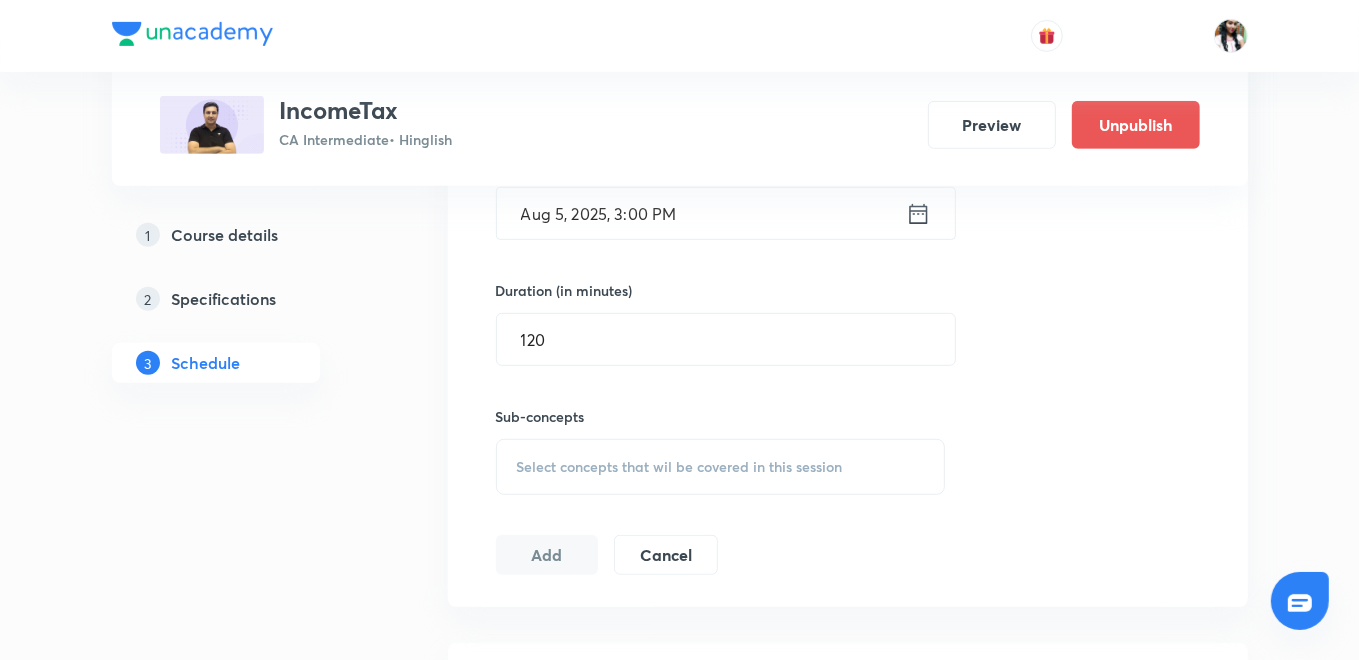 scroll, scrollTop: 709, scrollLeft: 0, axis: vertical 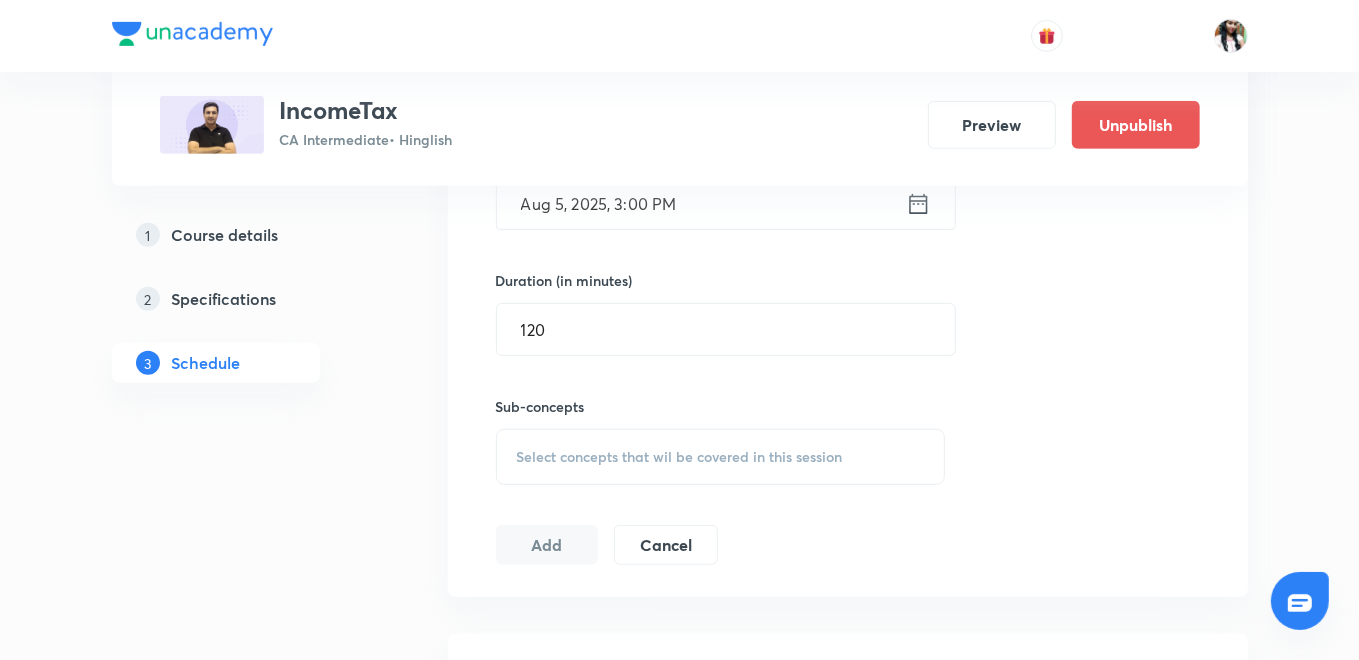 click on "Select concepts that wil be covered in this session" at bounding box center [680, 457] 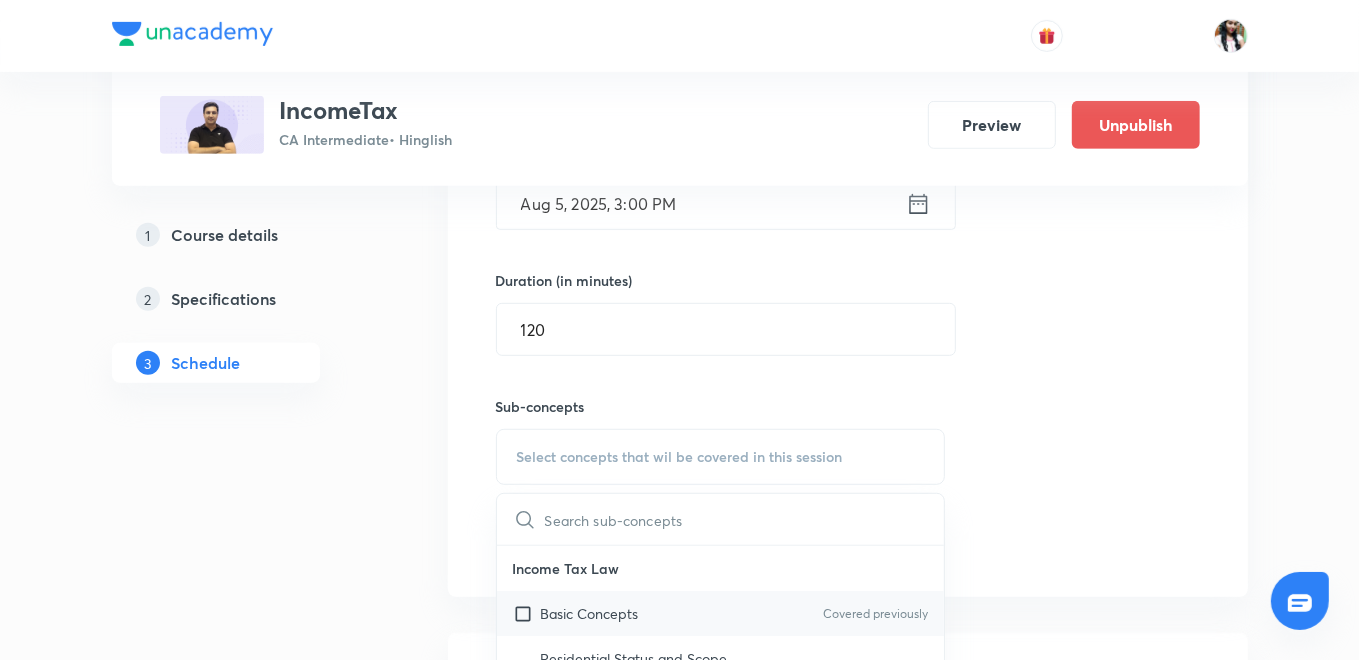 click on "Basic Concepts" at bounding box center (590, 613) 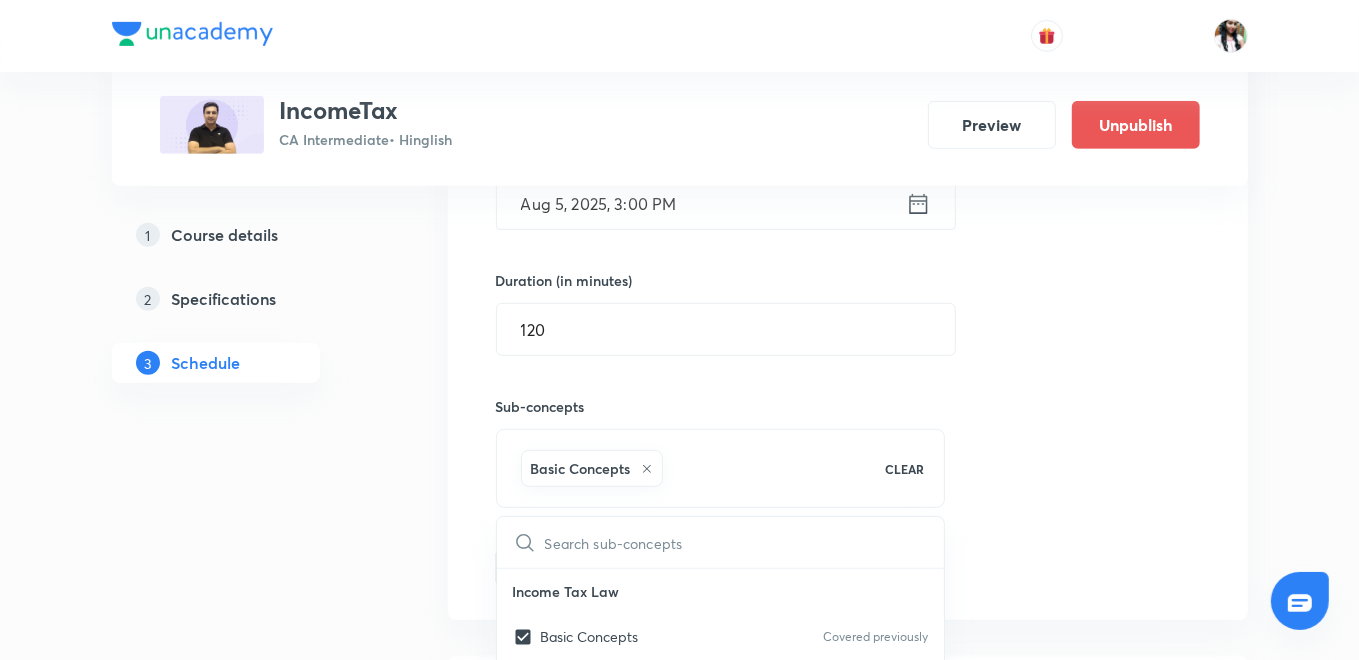 click on "Plus Courses IncomeTax CA Intermediate  • Hinglish Preview Unpublish 1 Course details 2 Specifications 3 Schedule Schedule 110  classes •  13  quizzes Topic coverage Taxation Cover at least  60 % View details Session  124 Live class Quiz Recorded classes Session title 43/99 M2 Part G Deductions & Total Income and Tax ​ Schedule for Aug 5, 2025, 3:00 PM ​ Duration (in minutes) 120 ​ Sub-concepts Basic Concepts CLEAR ​ Income Tax Law Basic Concepts Covered previously Residential Status and Scope of Total Income Covered previously Incomes Which Do Not Form Part of Total Income Heads of Income and the Provisions Governing Computation of Income Under Different Heads Income of Other Persons Included in Assessee's Total Income Aggregation of Income; Set-off, or Carry Forward and Set-off of Losses Deductions from Gross Total Income Computation of Total Income and Tax Liability of Individuals Advance Tax Introduction to Tax Collection at Source Tax Deduction at Source Indirect Taxes GST Add Cancel Mar 12 1" at bounding box center (680, 9773) 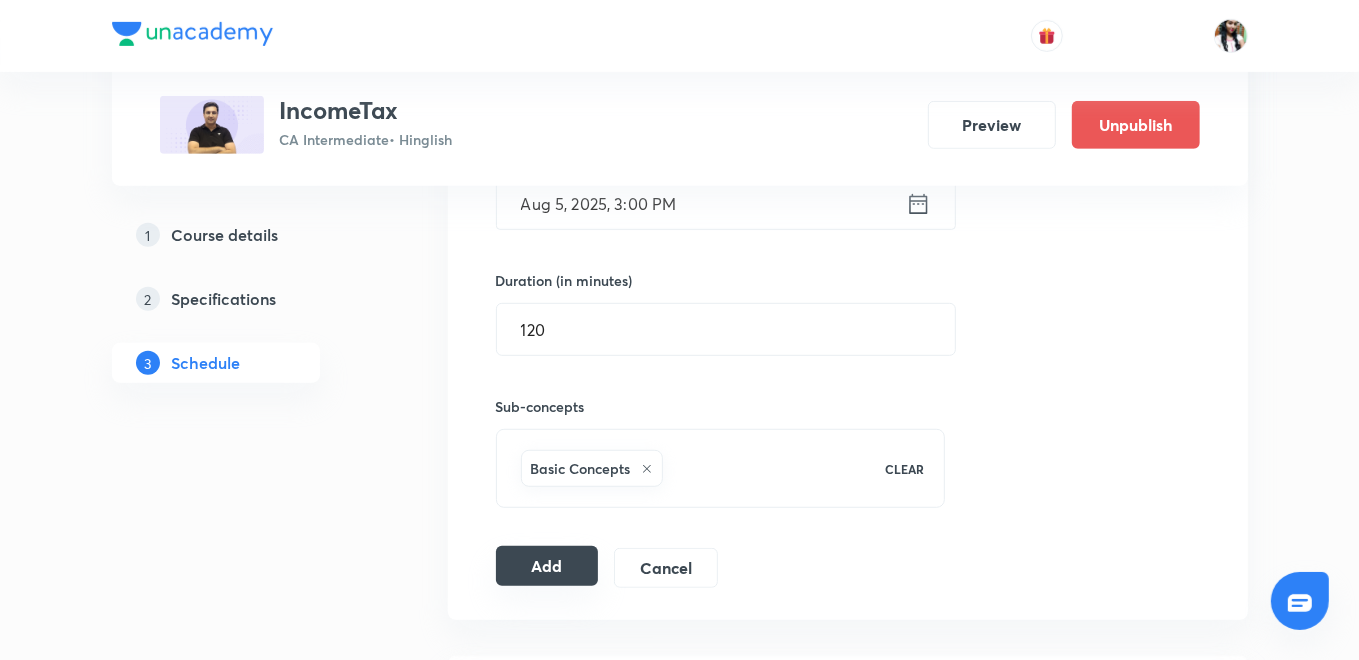 click on "Add" at bounding box center [547, 566] 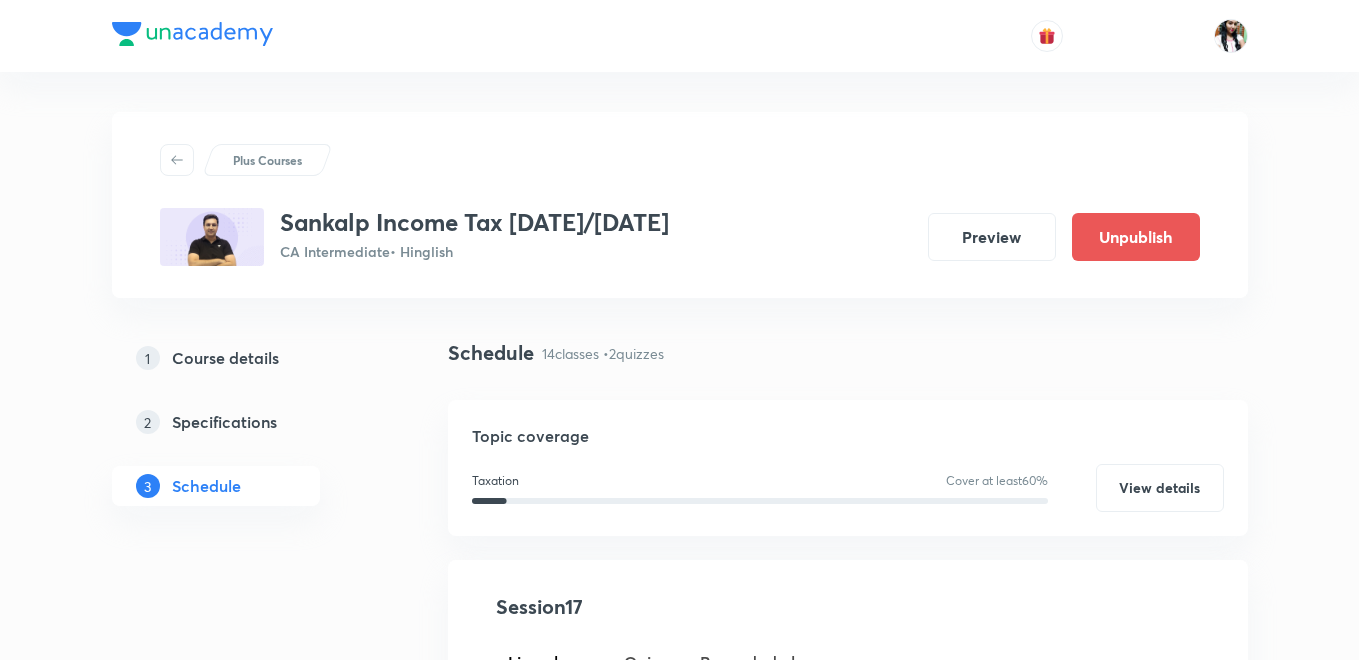 scroll, scrollTop: 0, scrollLeft: 0, axis: both 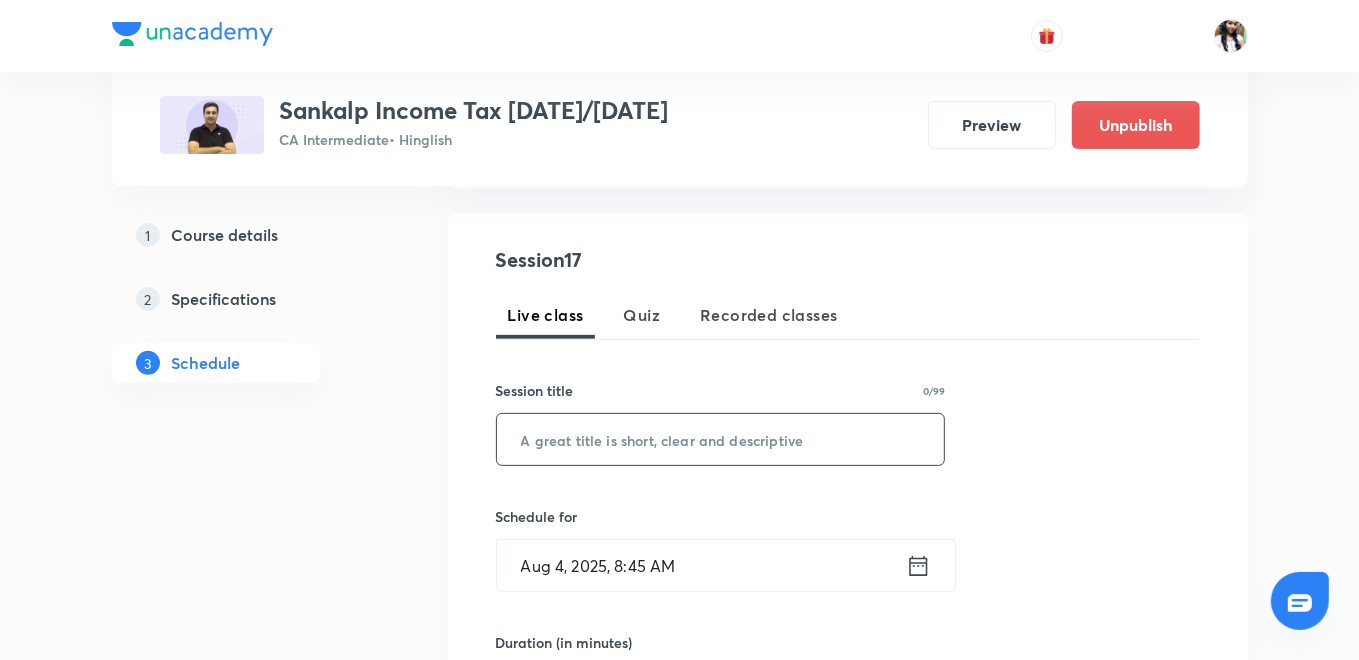 click at bounding box center [721, 439] 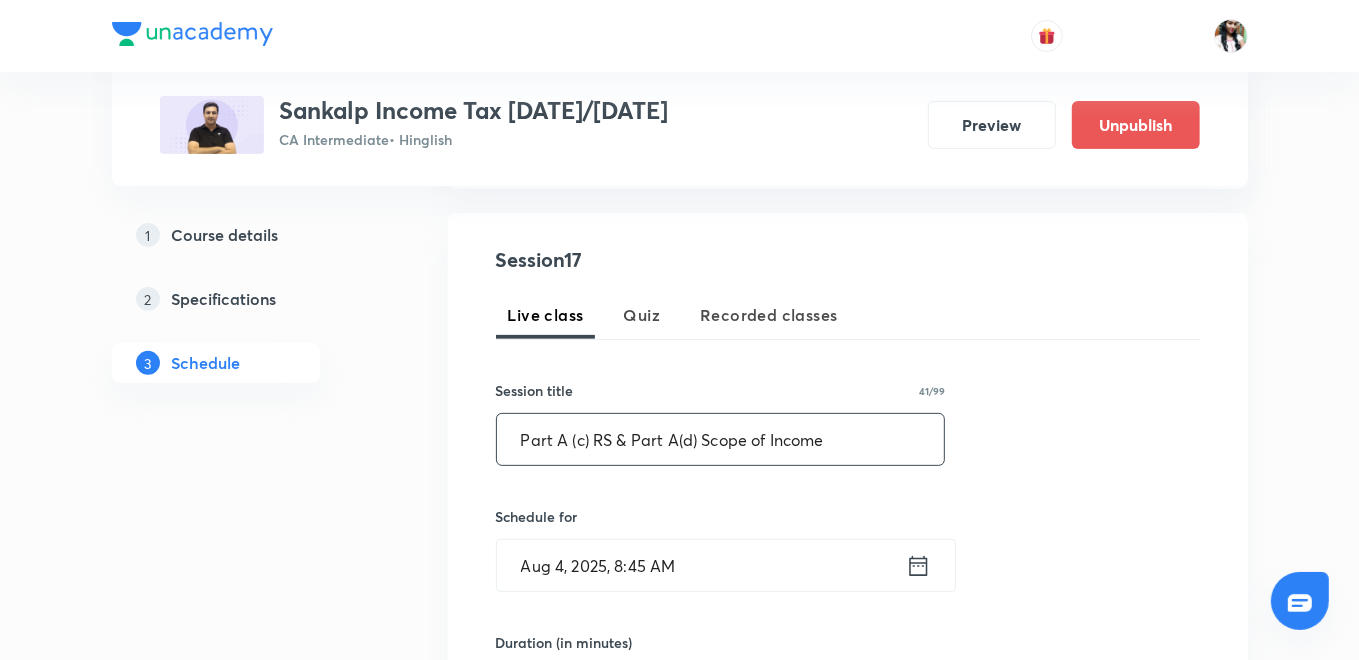 type on "Part A (c) RS & Part A(d) Scope of Income" 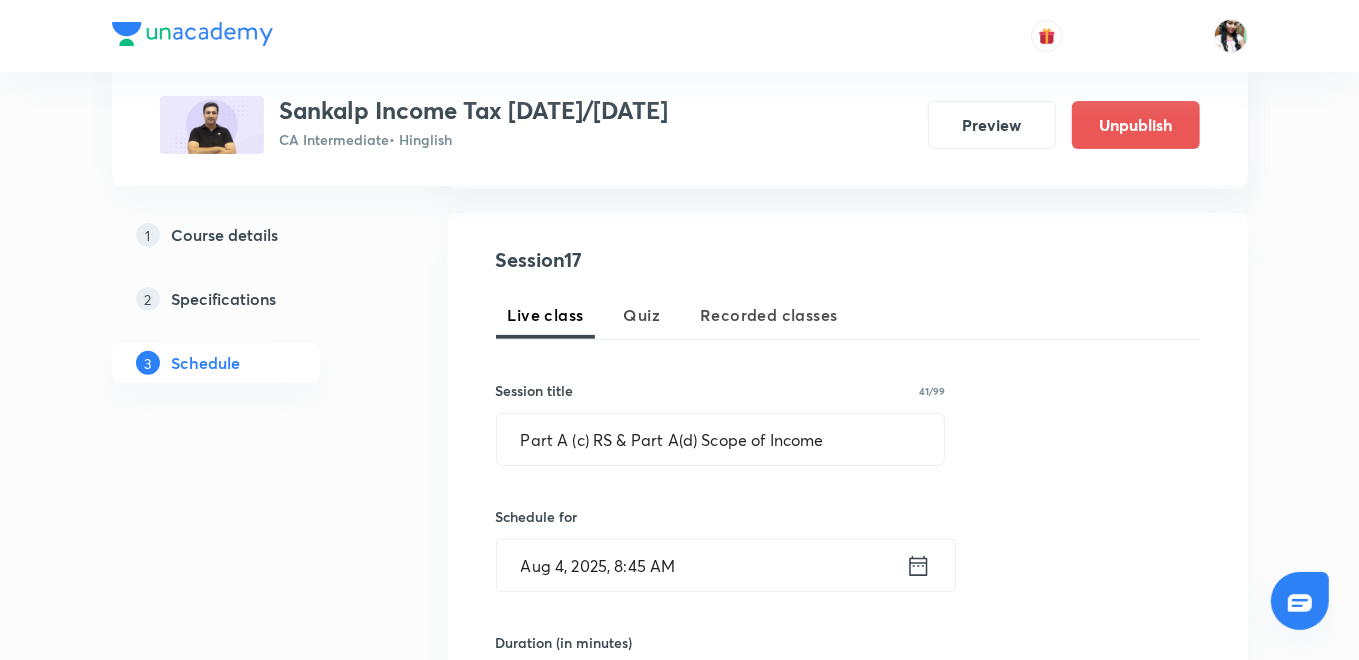 click 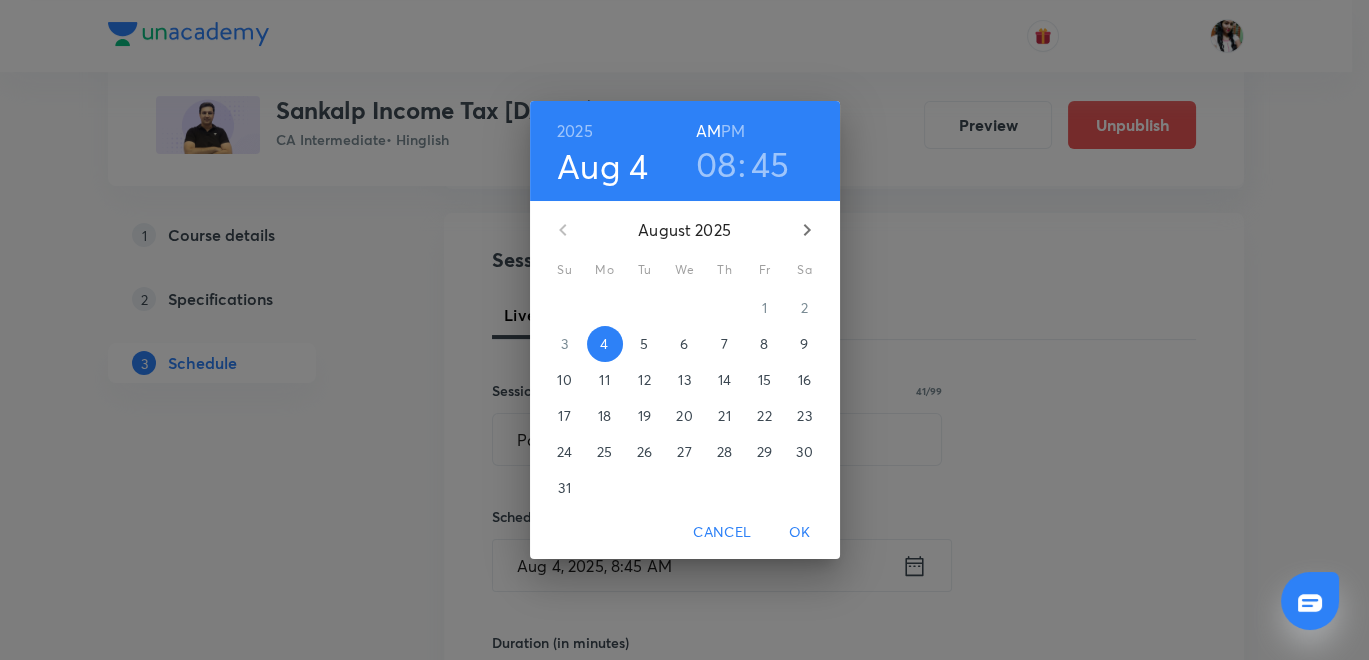 click on "6" at bounding box center [684, 344] 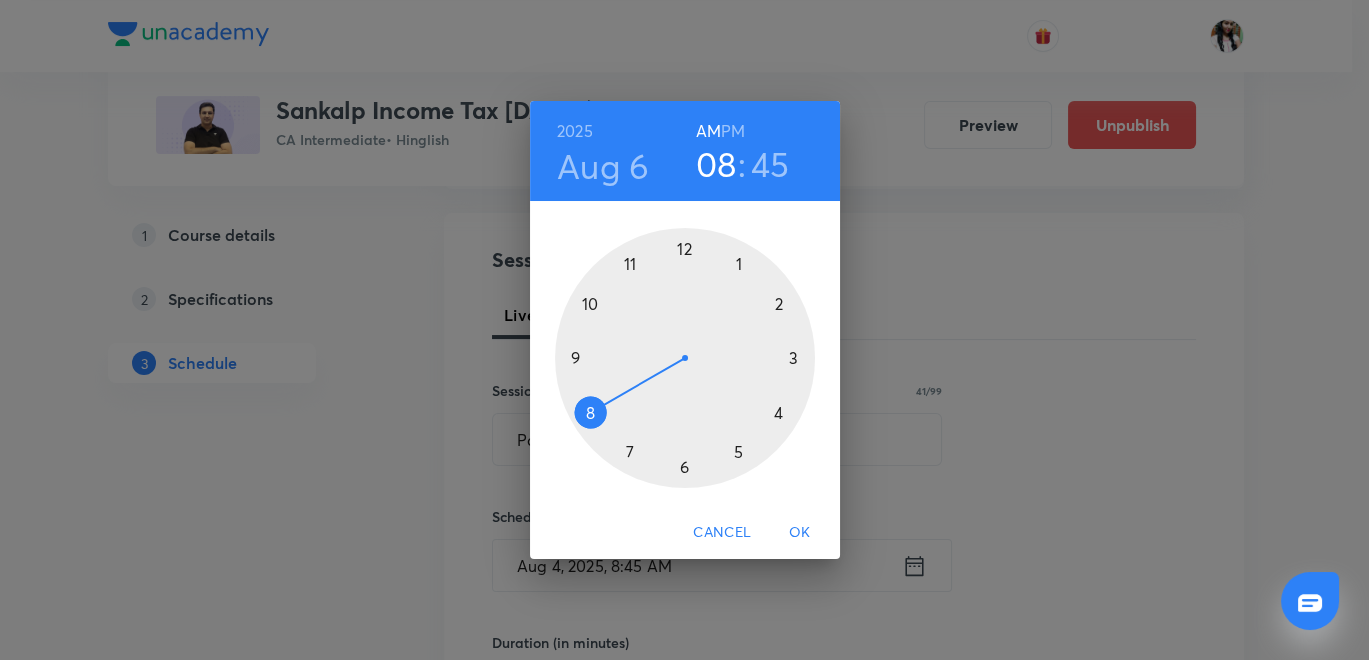 click on "PM" at bounding box center [733, 131] 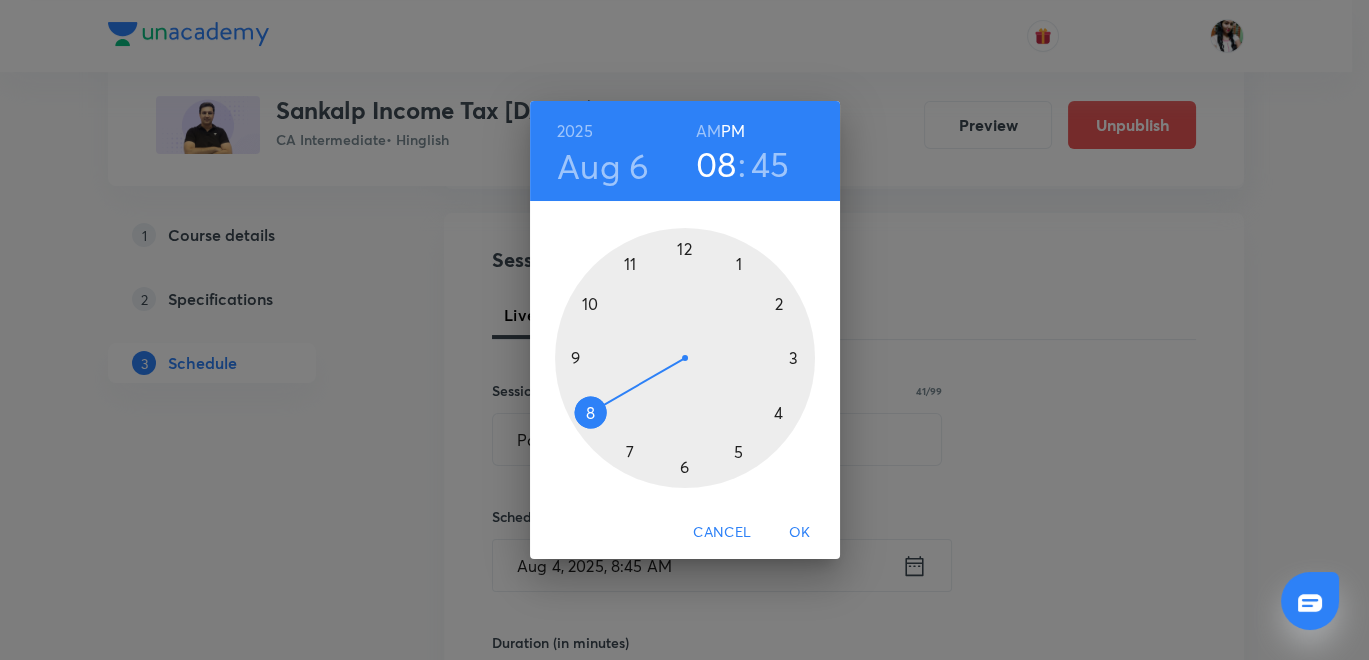 click at bounding box center [685, 358] 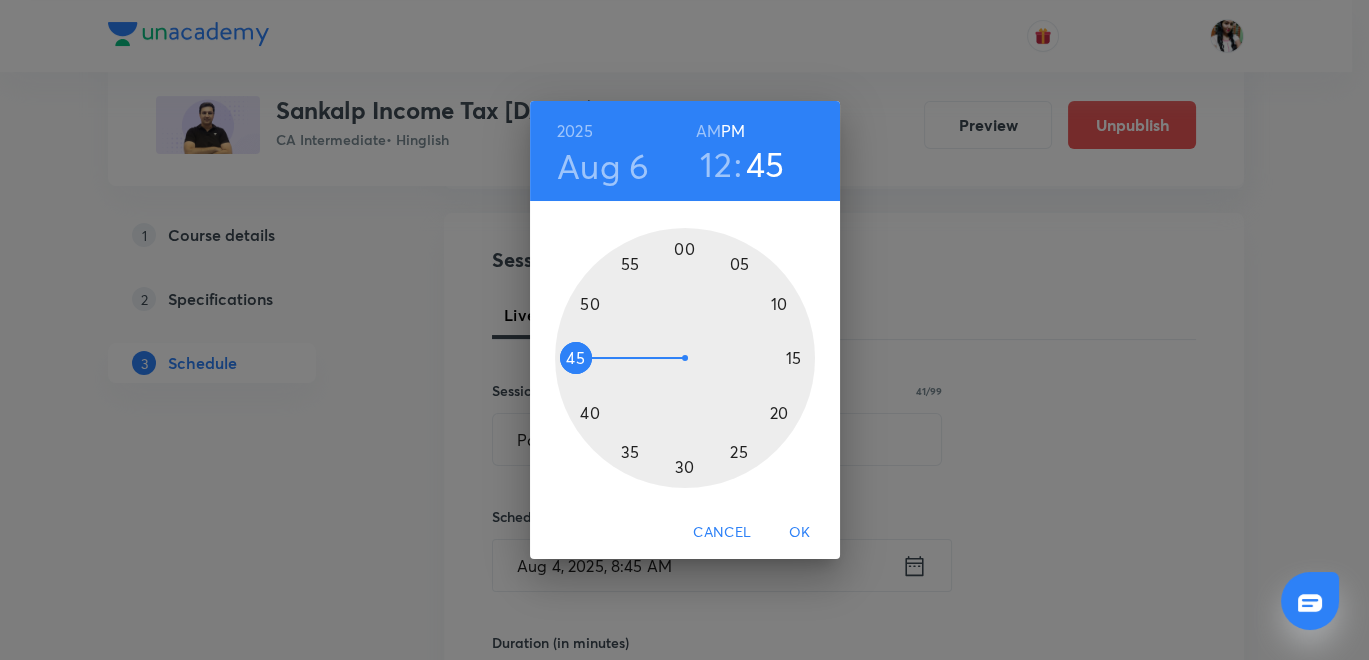 click at bounding box center (685, 358) 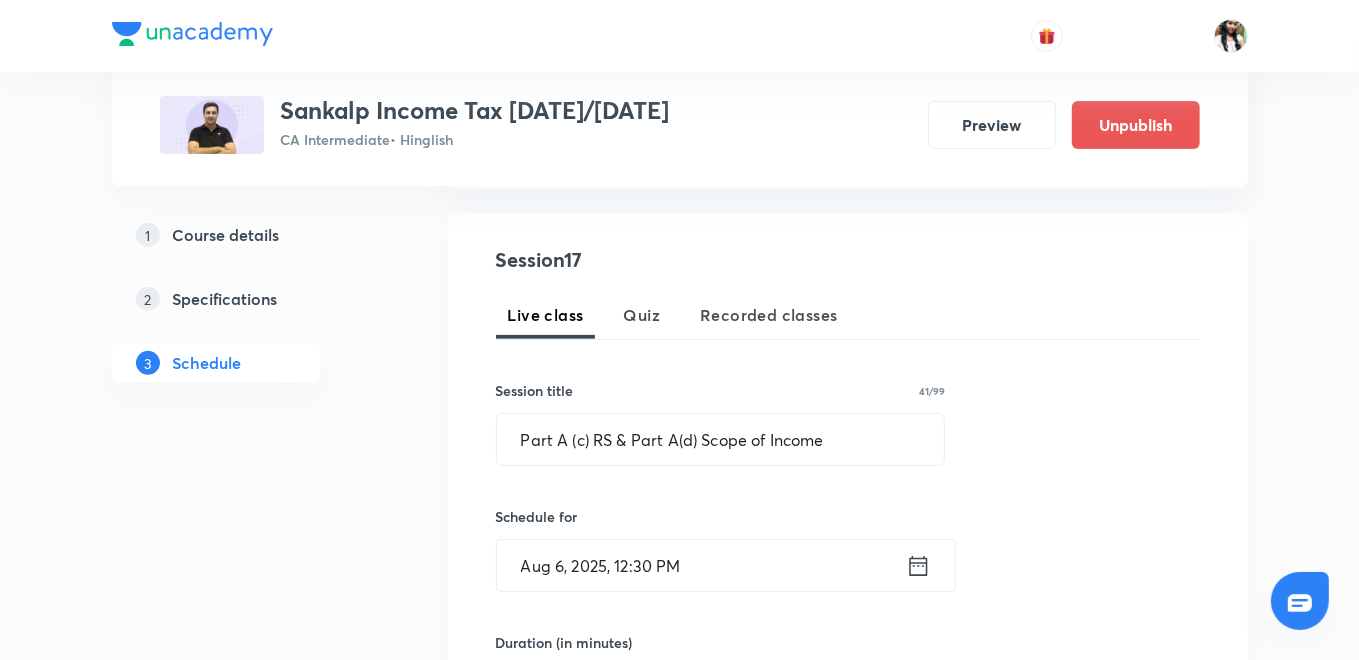 click on "Schedule for" at bounding box center [721, 516] 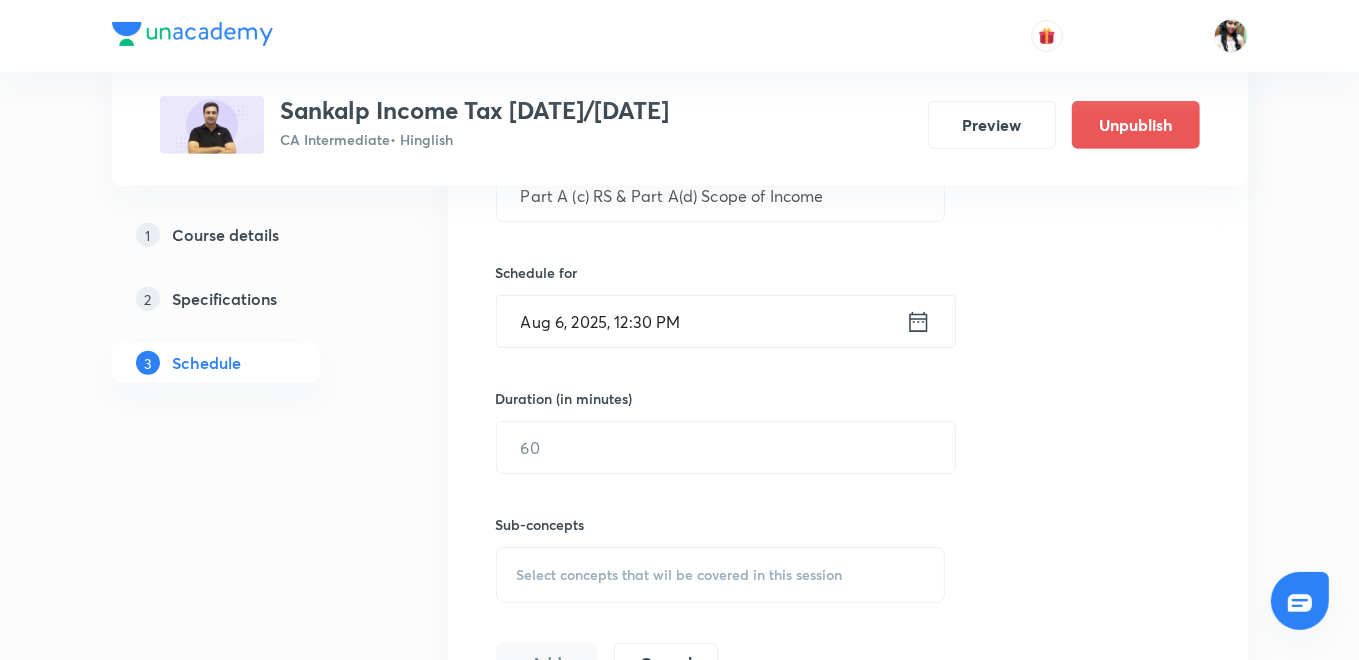 scroll, scrollTop: 614, scrollLeft: 0, axis: vertical 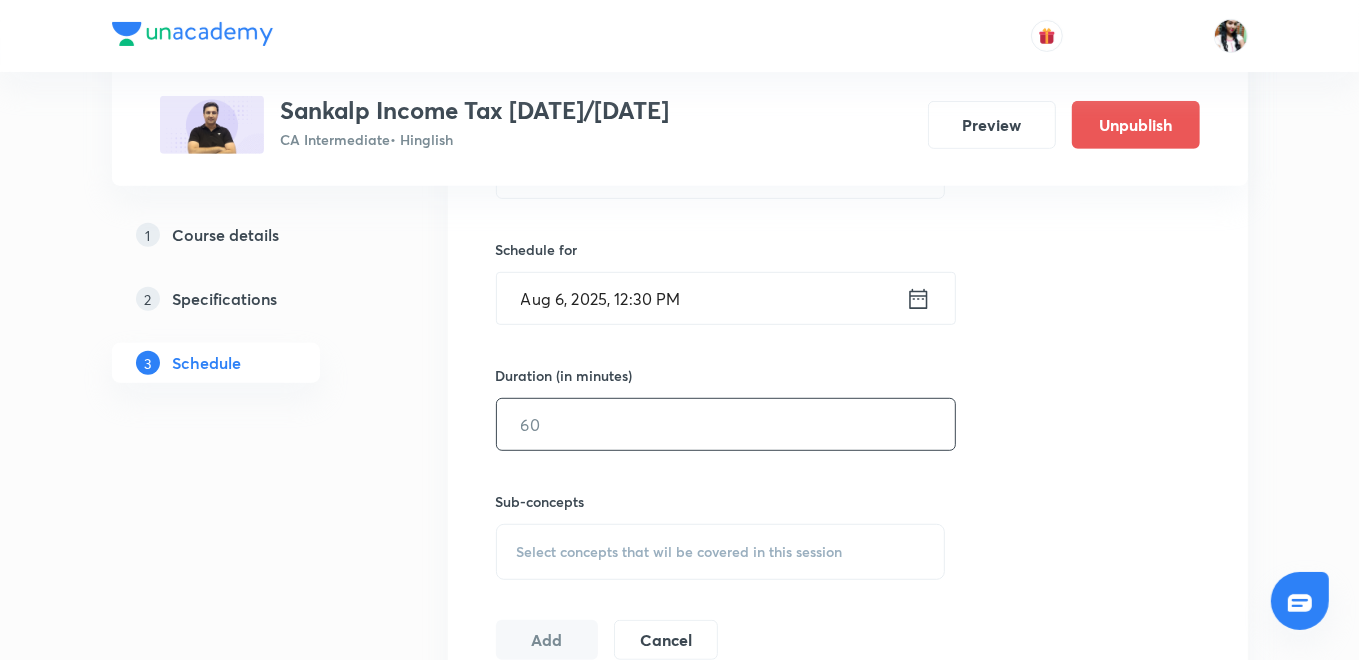click at bounding box center [726, 424] 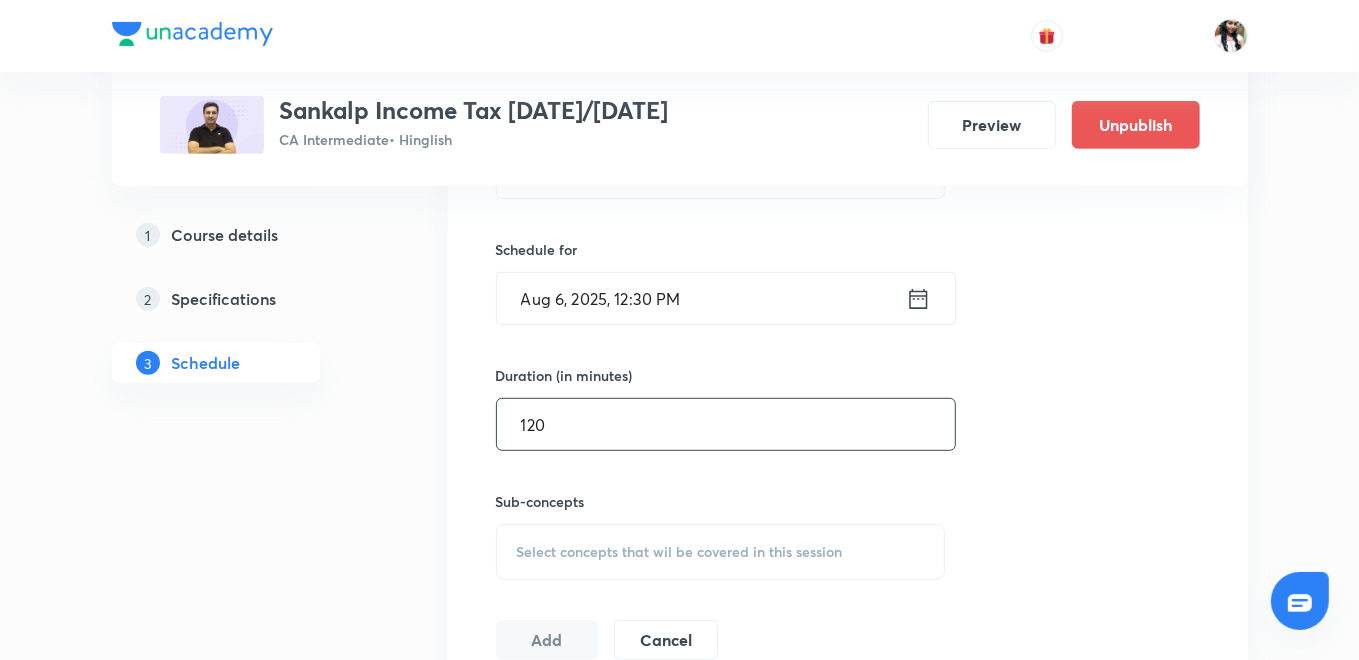 scroll, scrollTop: 725, scrollLeft: 0, axis: vertical 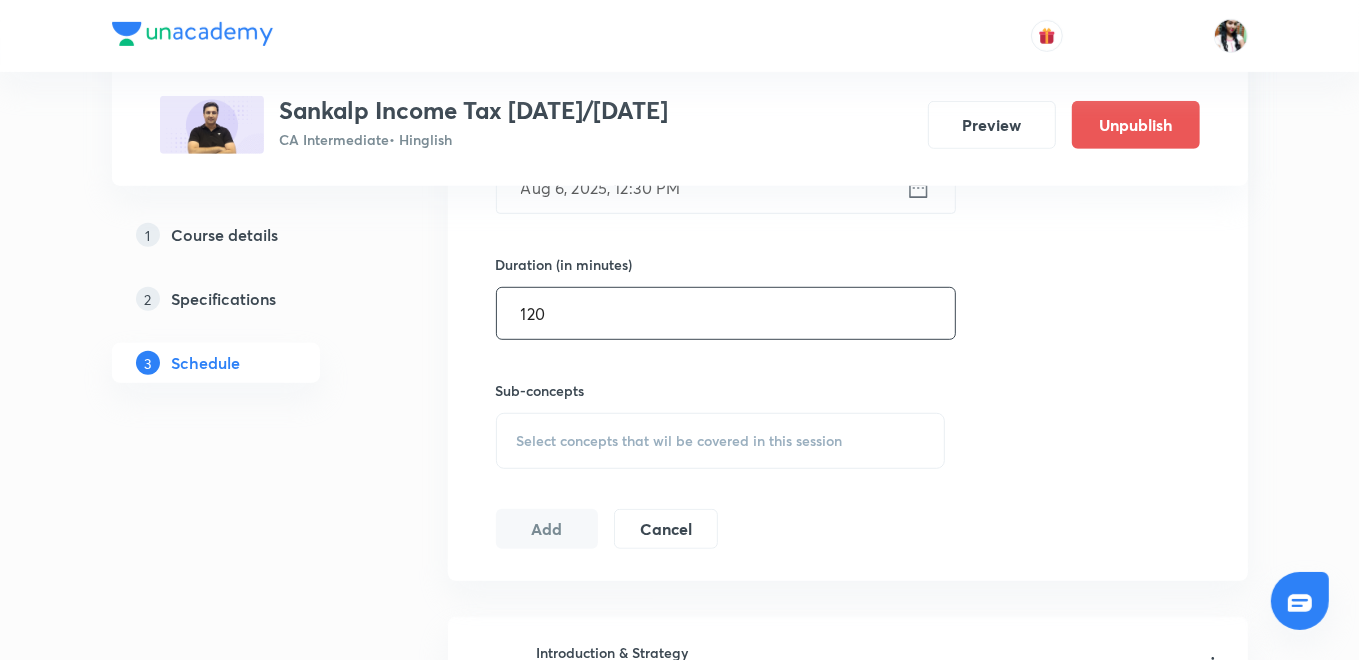 type on "120" 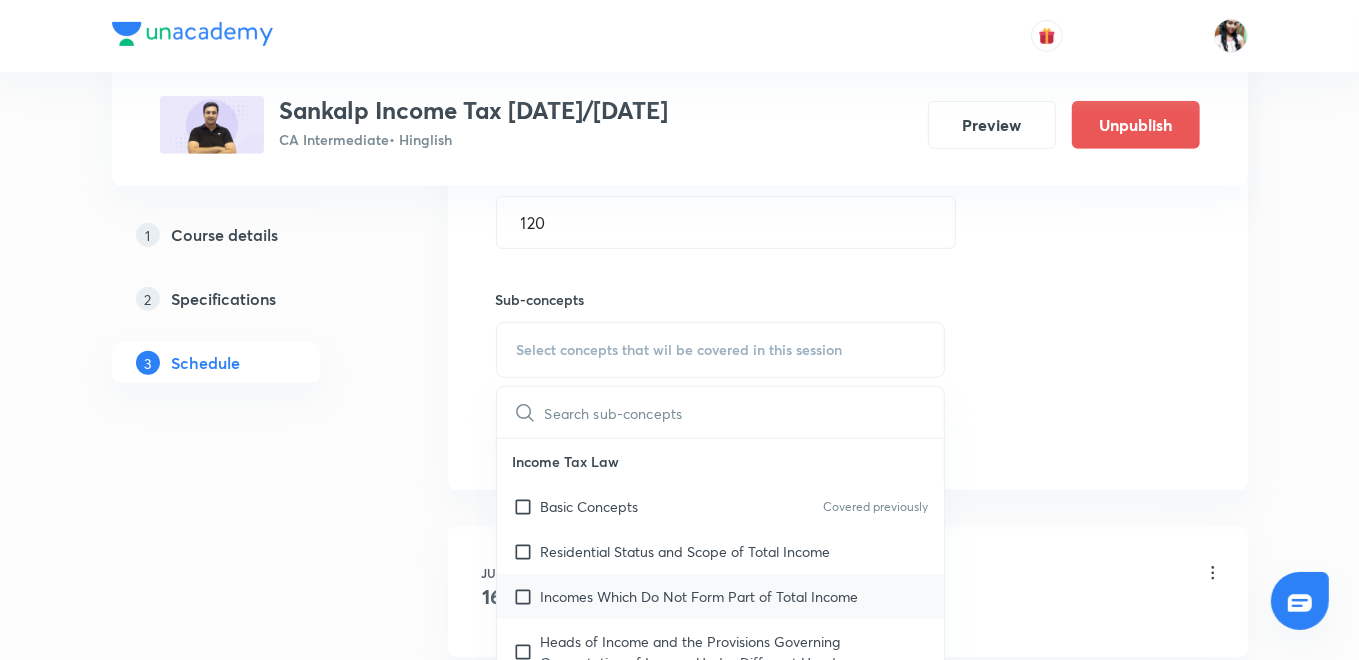 scroll, scrollTop: 947, scrollLeft: 0, axis: vertical 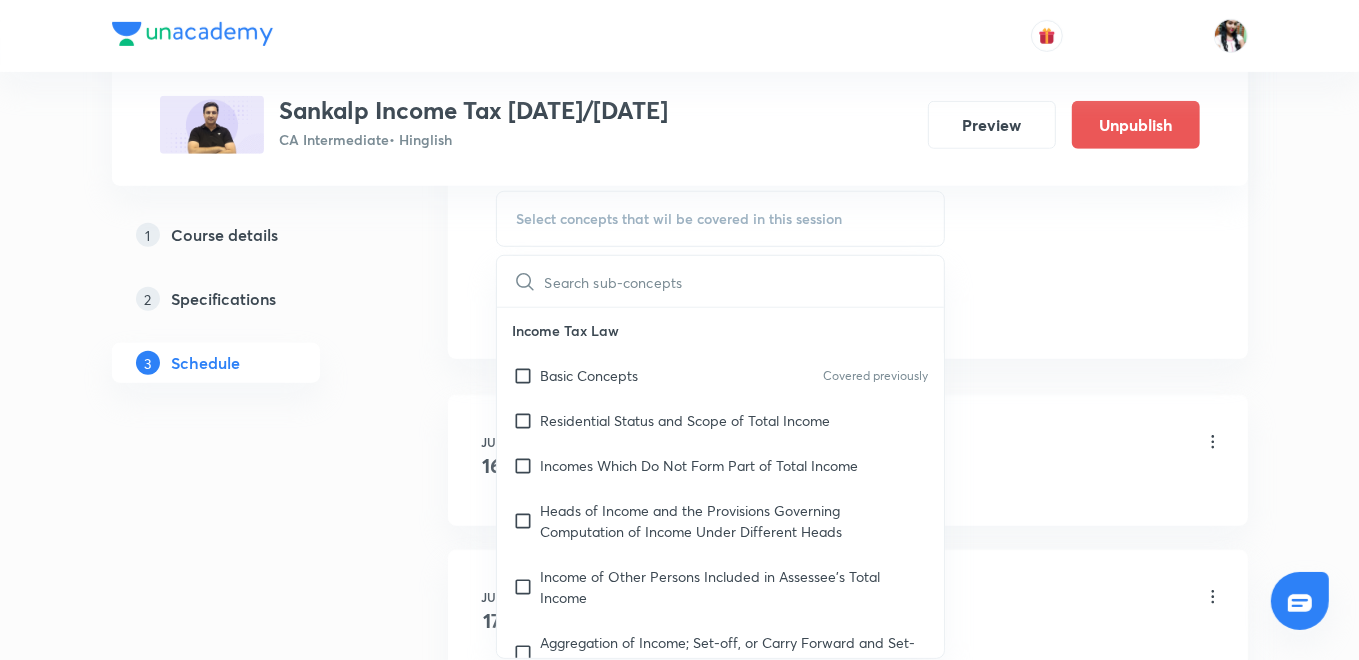 click on "Basic Concepts Covered previously" at bounding box center (721, 375) 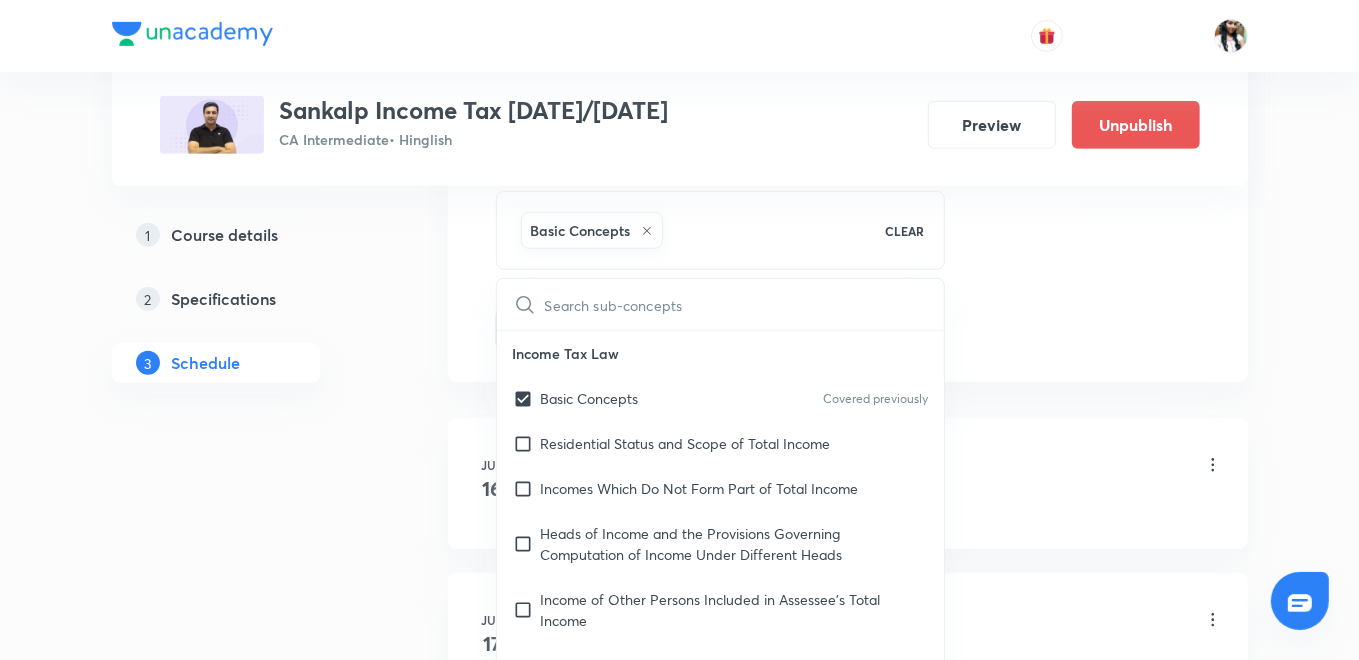 click on "Session  17 Live class Quiz Recorded classes Session title 41/99 Part A (c) RS & Part A(d) Scope of Income ​ Schedule for Aug 6, 2025, 12:30 PM ​ Duration (in minutes) 120 ​ Sub-concepts Basic Concepts CLEAR ​ Income Tax Law Basic Concepts Covered previously Residential Status and Scope of Total Income Incomes Which Do Not Form Part of Total Income Heads of Income and the Provisions Governing Computation of Income Under Different Heads Income of Other Persons Included in Assessee's Total Income Aggregation of Income; Set-off, or Carry Forward and Set-off of Losses Deductions from Gross Total Income Computation of Total Income and Tax Liability of Individuals Advance Tax Introduction to Tax Collection at Source Tax Deduction at Source Provisions for Filing Return of Income and Self-assessment  Income Tax Liability - Computation and Optimisation Indirect Taxes Concept of Indirect Taxes Goods and Services Tax (GST) Laws GST Accounts and Records Tax Deduction at Source and Collection of Tax at Source Add" at bounding box center (848, -3) 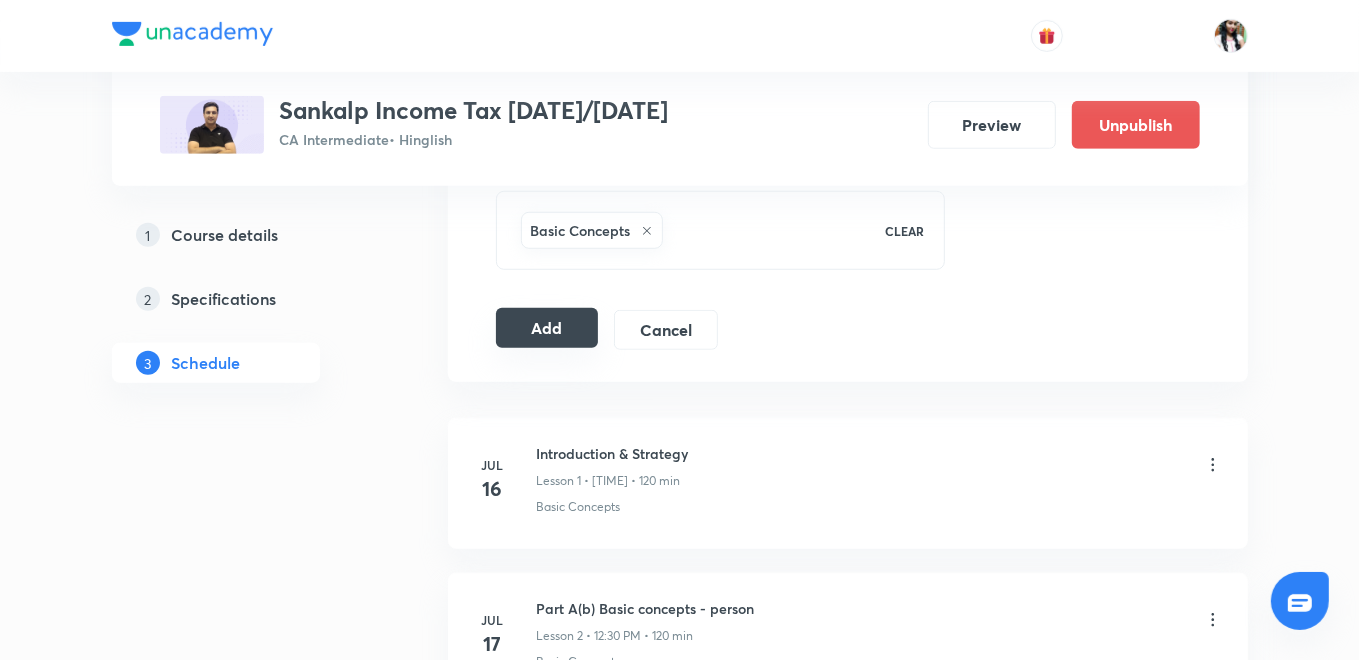 click on "Add" at bounding box center (547, 328) 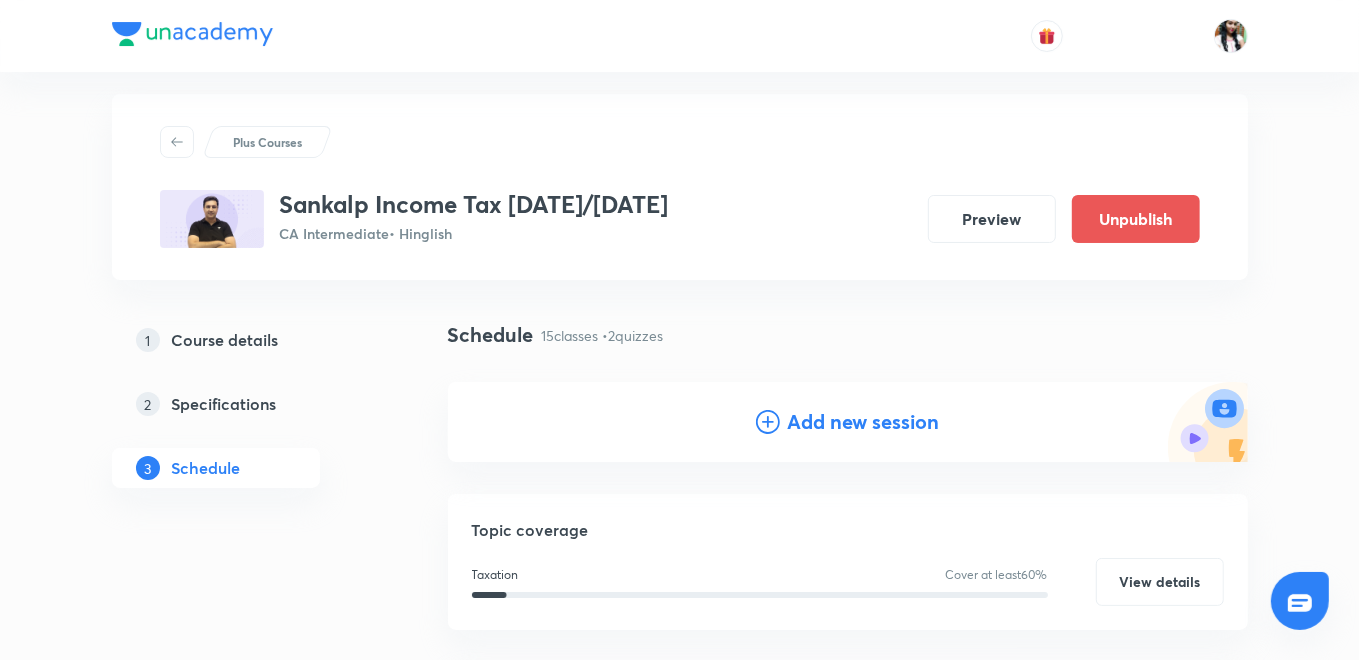 scroll, scrollTop: 0, scrollLeft: 0, axis: both 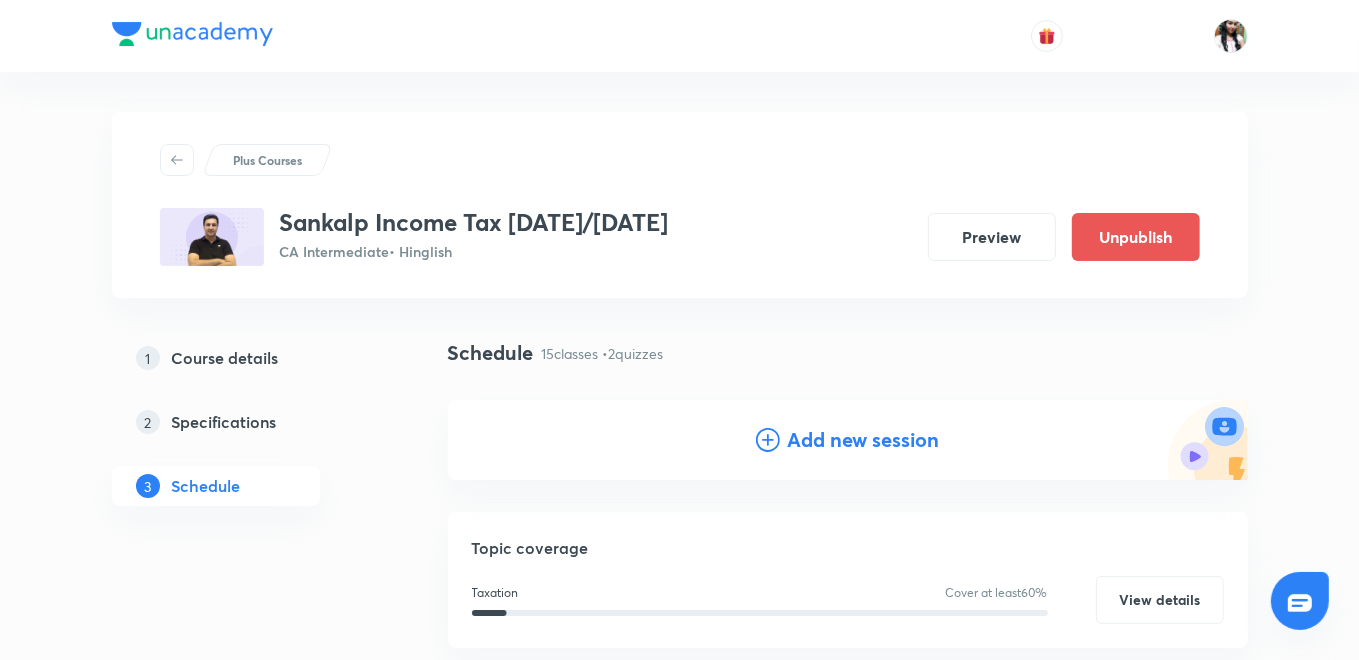 click on "Add new session" at bounding box center (864, 440) 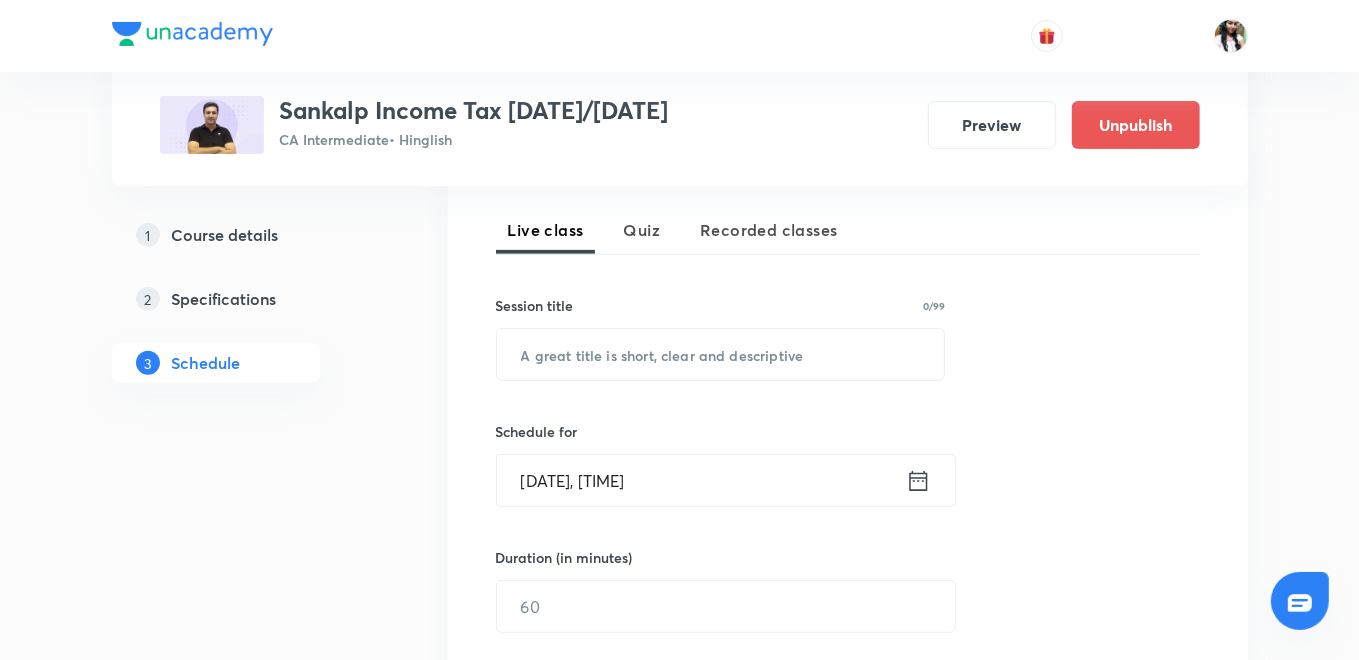 scroll, scrollTop: 444, scrollLeft: 0, axis: vertical 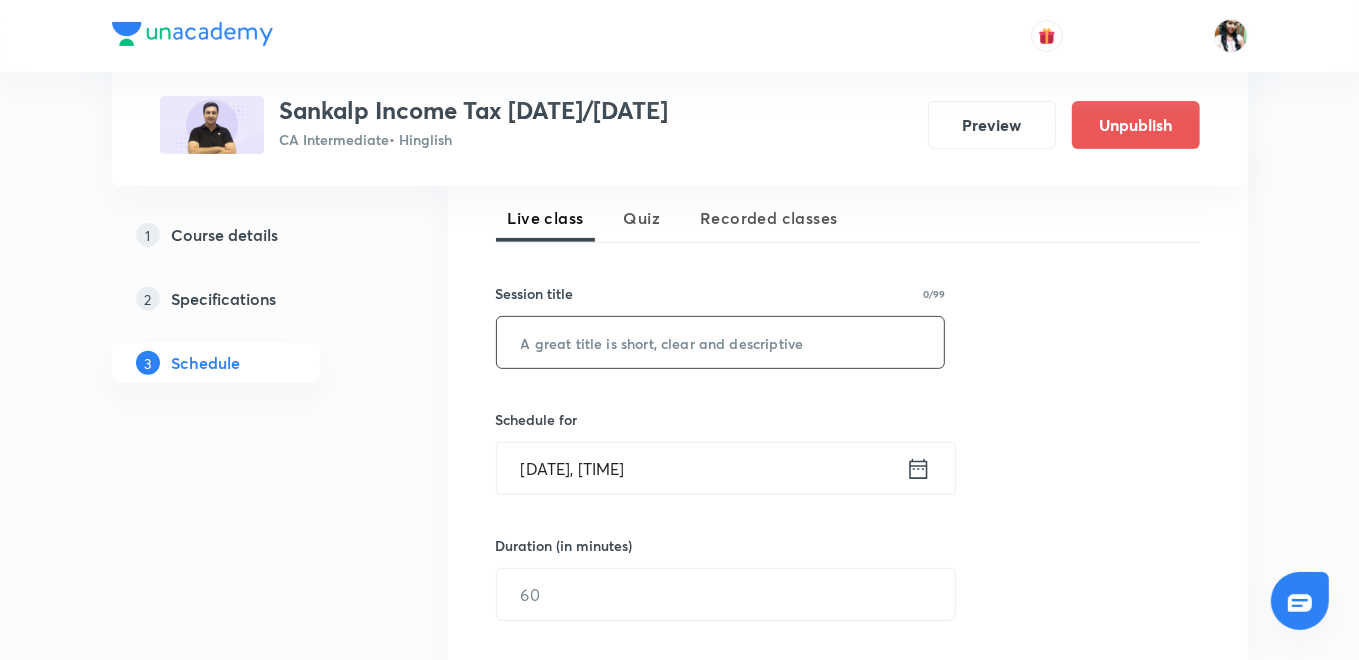paste on "Part A(d) Scope of Income" 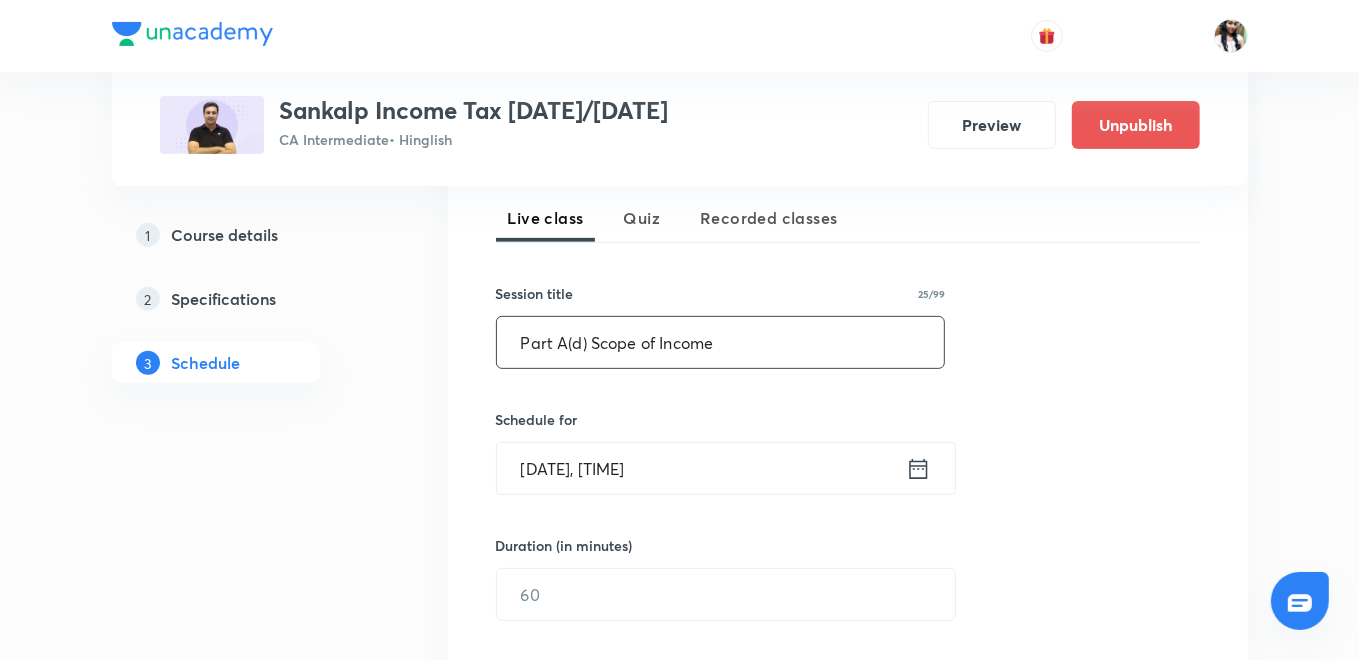 type on "Part A(d) Scope of Income" 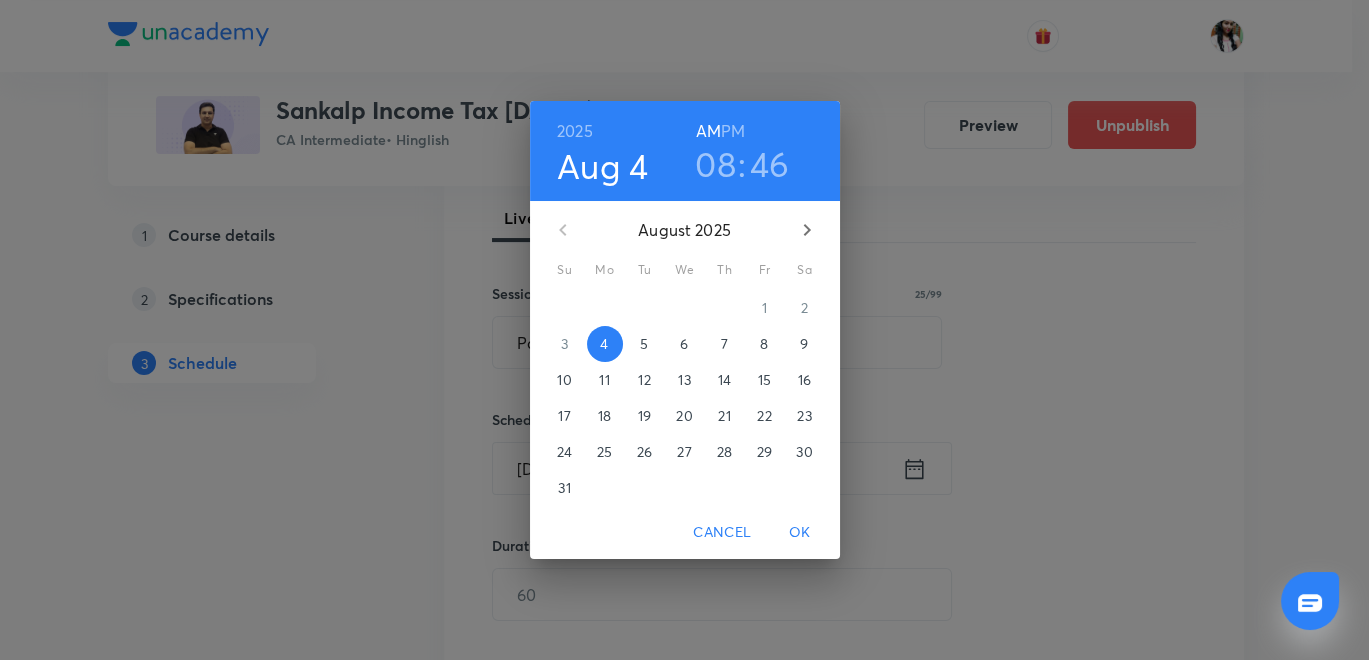click on "7" at bounding box center [724, 344] 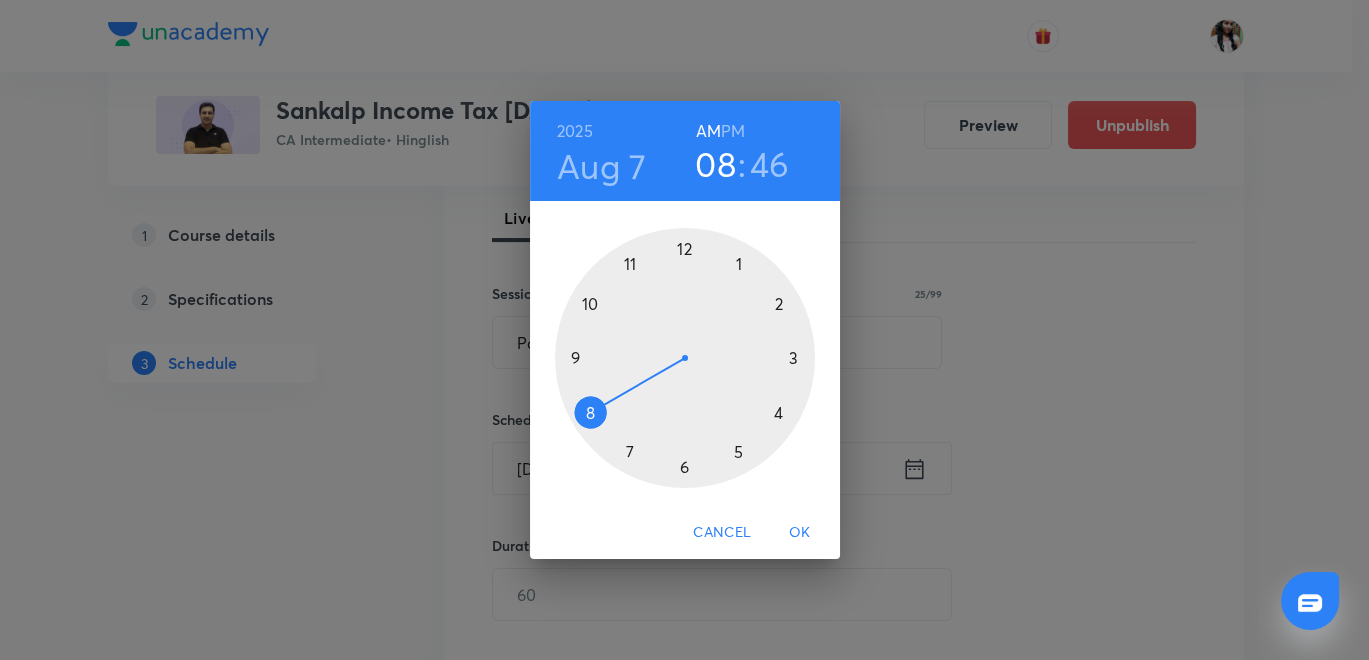 click on "PM" at bounding box center (733, 131) 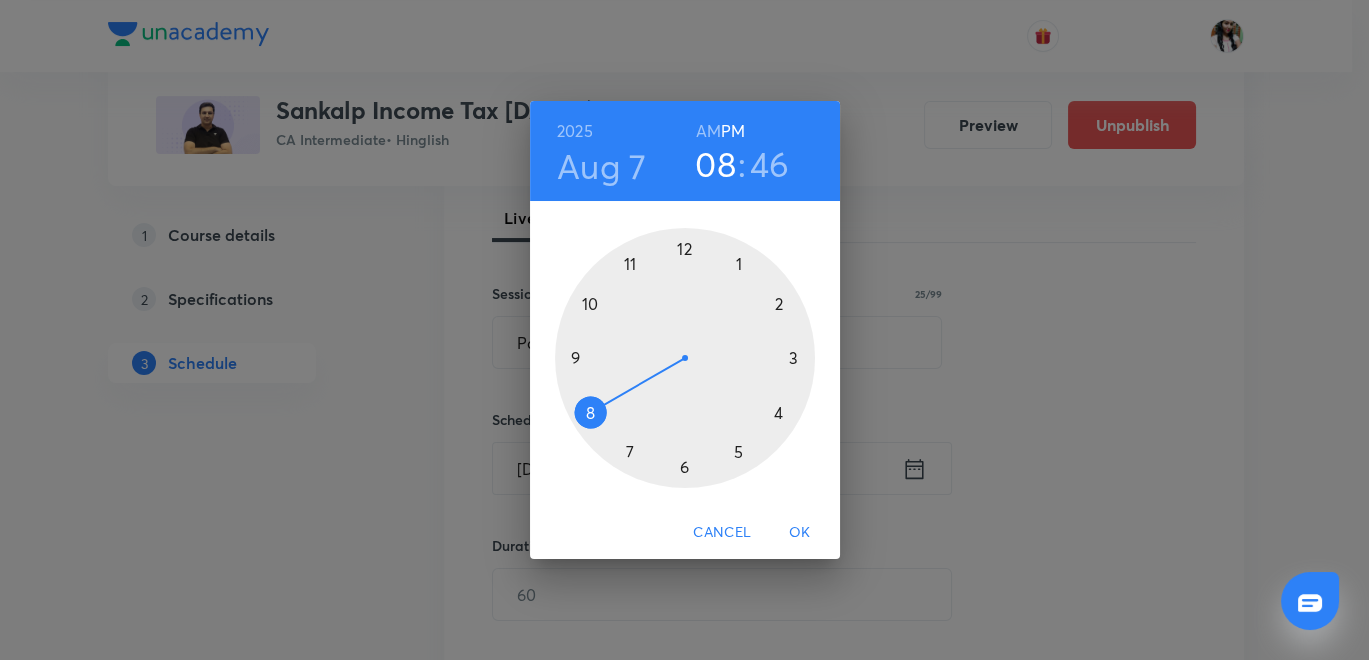 click at bounding box center (685, 358) 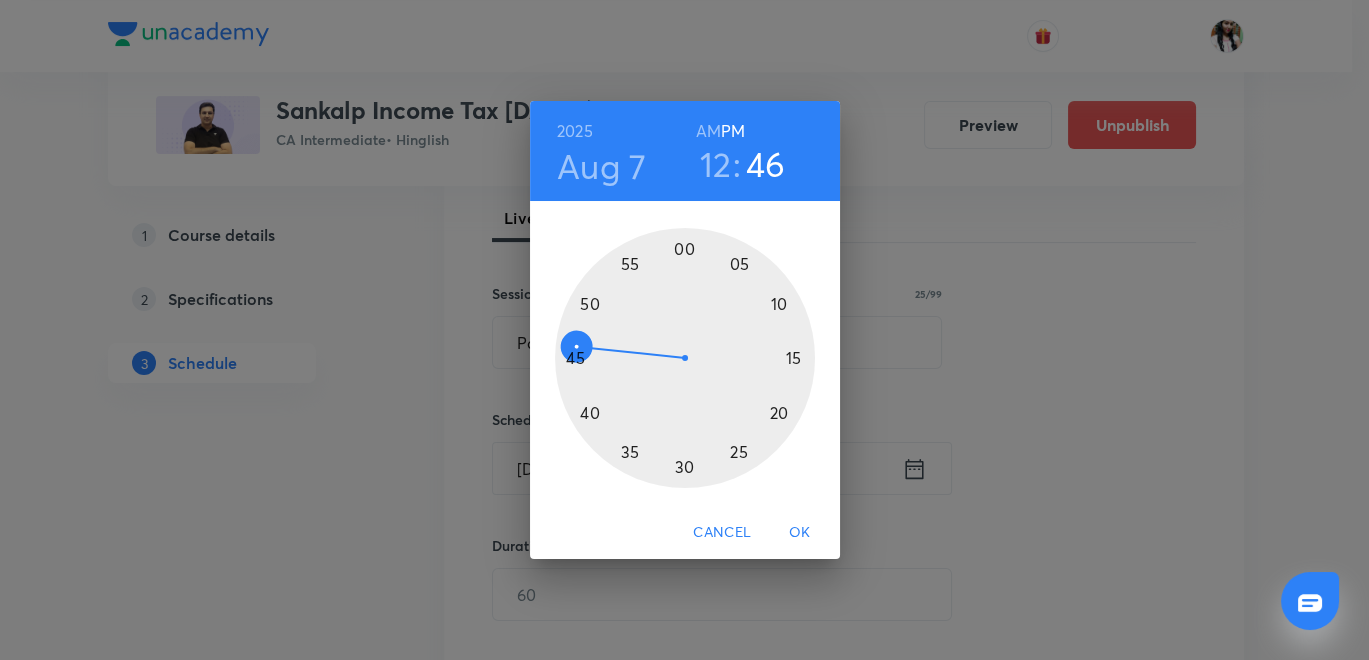 click at bounding box center (685, 358) 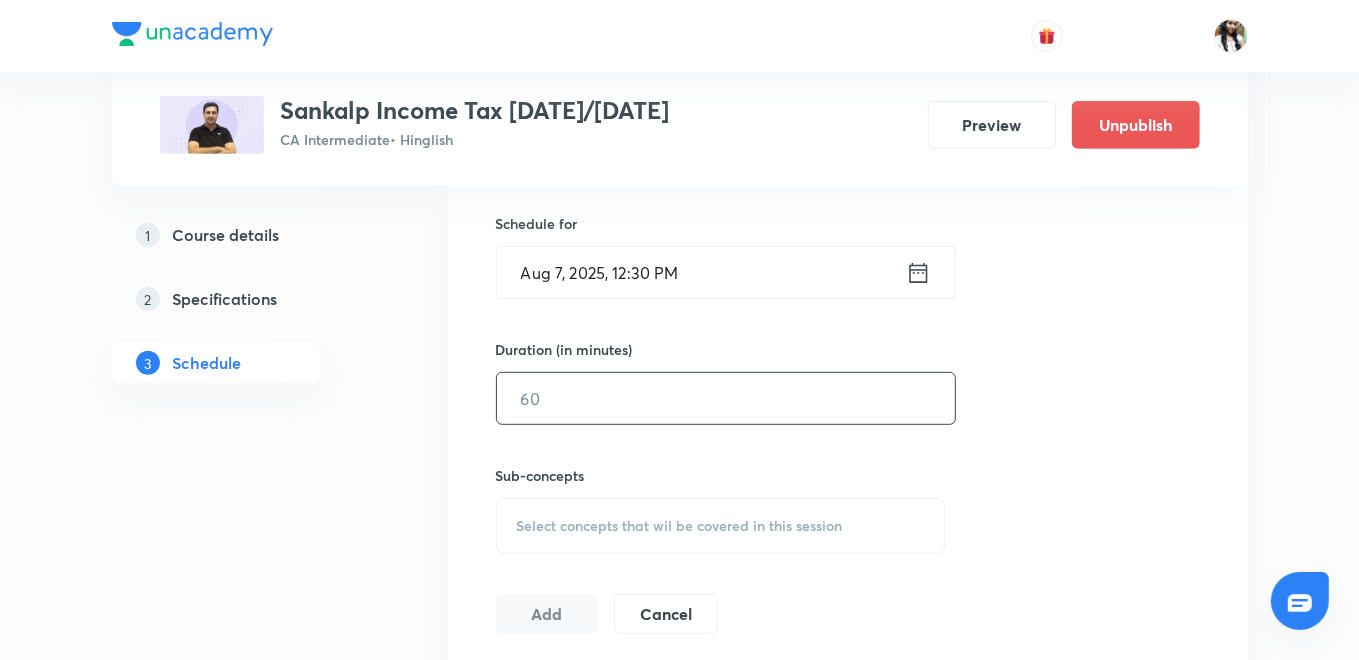 scroll, scrollTop: 666, scrollLeft: 0, axis: vertical 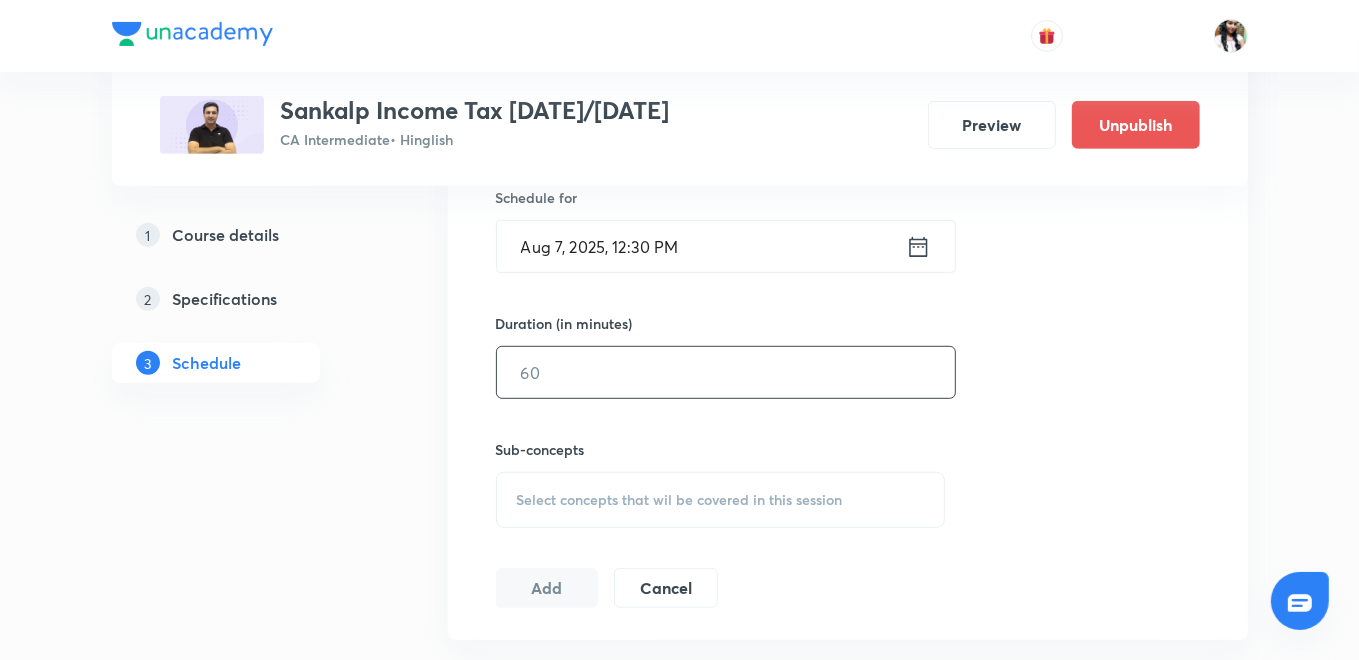 drag, startPoint x: 645, startPoint y: 361, endPoint x: 654, endPoint y: 349, distance: 15 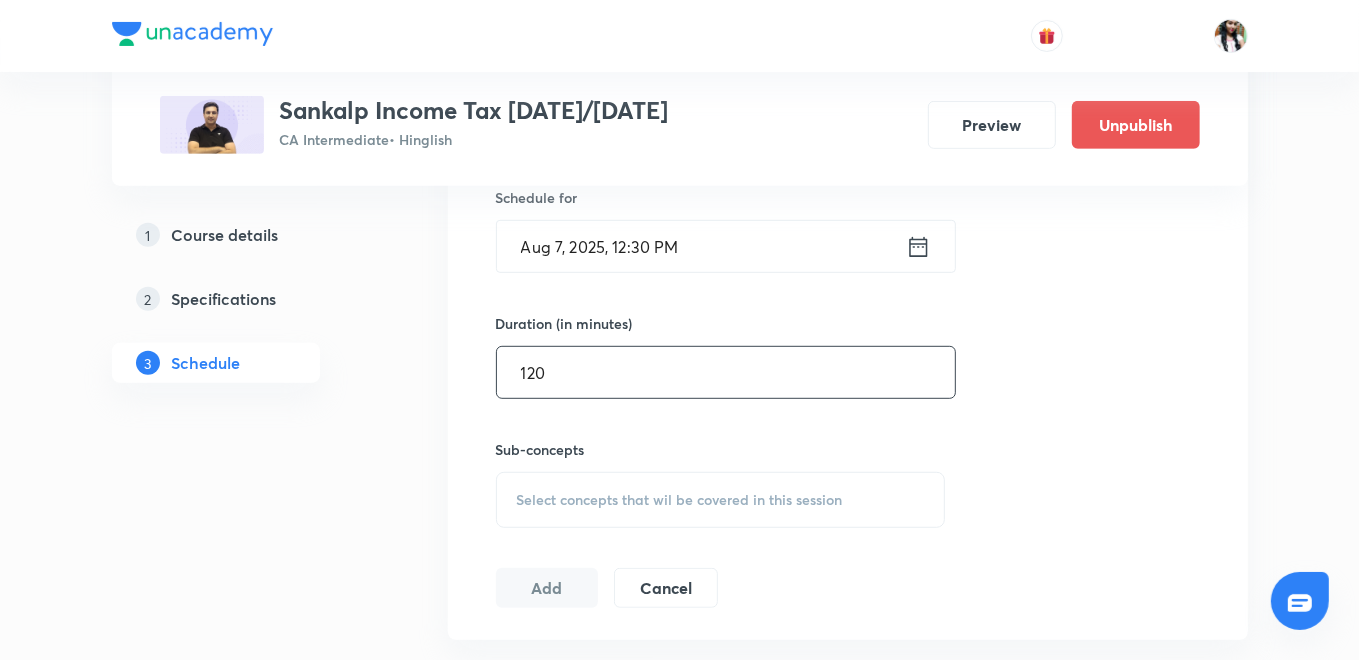 type on "120" 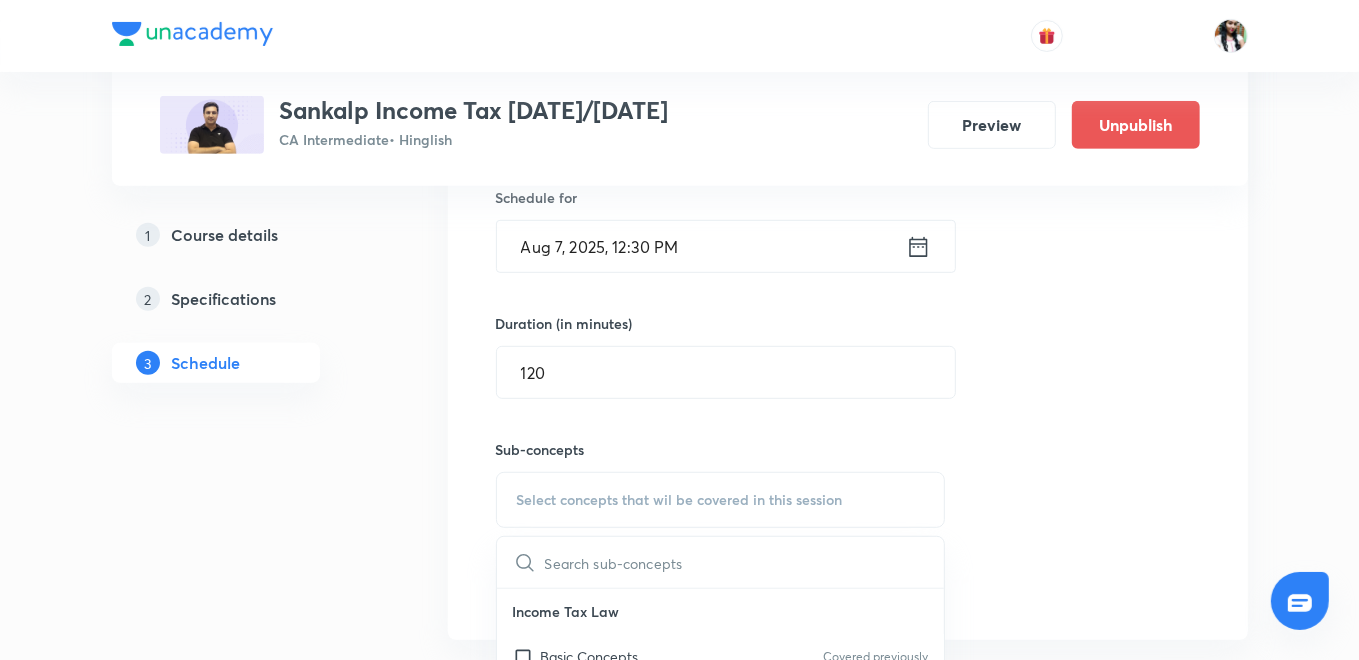 scroll, scrollTop: 777, scrollLeft: 0, axis: vertical 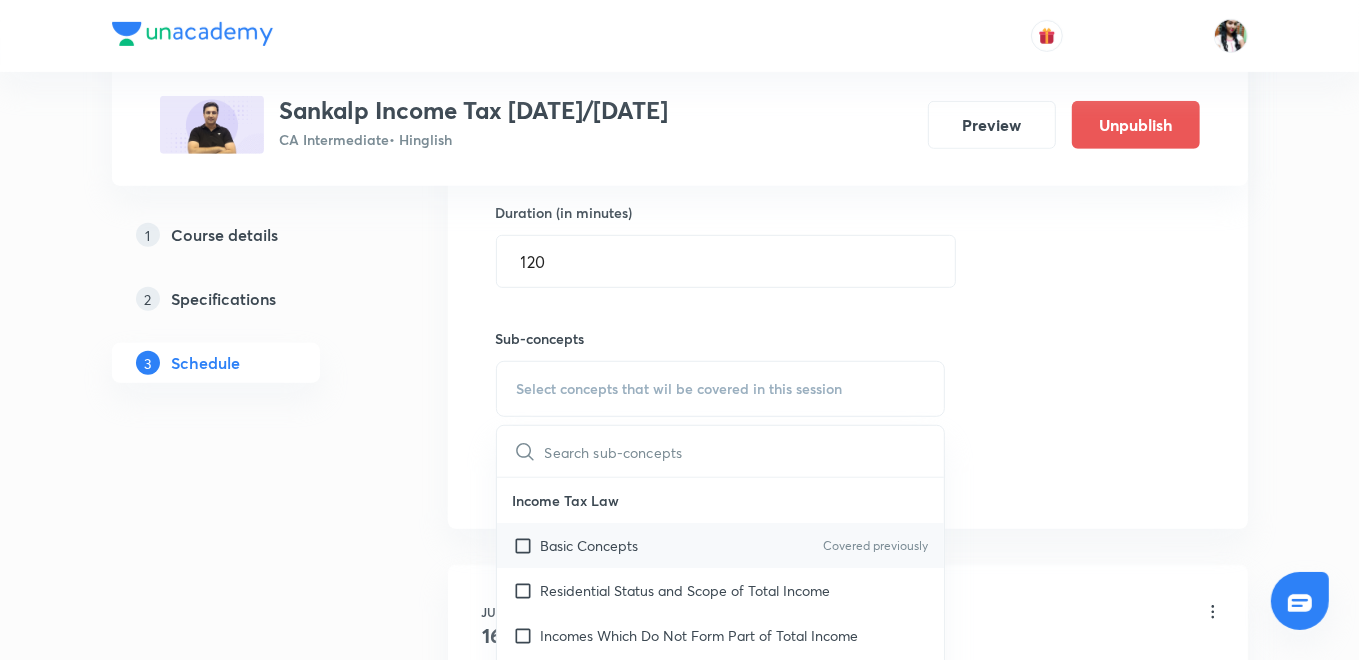 click on "Basic Concepts Covered previously" at bounding box center [721, 545] 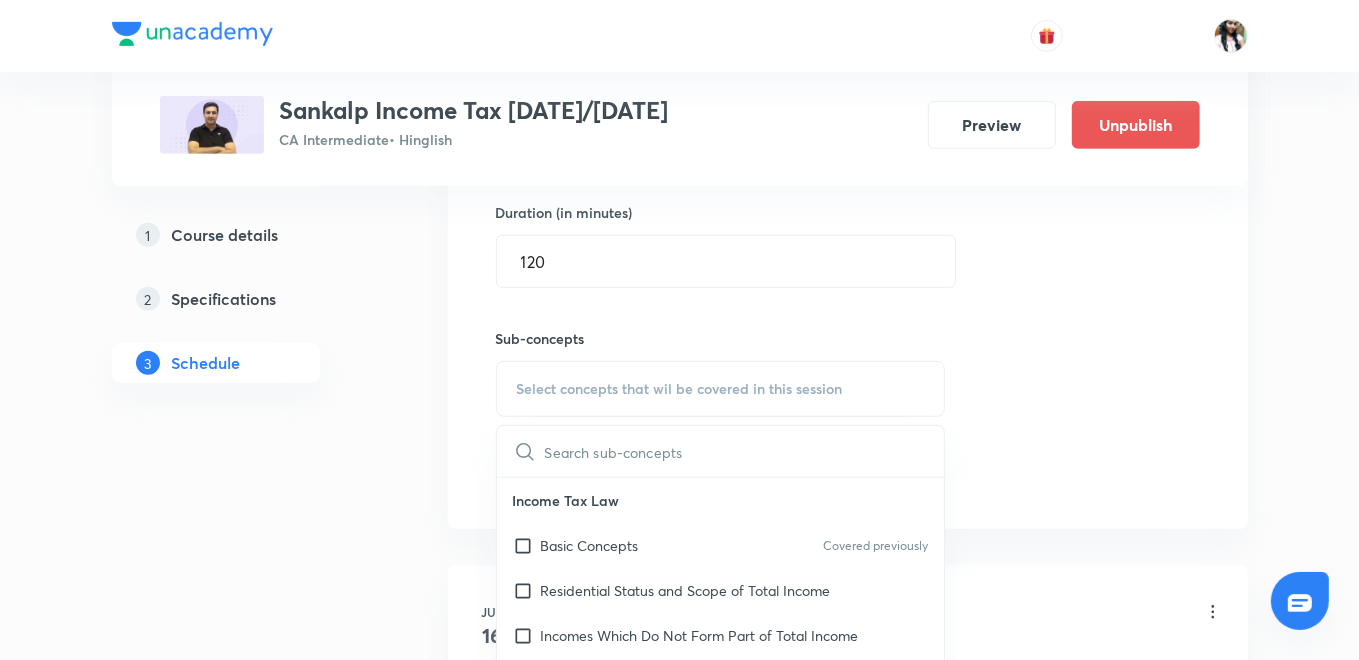 checkbox on "true" 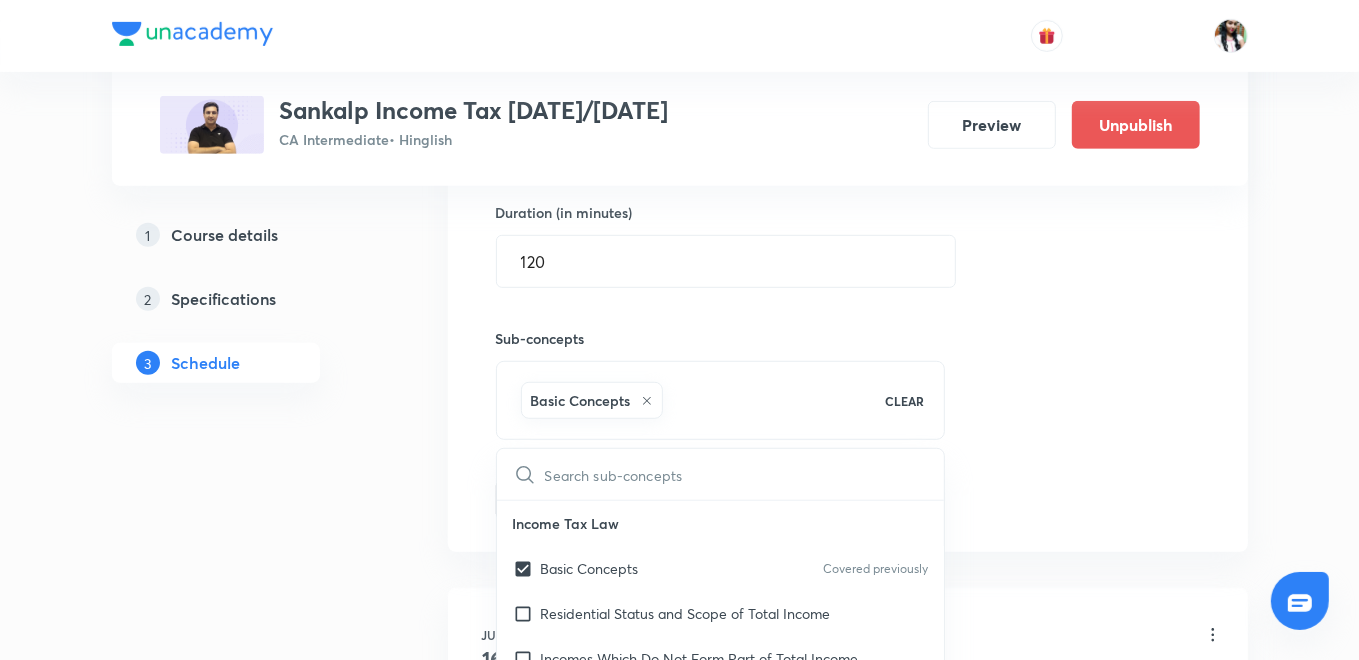 click on "Sub-concepts Basic Concepts CLEAR ​ Income Tax Law Basic Concepts Covered previously Residential Status and Scope of Total Income Incomes Which Do Not Form Part of Total Income Heads of Income and the Provisions Governing Computation of Income Under Different Heads Income of Other Persons Included in Assessee's Total Income Aggregation of Income; Set-off, or Carry Forward and Set-off of Losses Deductions from Gross Total Income Computation of Total Income and Tax Liability of Individuals Advance Tax Introduction to Tax Collection at Source Tax Deduction at Source Provisions for Filing Return of Income and Self-assessment  Income Tax Liability - Computation and Optimisation Indirect Taxes Concept of Indirect Taxes Goods and Services Tax (GST) Laws GST Accounts and Records Tax Deduction at Source and Collection of Tax at Source" at bounding box center [721, 364] 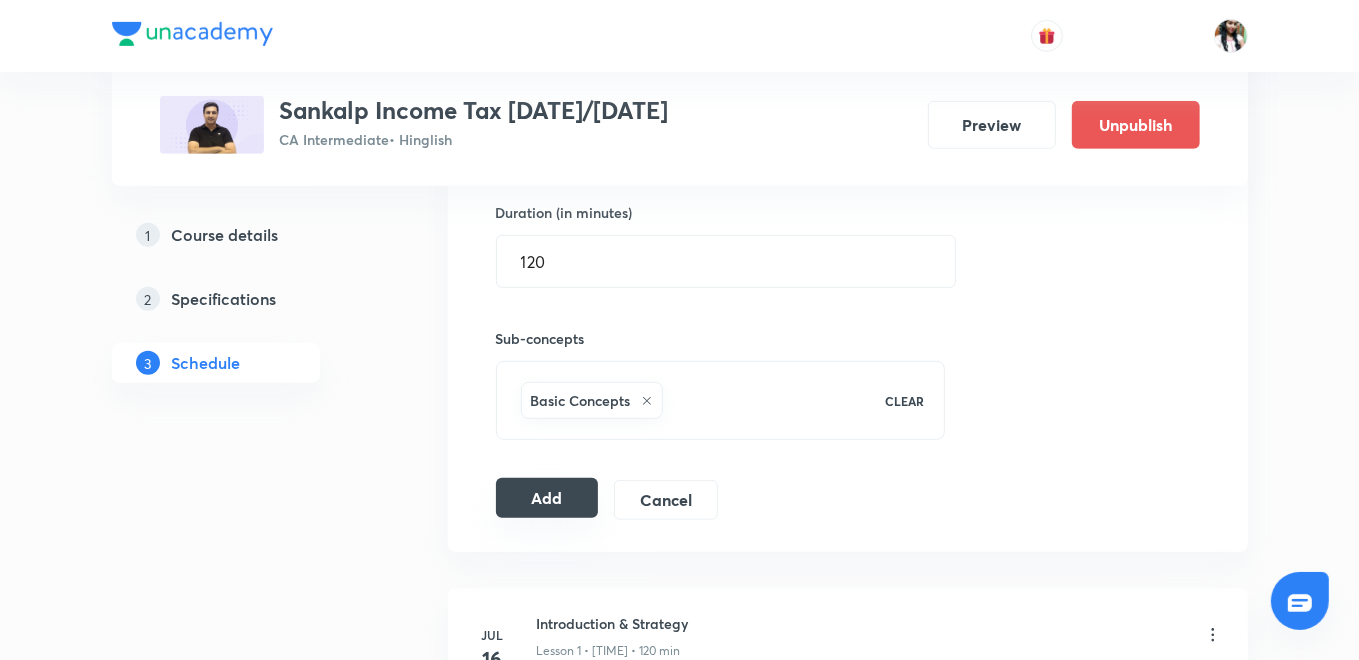 click on "Add" at bounding box center [547, 498] 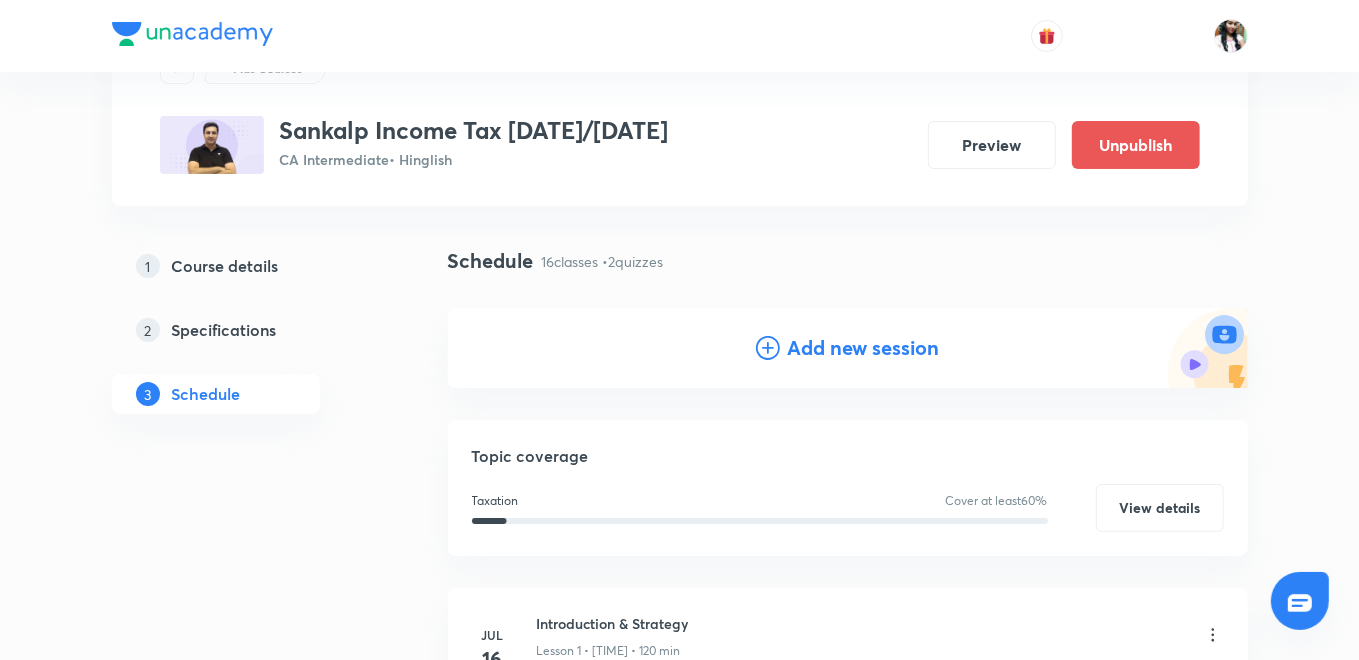 scroll, scrollTop: 0, scrollLeft: 0, axis: both 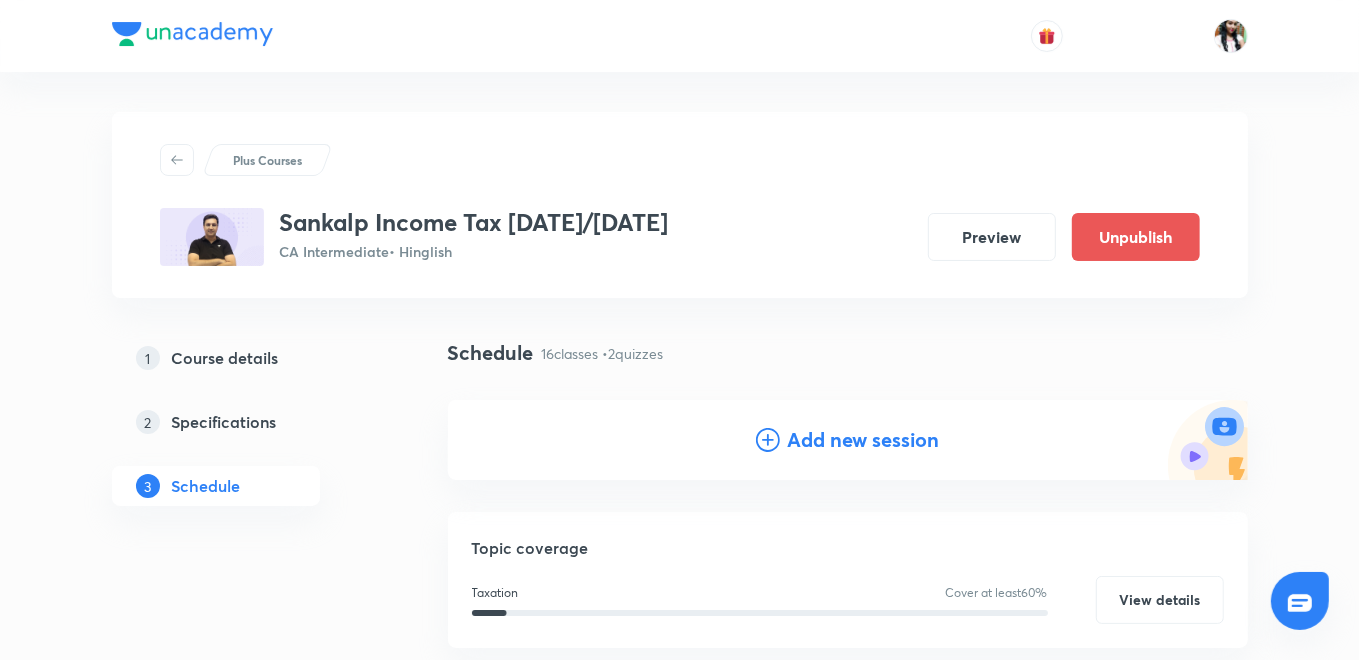 click on "Add new session" at bounding box center (864, 440) 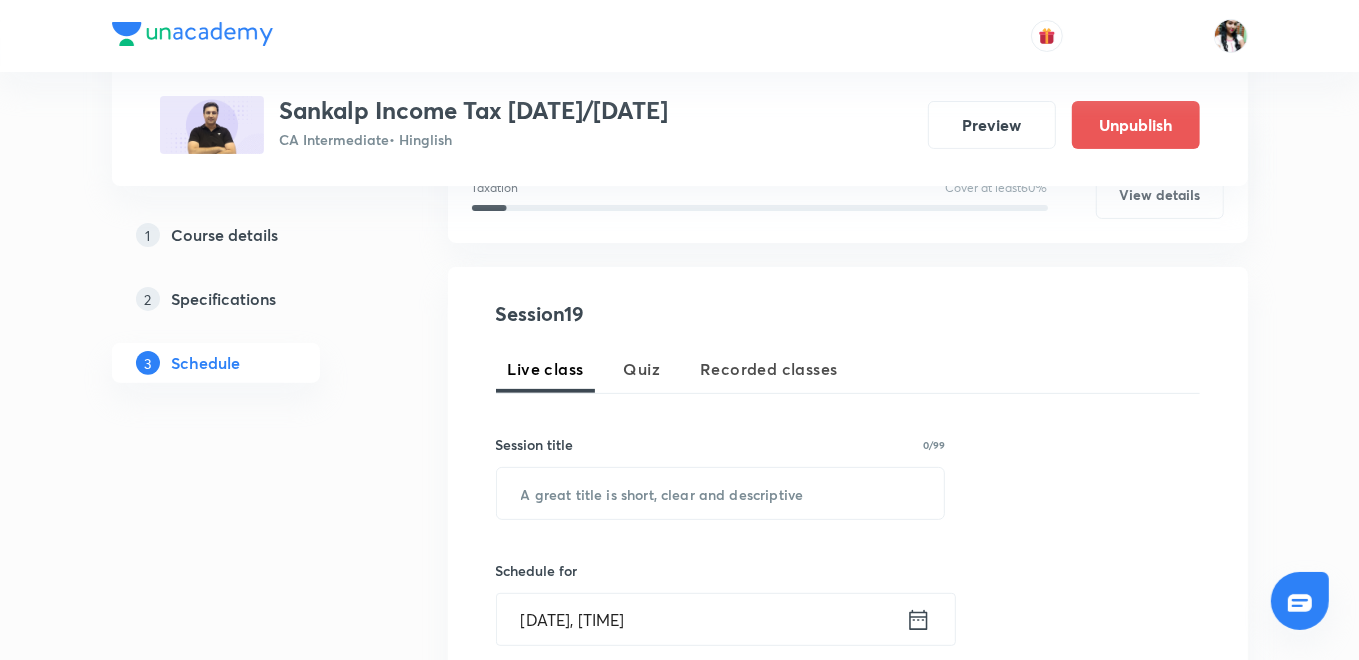 scroll, scrollTop: 333, scrollLeft: 0, axis: vertical 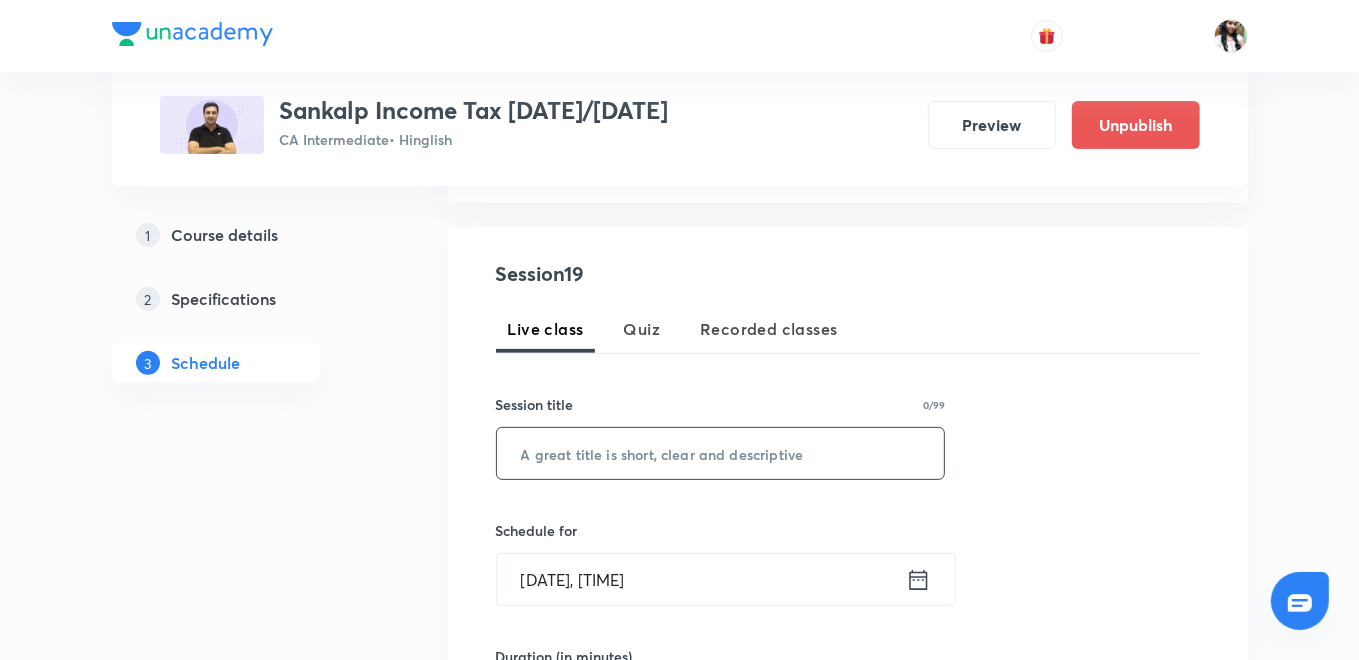 paste on "Part A(d) Scope of Income" 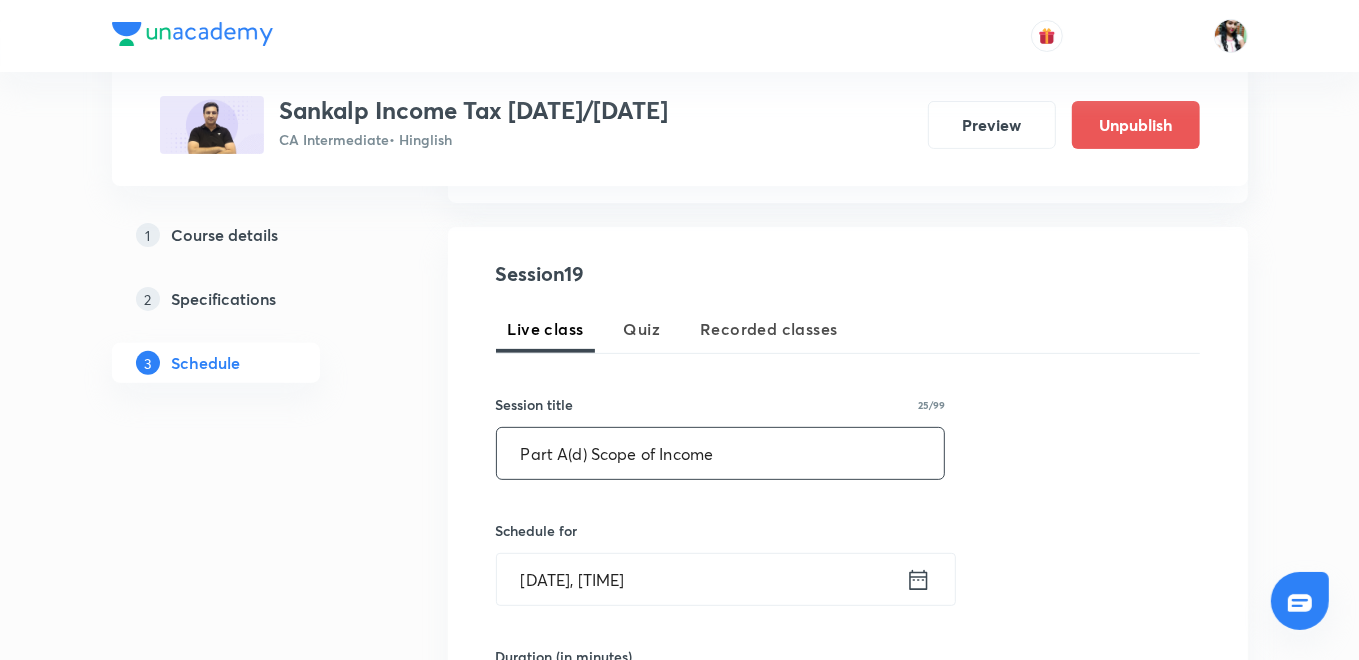 type on "Part A(d) Scope of Income" 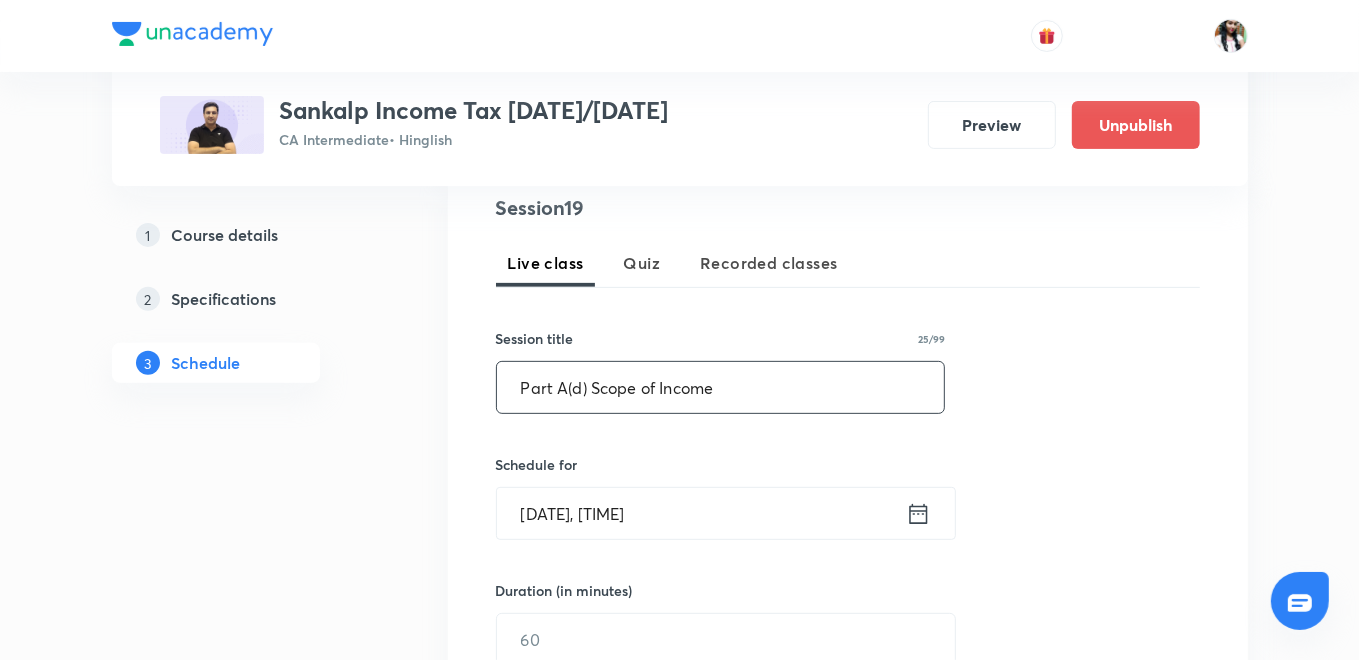 scroll, scrollTop: 444, scrollLeft: 0, axis: vertical 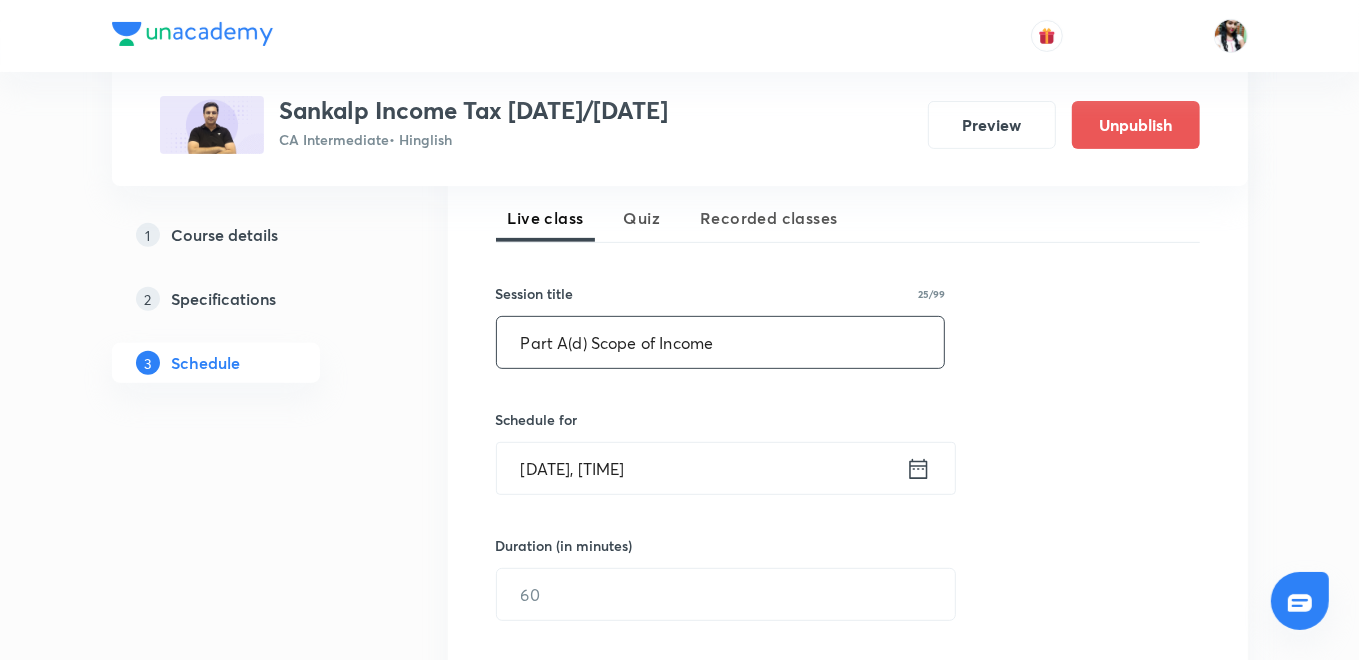 click 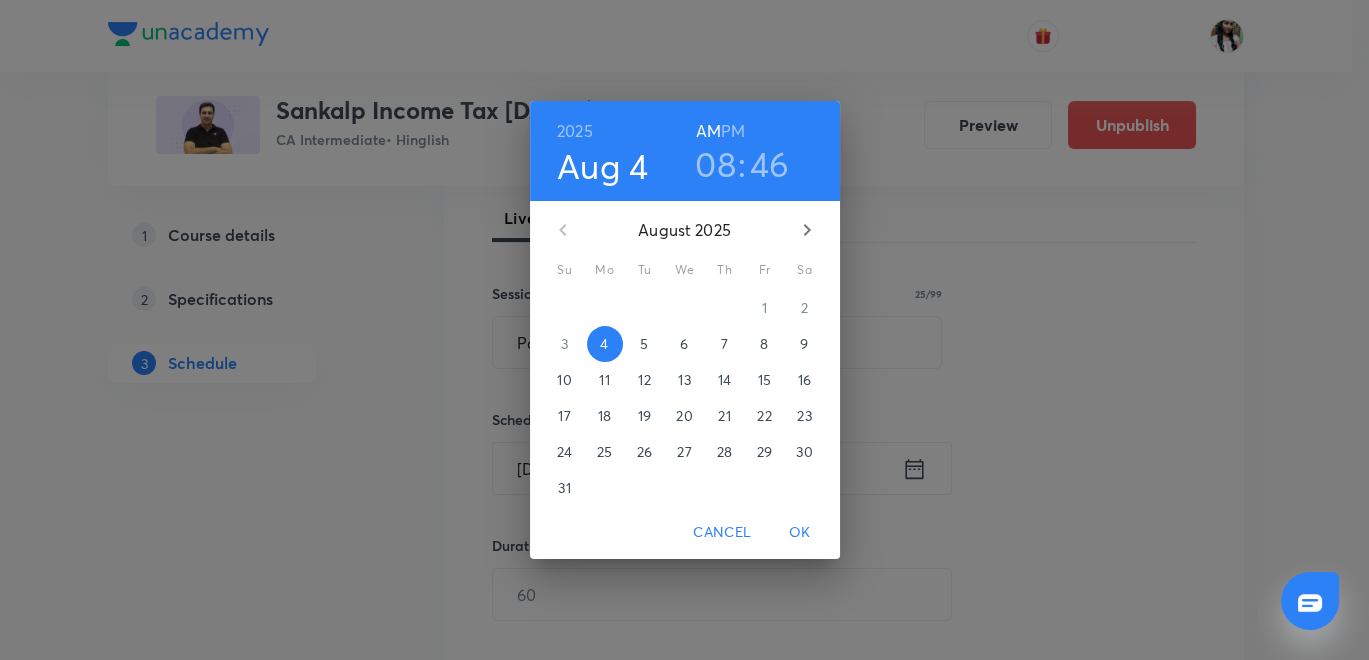 click on "27 28 29 30 31 1 2 3 4 5 6 7 8 9 10 11 12 13 14 15 16 17 18 19 20 21 22 23 24 25 26 27 28 29 30 31 1 2 3 4 5 6" at bounding box center [685, 398] 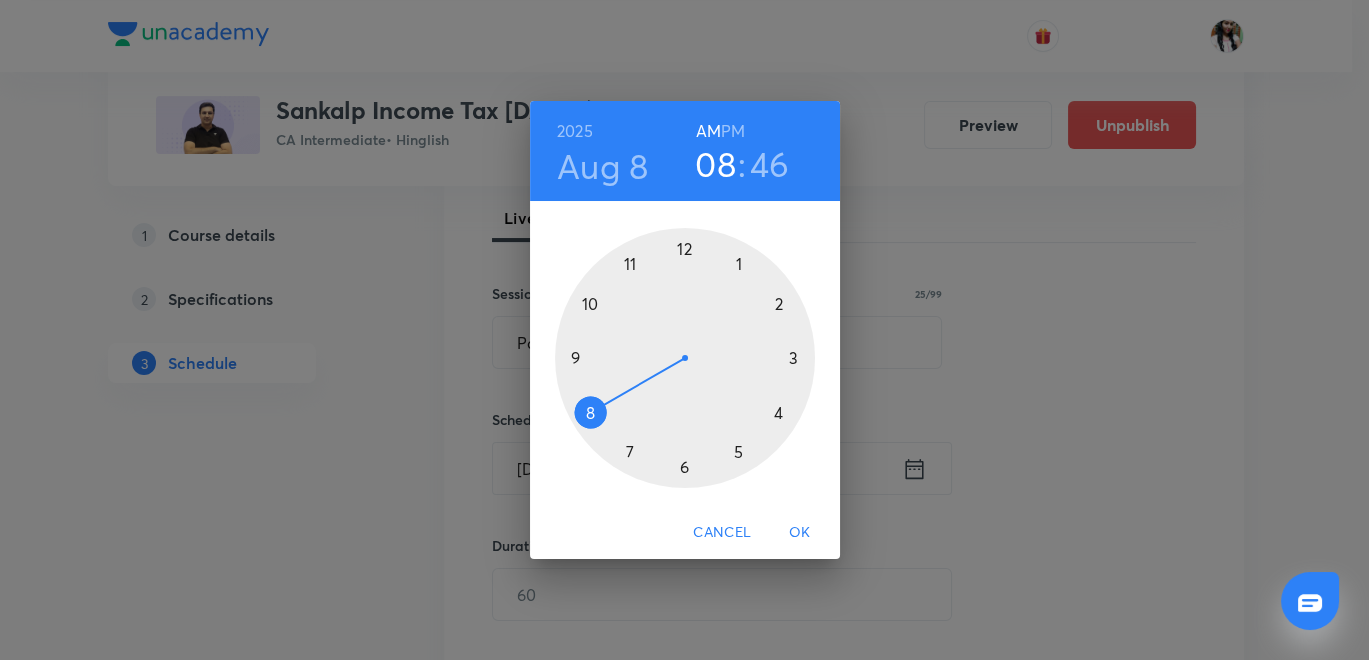click on "PM" at bounding box center (733, 131) 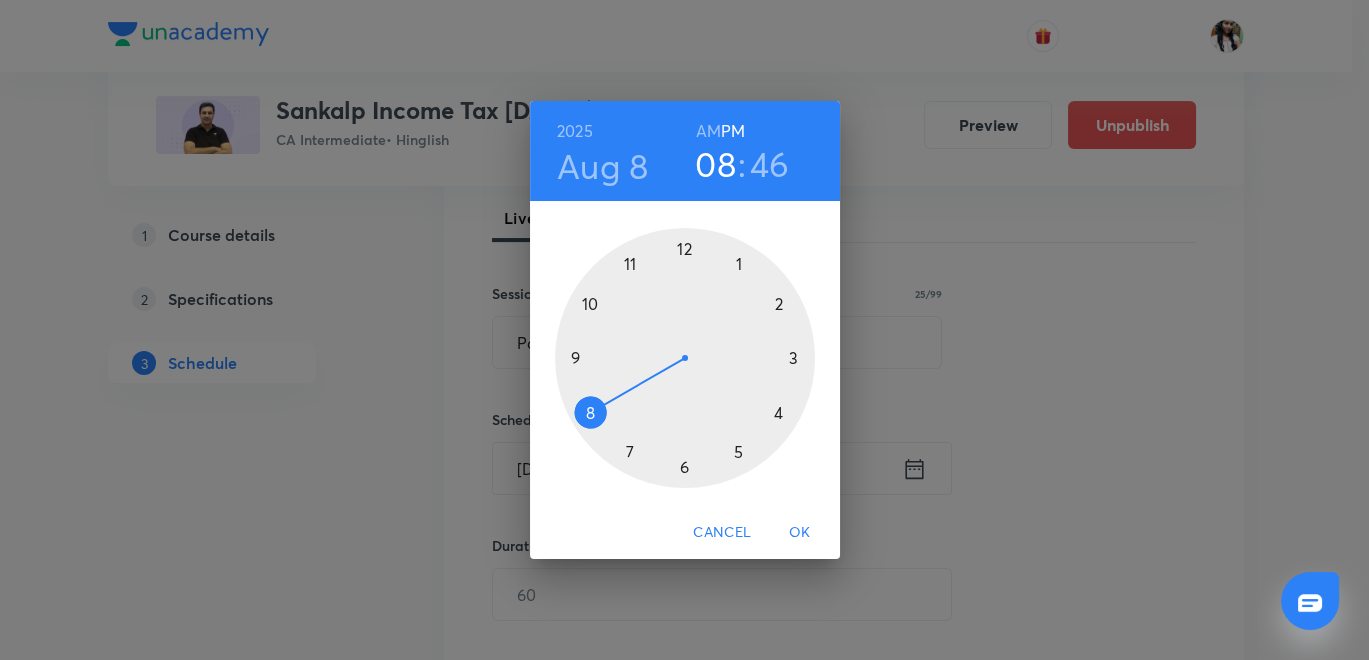 click at bounding box center [685, 358] 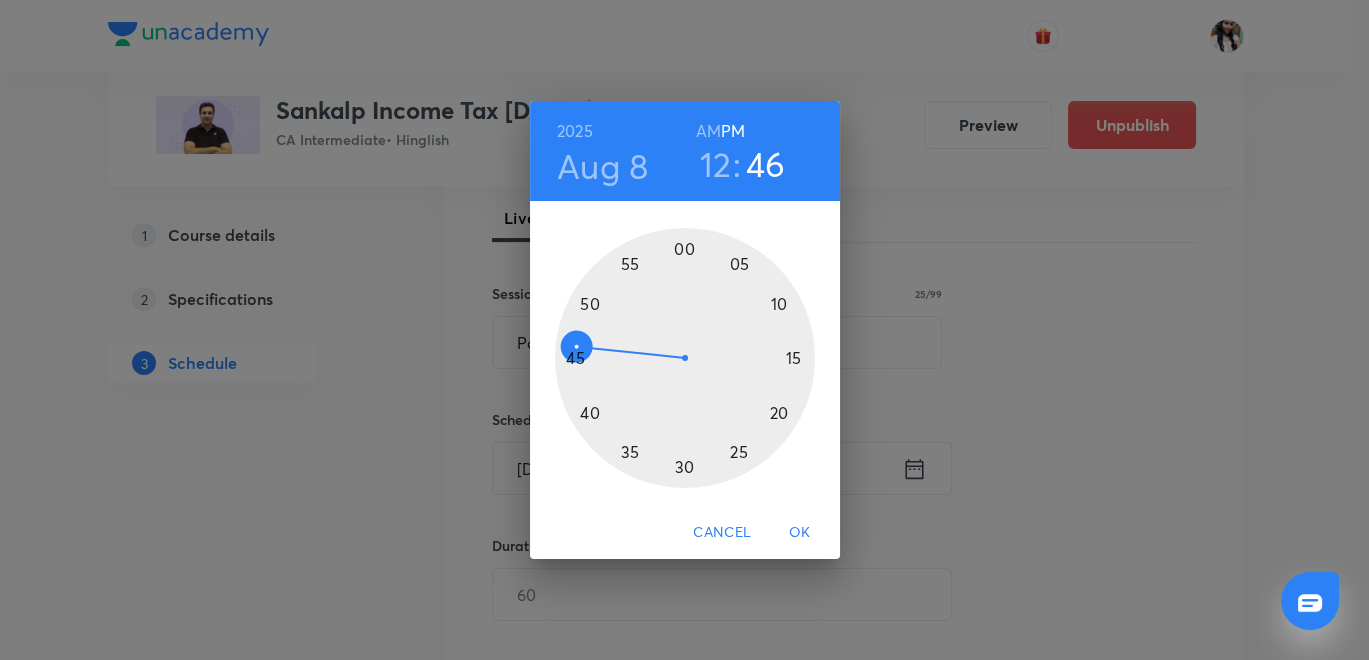 click at bounding box center [685, 358] 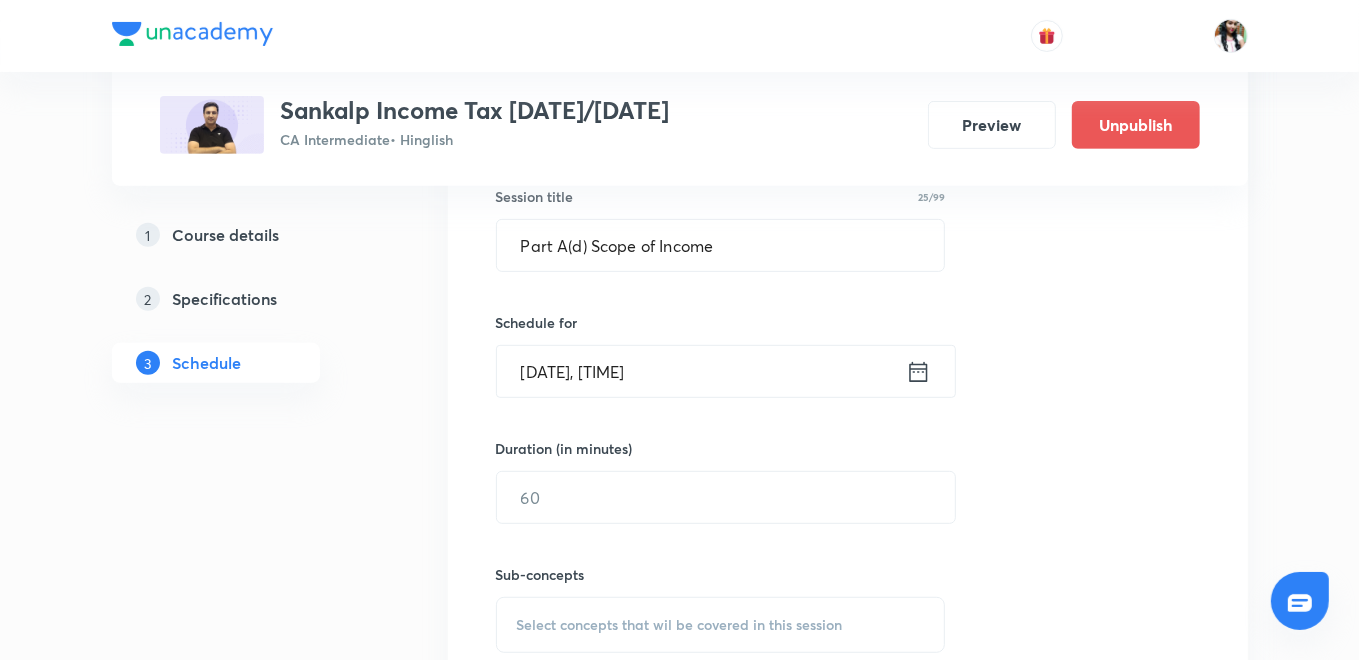 scroll, scrollTop: 666, scrollLeft: 0, axis: vertical 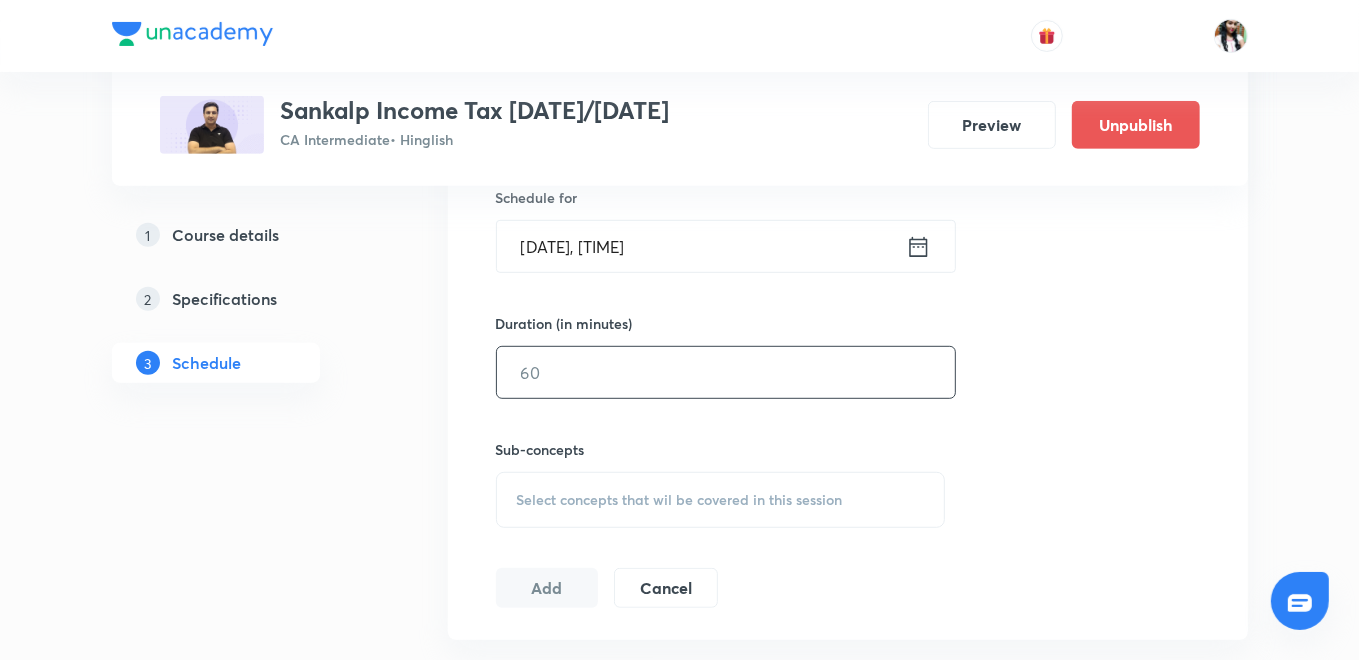 click at bounding box center (726, 372) 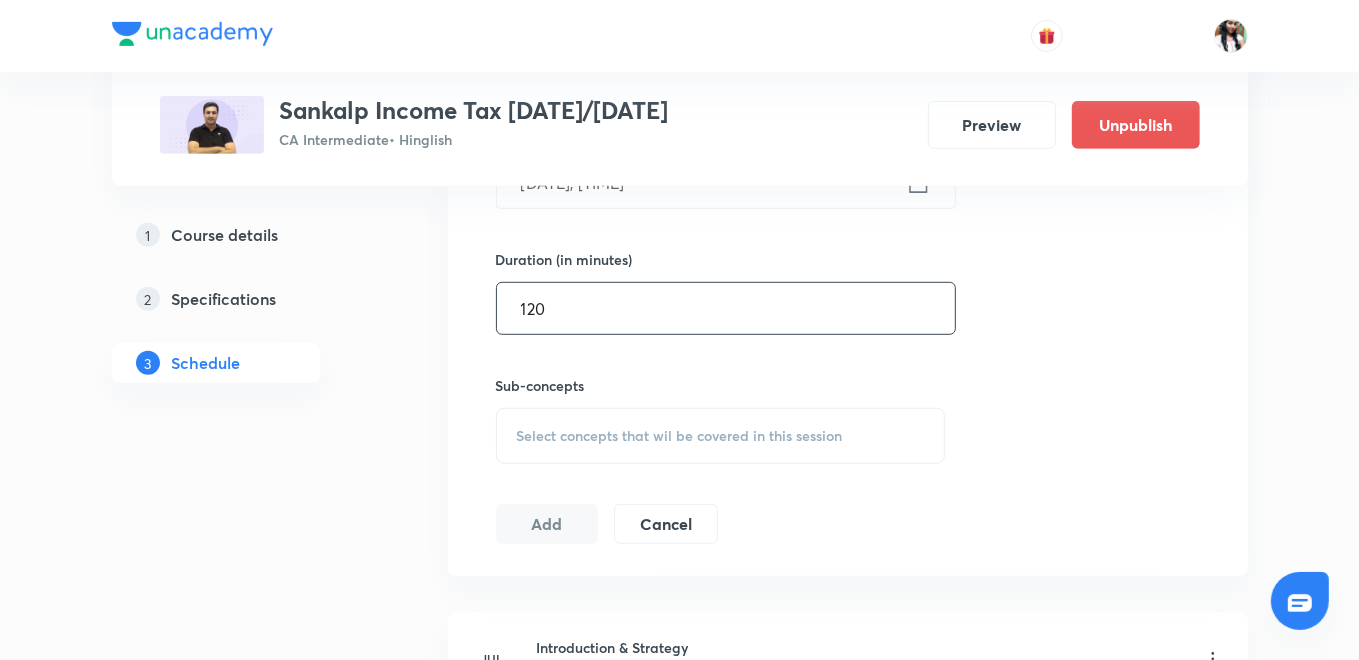 scroll, scrollTop: 777, scrollLeft: 0, axis: vertical 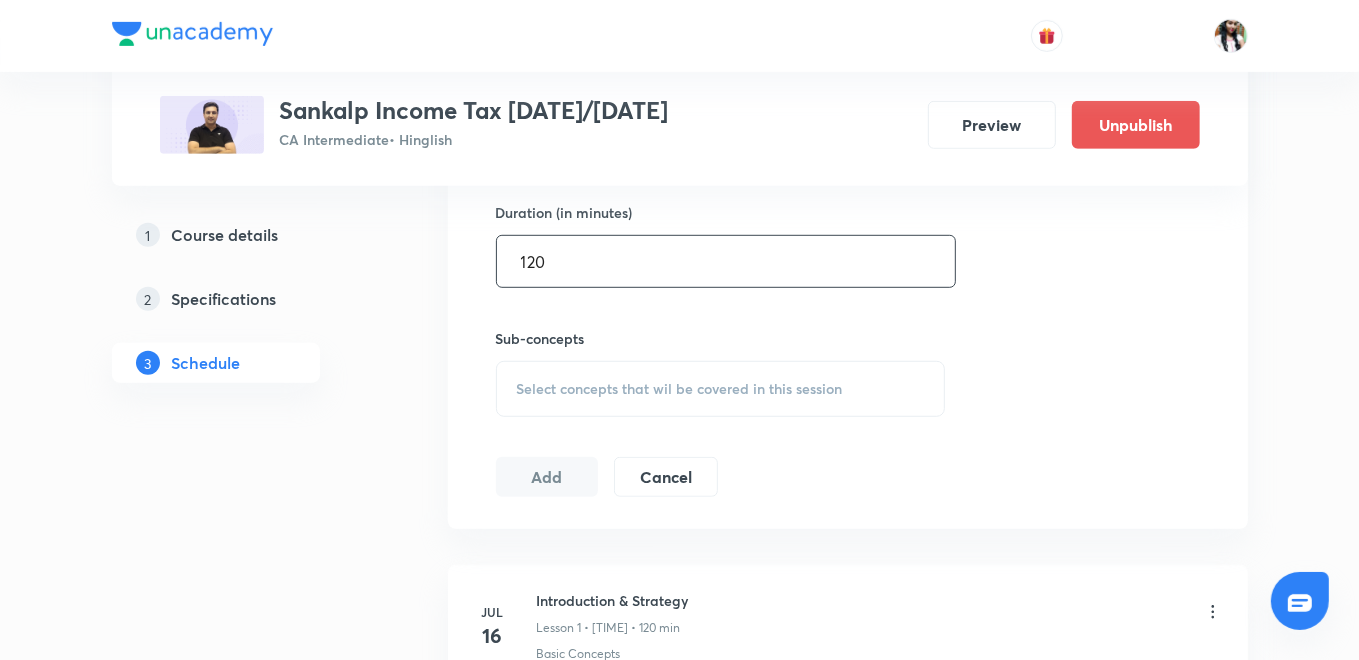 type on "120" 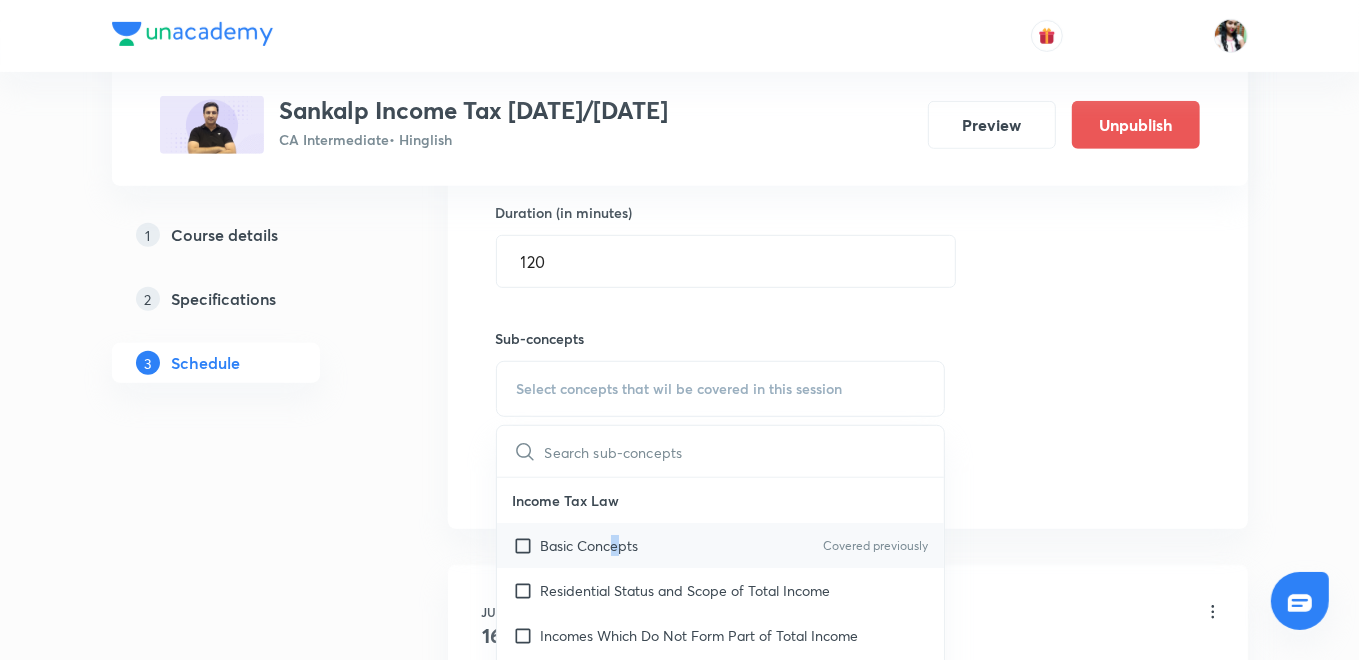 click on "Basic Concepts" at bounding box center [590, 545] 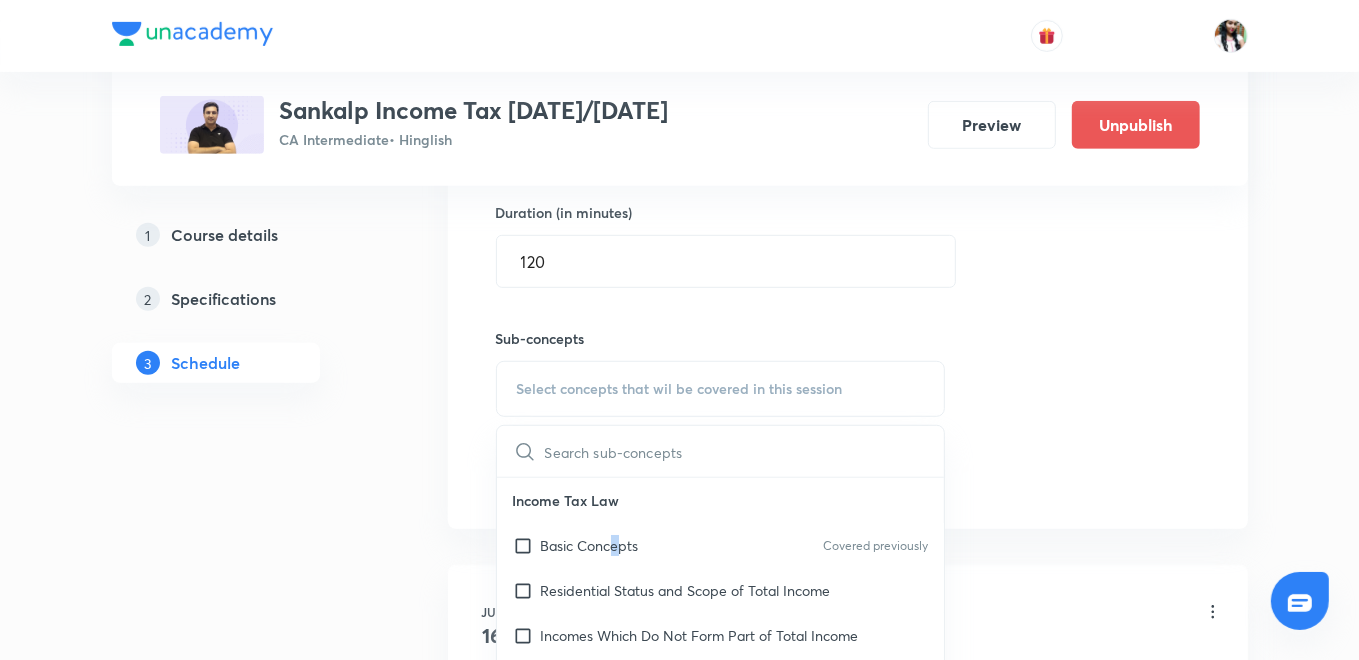 checkbox on "true" 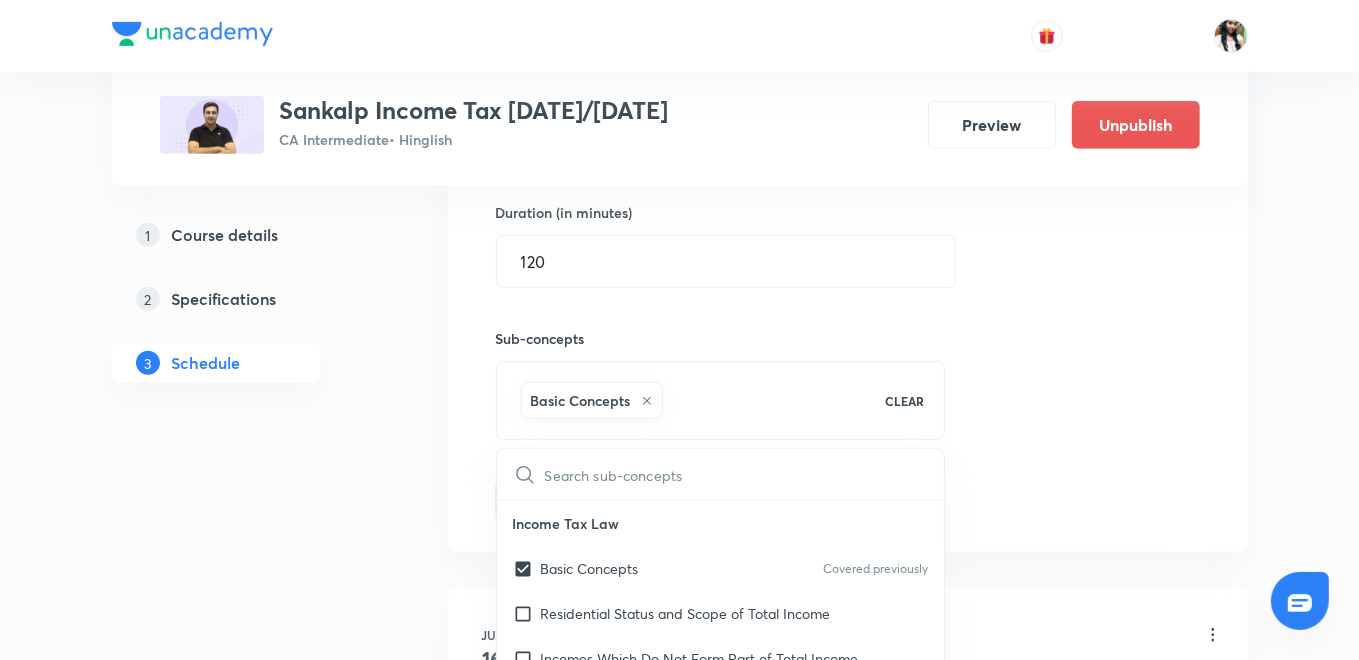 drag, startPoint x: 611, startPoint y: 538, endPoint x: 465, endPoint y: 482, distance: 156.37135 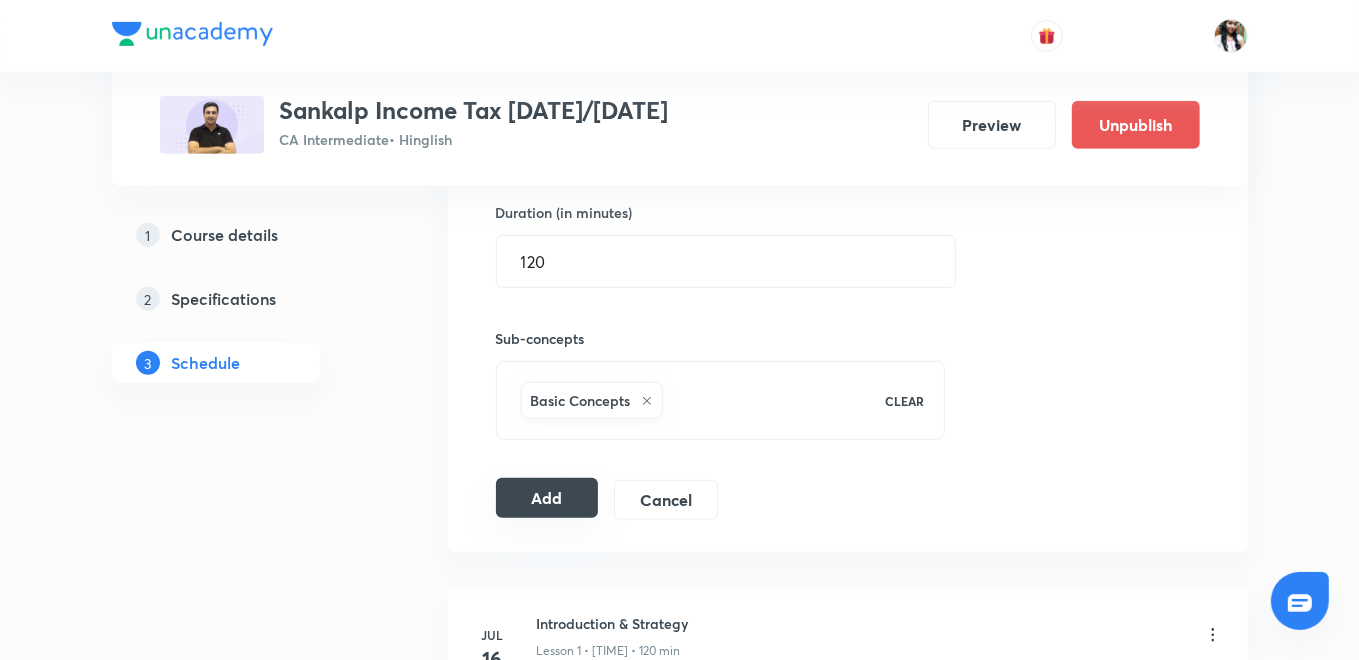 click on "Add" at bounding box center (547, 498) 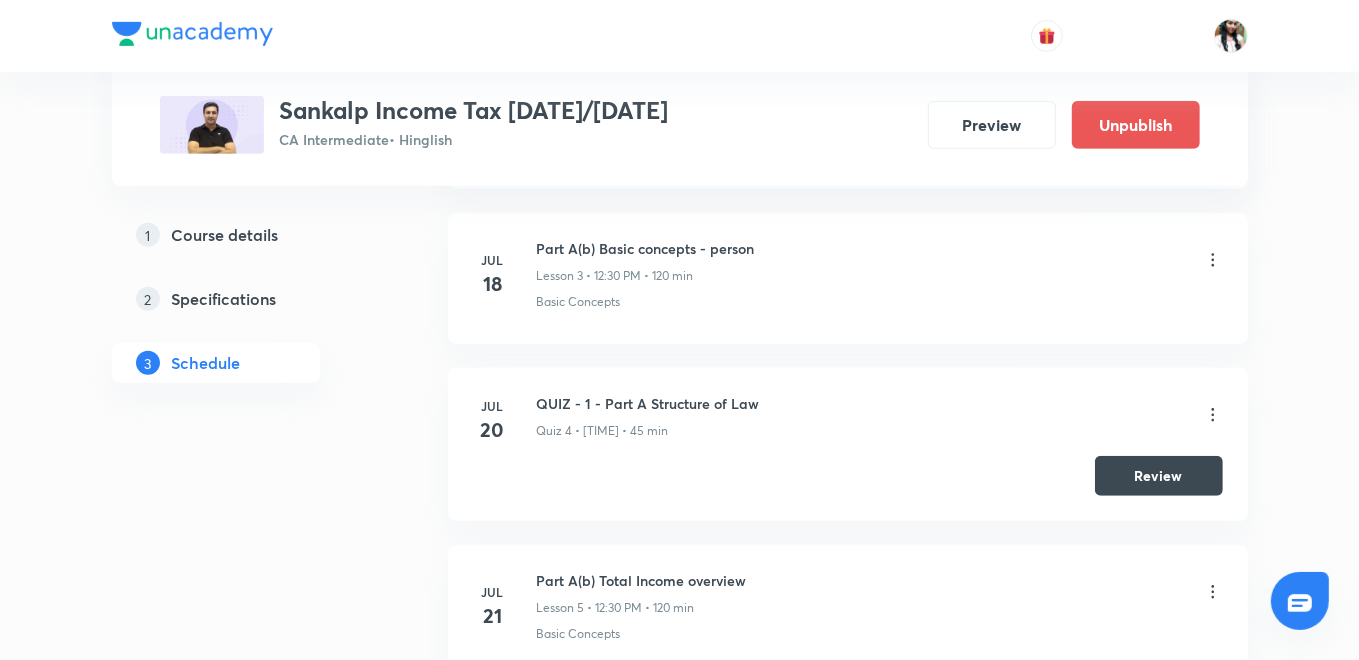 scroll, scrollTop: 222, scrollLeft: 0, axis: vertical 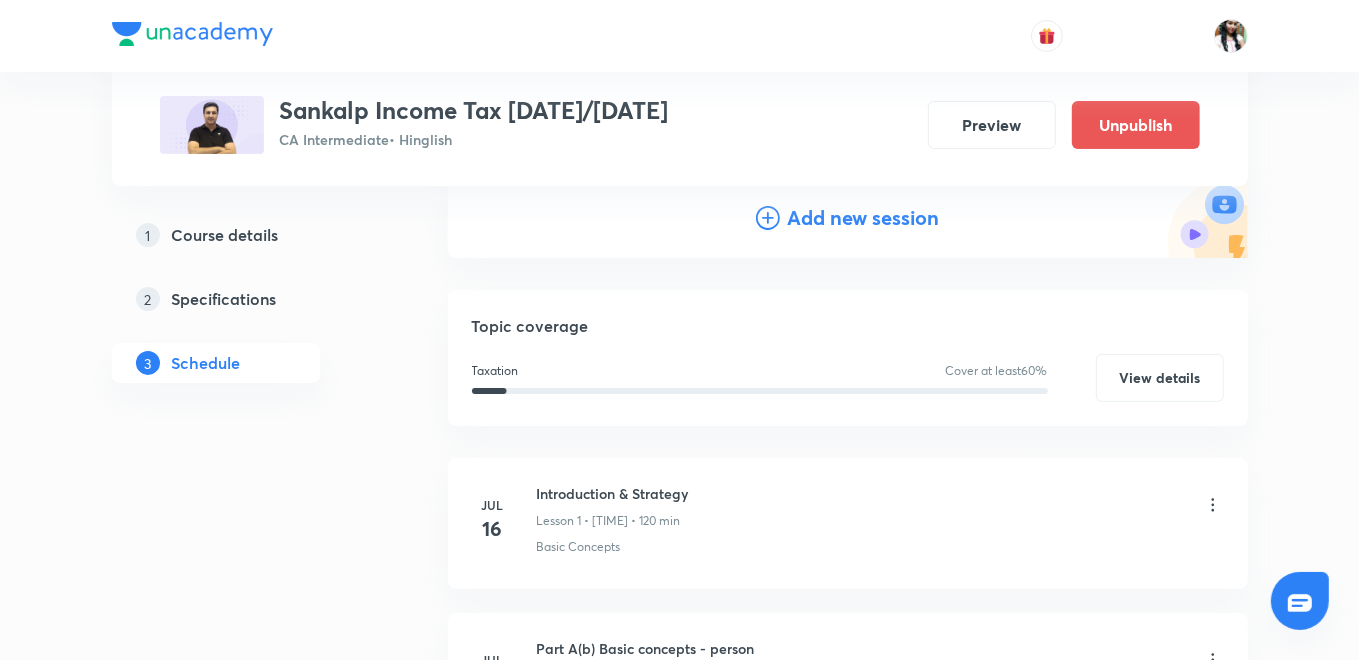 click on "Add new session" at bounding box center (864, 218) 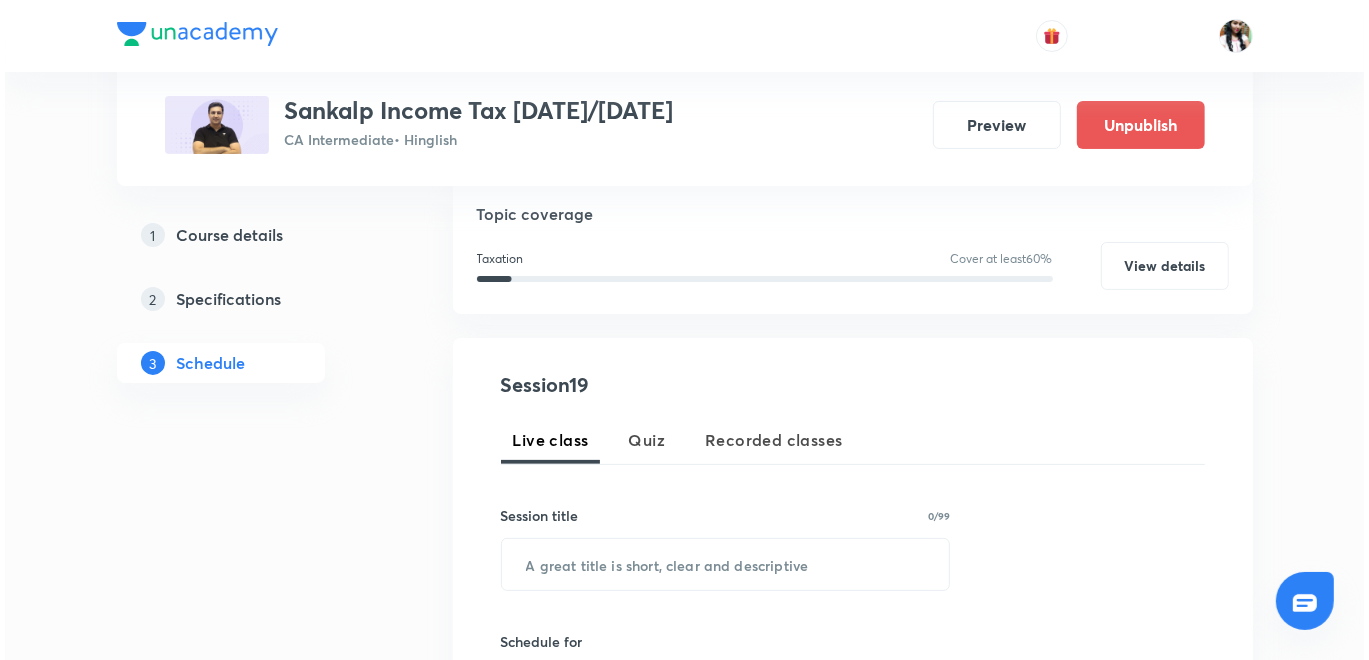 scroll, scrollTop: 444, scrollLeft: 0, axis: vertical 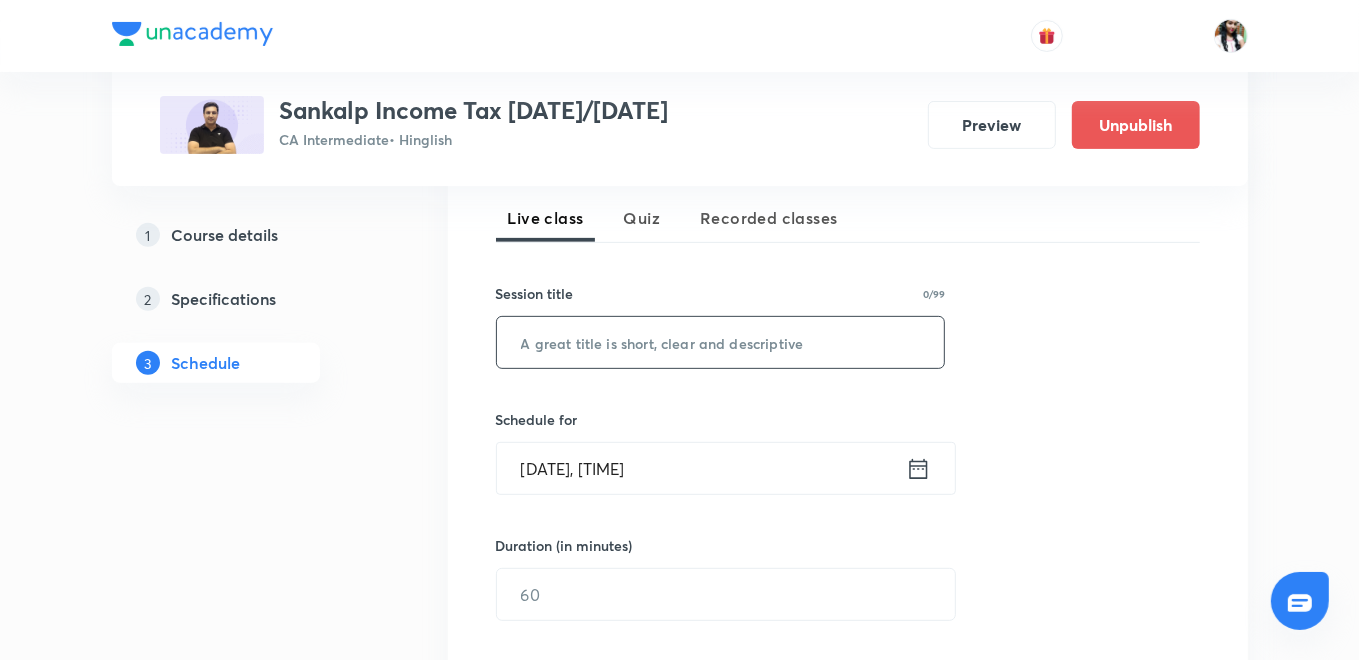 paste on "Part A(d) Scope of Income" 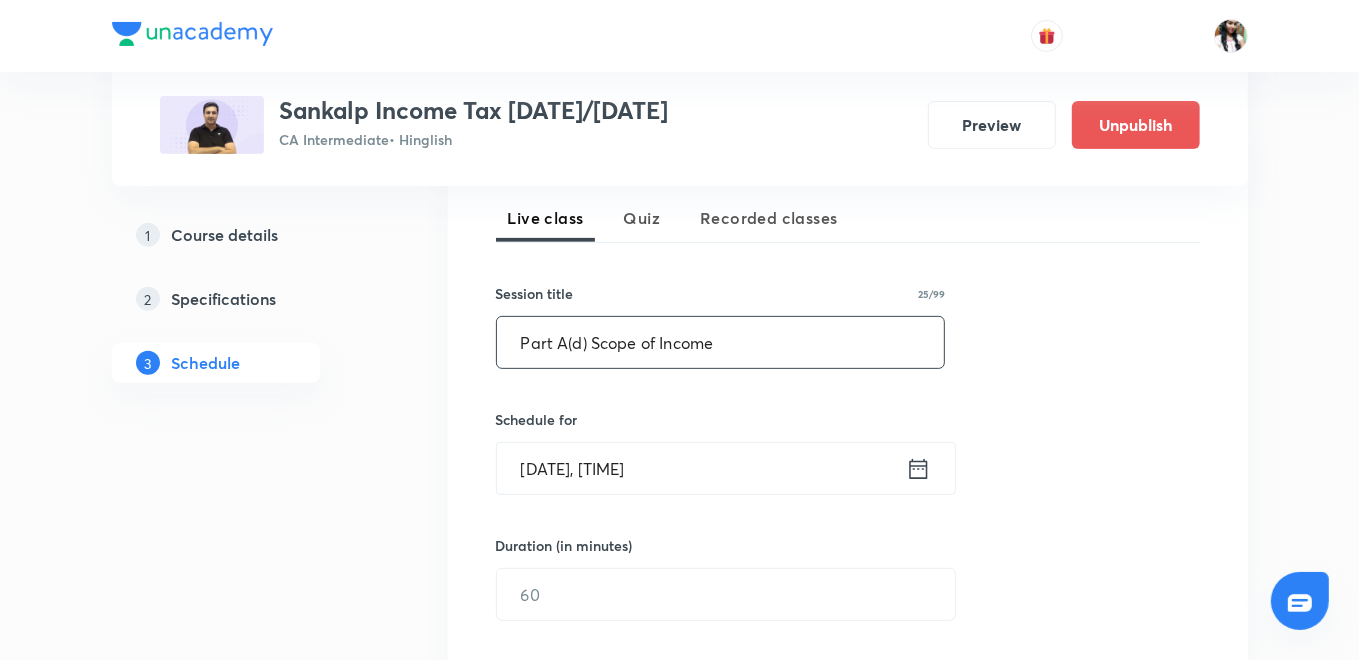 type on "Part A(d) Scope of Income" 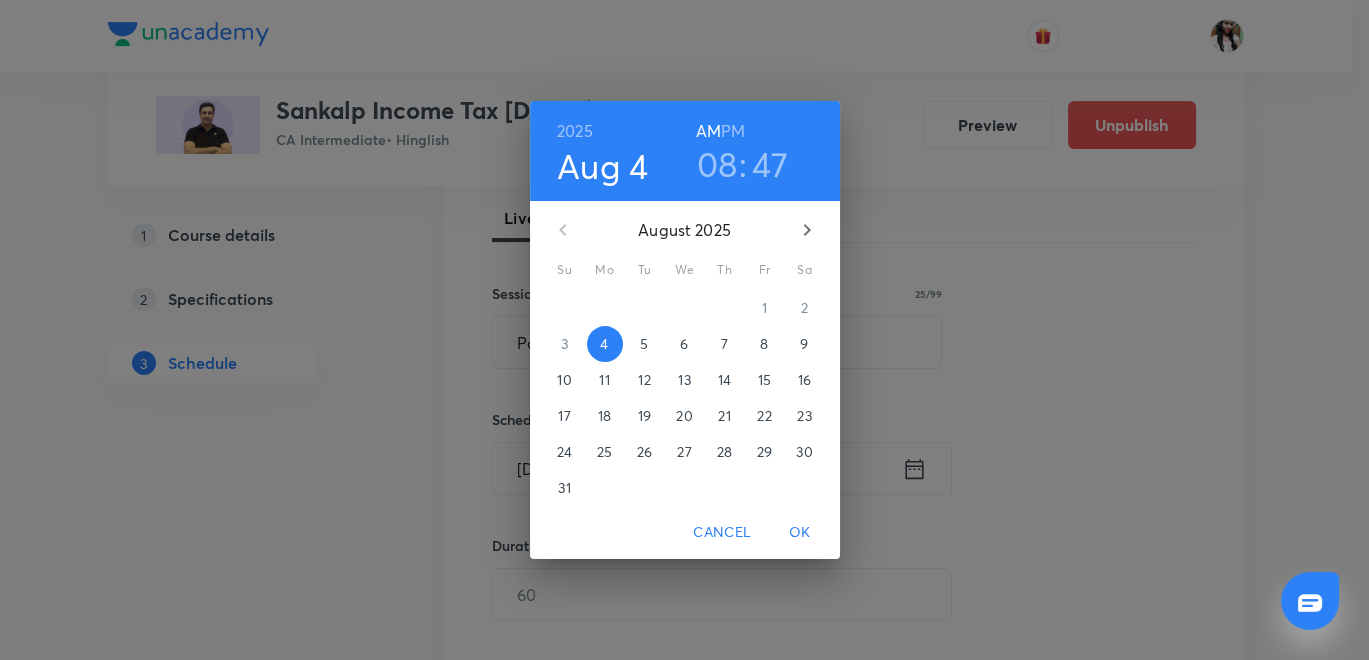 click on "9" at bounding box center (804, 344) 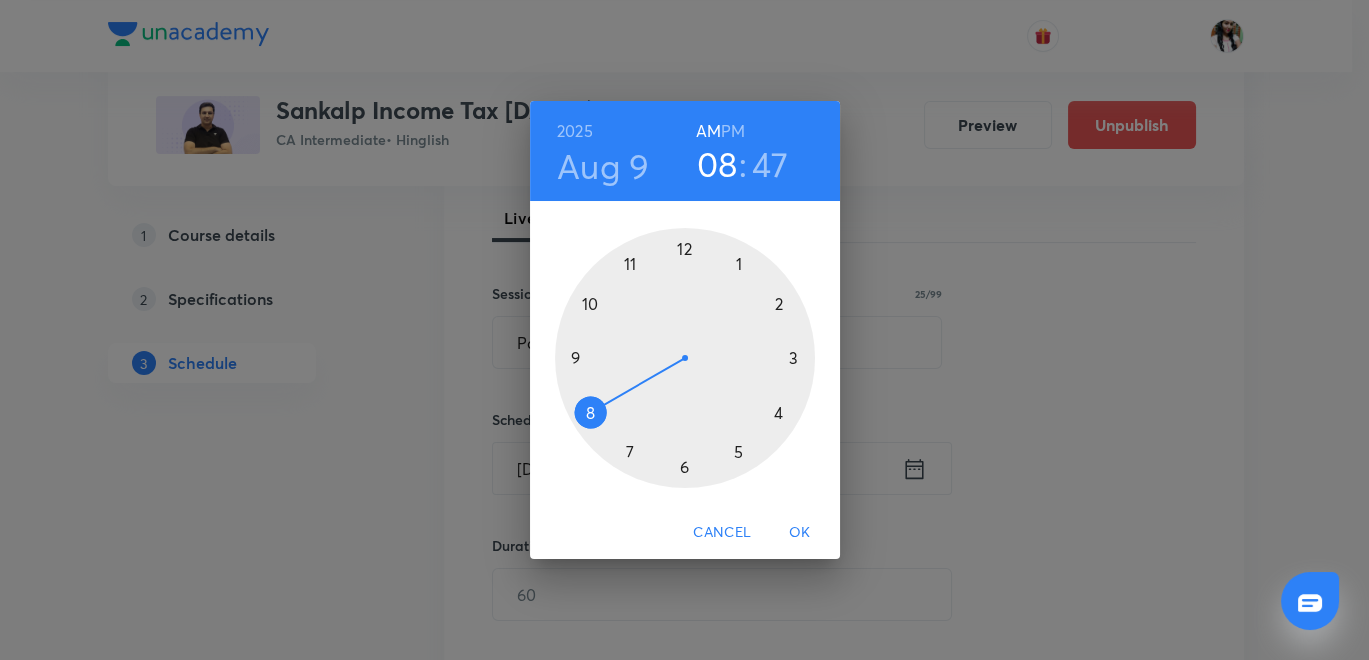click on "PM" at bounding box center [733, 131] 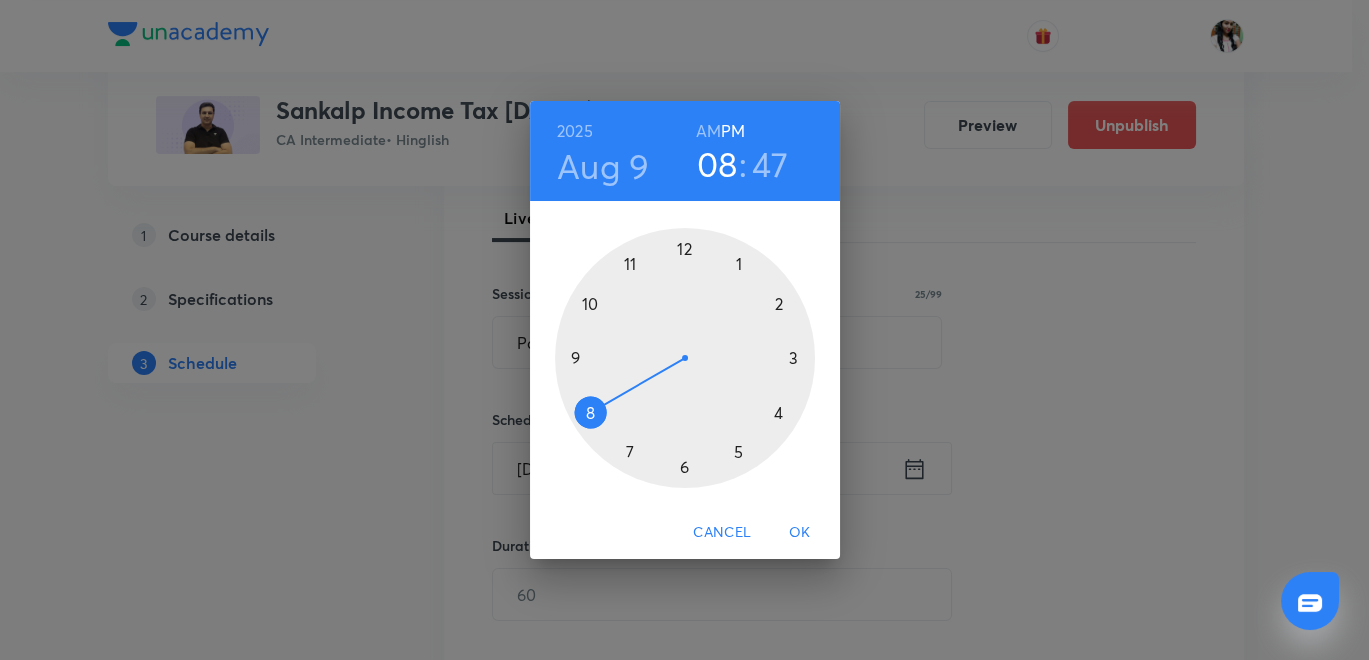 click at bounding box center [685, 358] 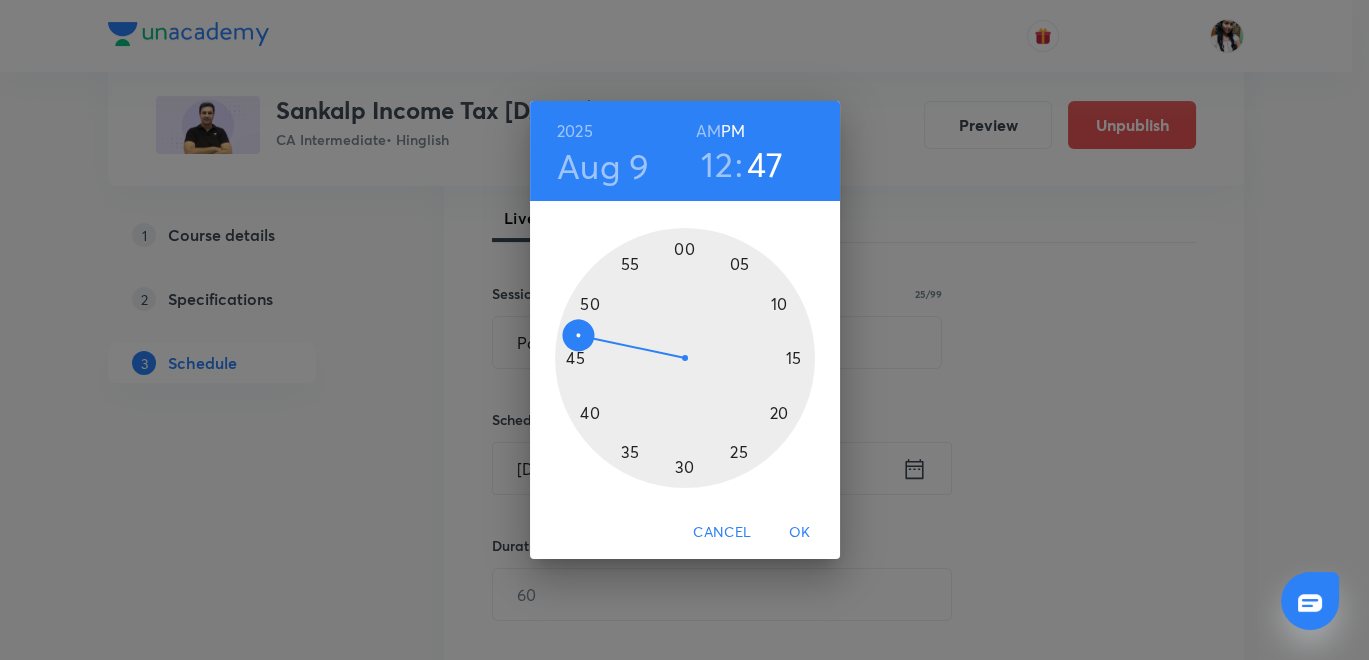 click at bounding box center [685, 358] 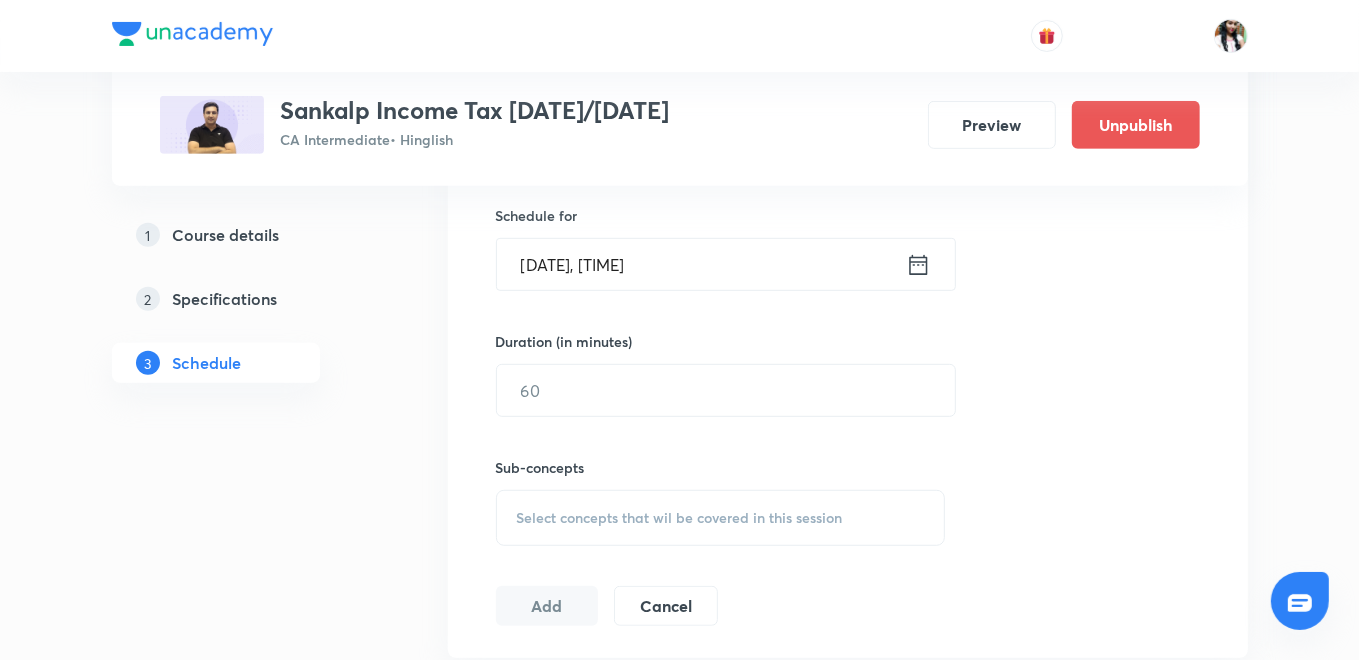 scroll, scrollTop: 666, scrollLeft: 0, axis: vertical 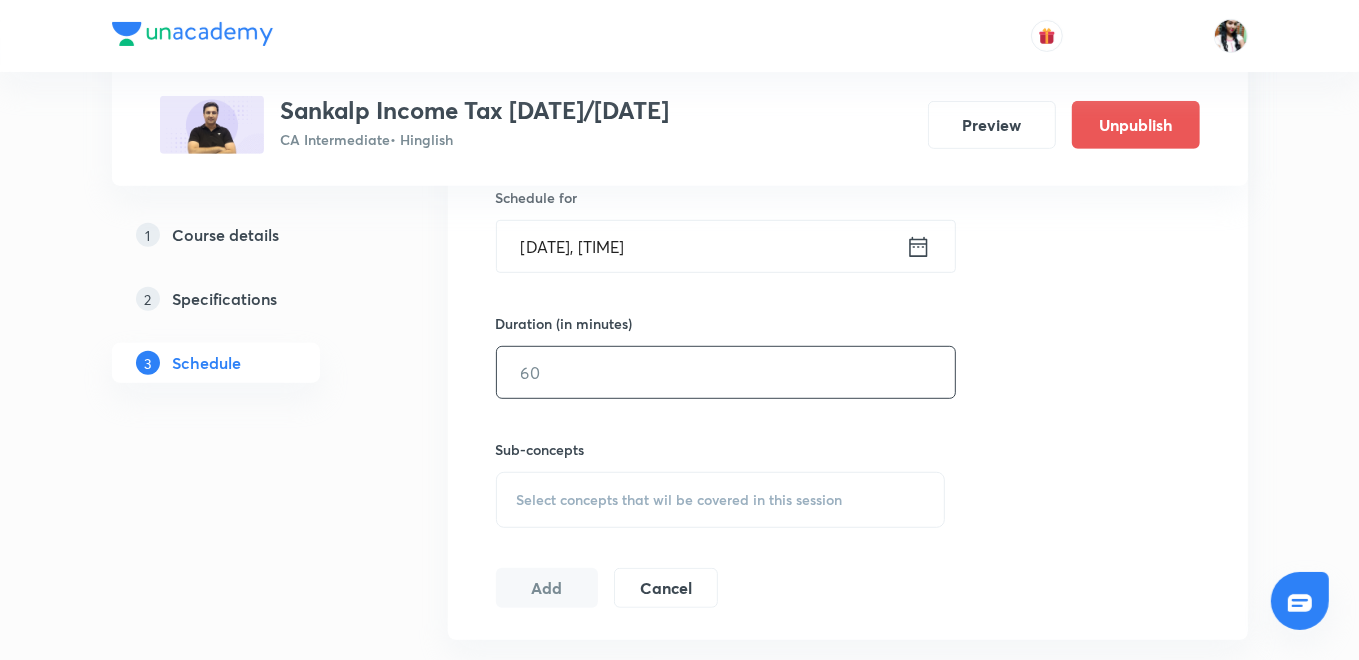 click at bounding box center [726, 372] 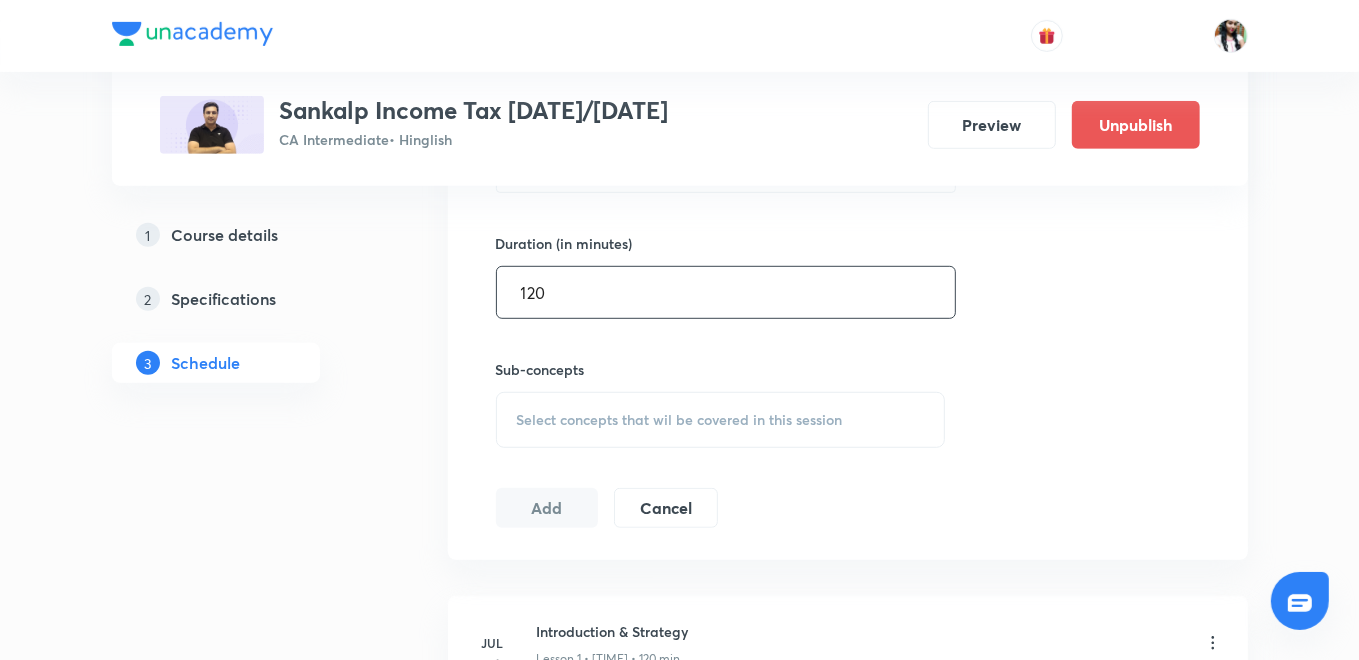 scroll, scrollTop: 777, scrollLeft: 0, axis: vertical 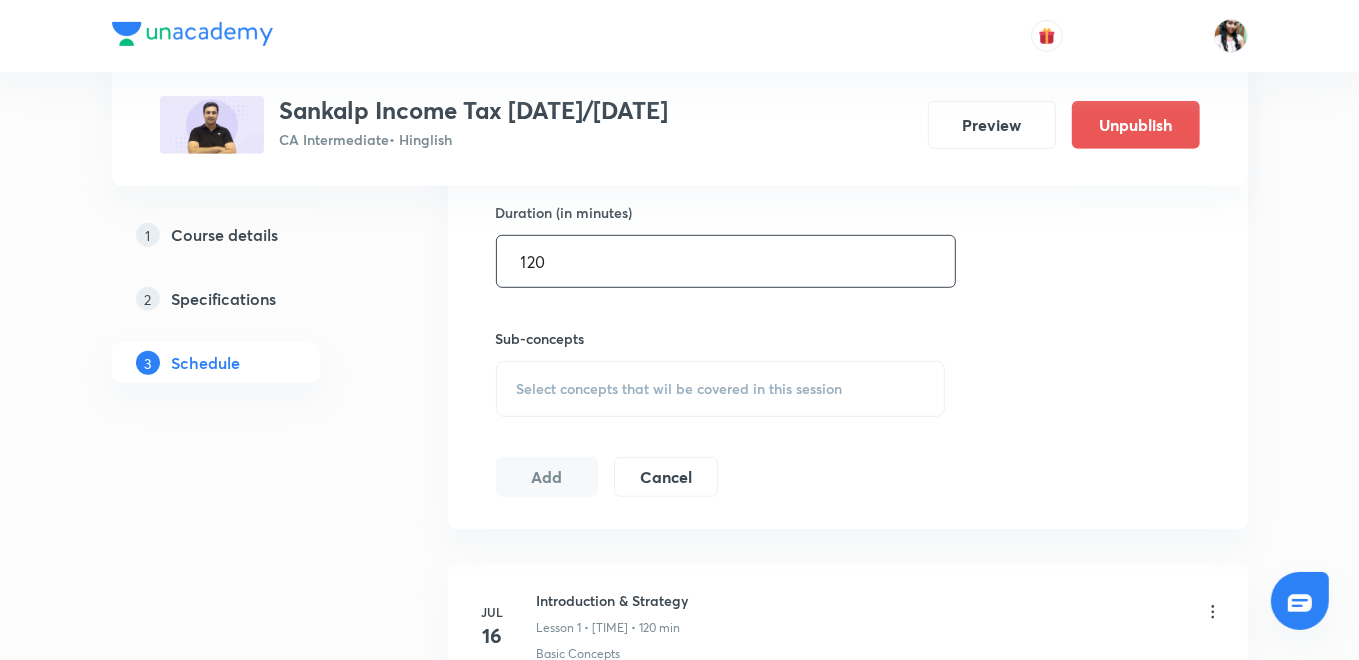 type on "120" 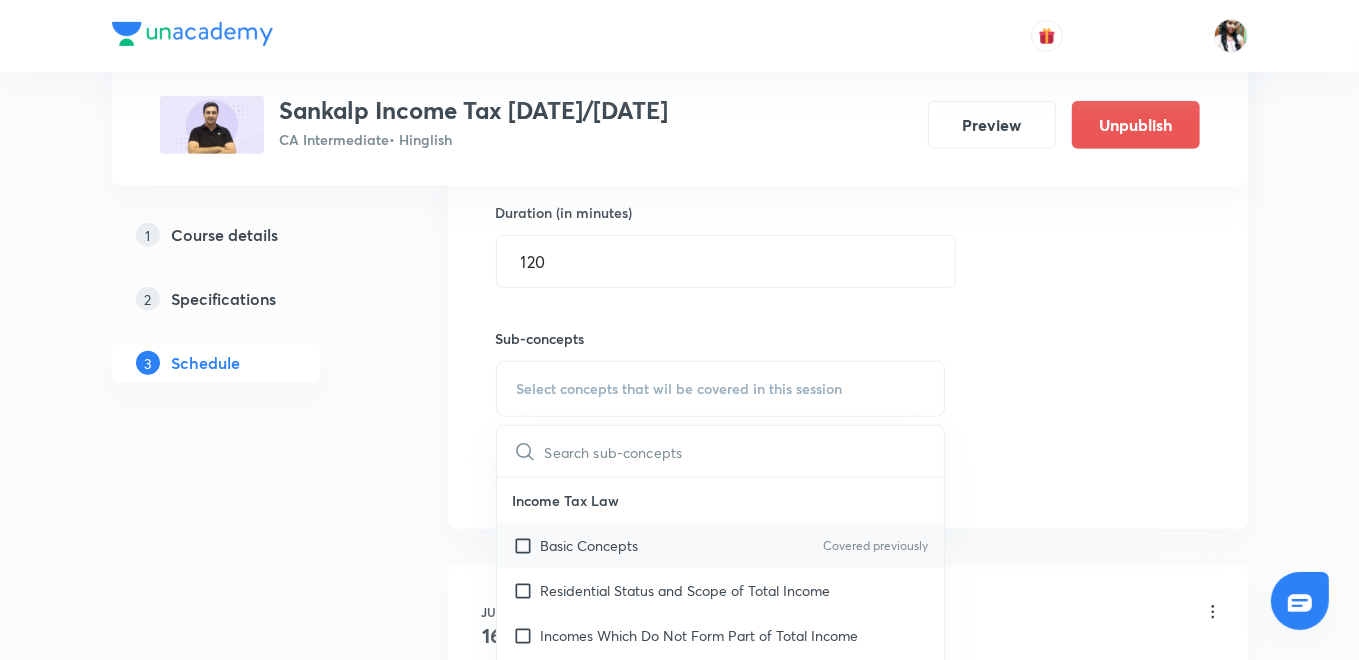 click on "Basic Concepts Covered previously" at bounding box center (721, 545) 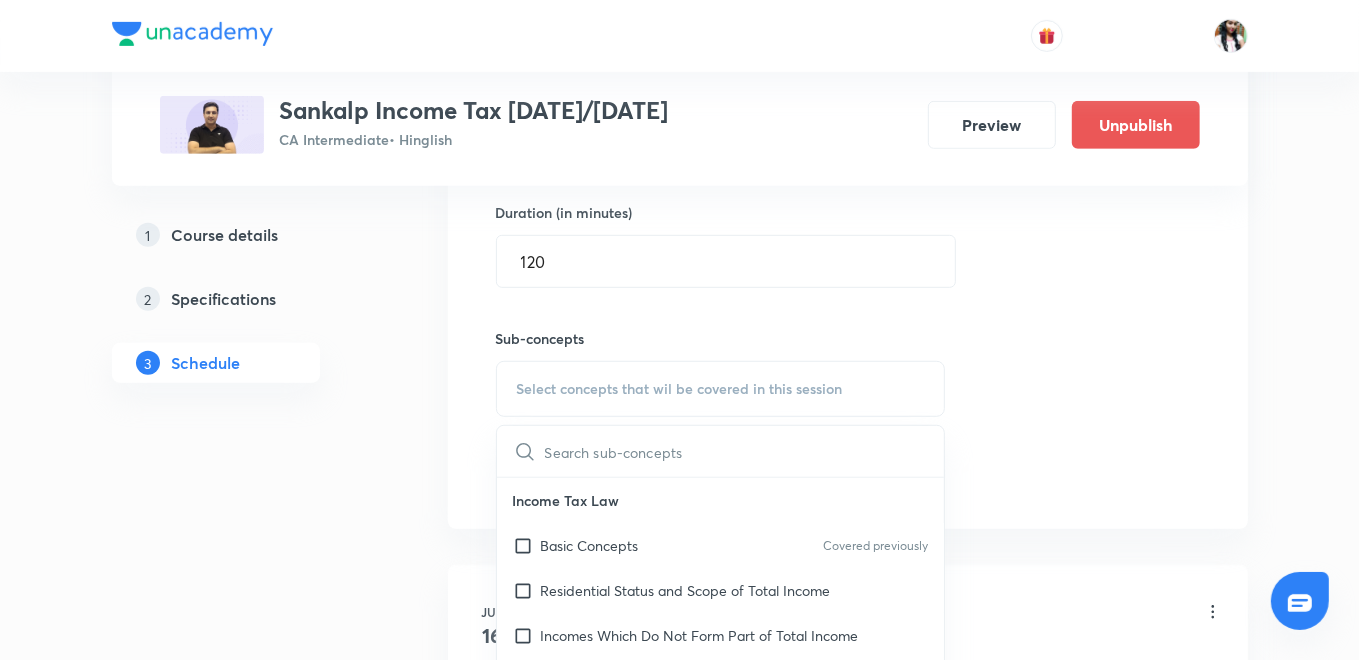 checkbox on "true" 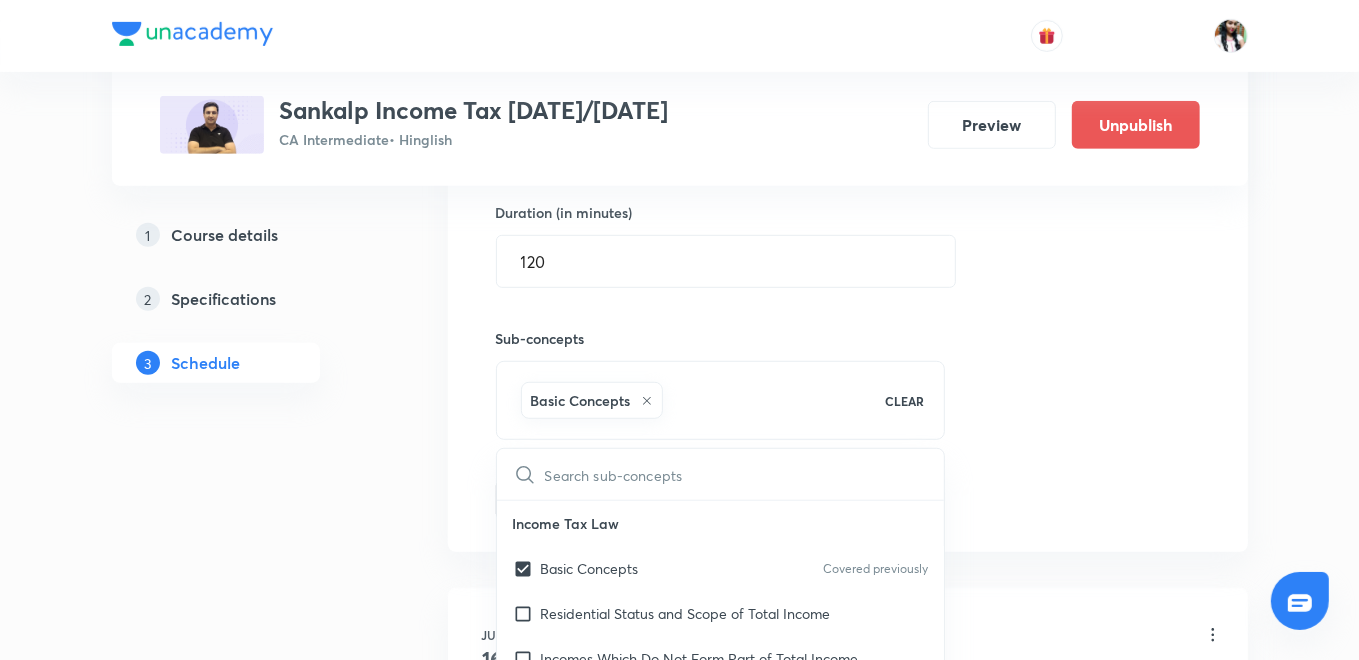 click on "Session  20 Live class Quiz Recorded classes Session title 25/99 Part A(d) Scope of Income ​ Schedule for Aug 9, 2025, 12:30 PM ​ Duration (in minutes) 120 ​ Sub-concepts Basic Concepts CLEAR ​ Income Tax Law Basic Concepts Covered previously Residential Status and Scope of Total Income Incomes Which Do Not Form Part of Total Income Heads of Income and the Provisions Governing Computation of Income Under Different Heads Income of Other Persons Included in Assessee's Total Income Aggregation of Income; Set-off, or Carry Forward and Set-off of Losses Deductions from Gross Total Income Computation of Total Income and Tax Liability of Individuals Advance Tax Introduction to Tax Collection at Source Tax Deduction at Source Provisions for Filing Return of Income and Self-assessment  Income Tax Liability - Computation and Optimisation Indirect Taxes Concept of Indirect Taxes Goods and Services Tax (GST) Laws GST Accounts and Records Tax Deduction at Source and Collection of Tax at Source Add Cancel" at bounding box center [848, 167] 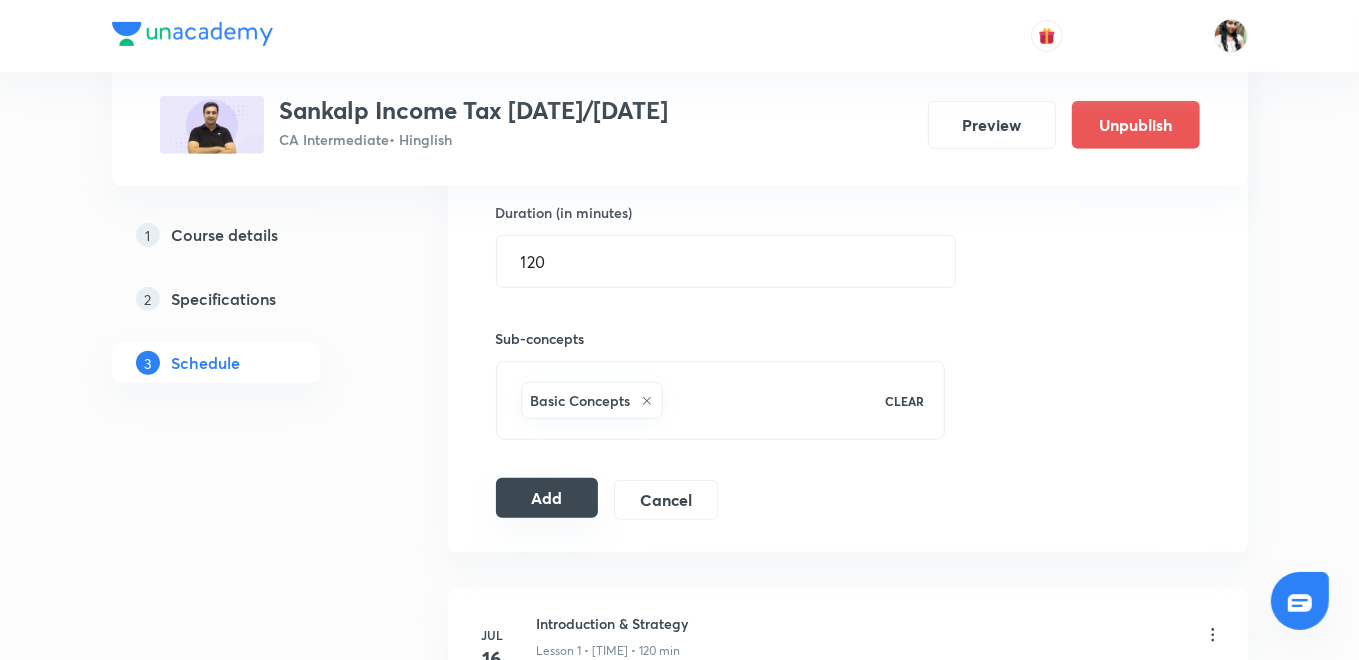 click on "Add" at bounding box center (547, 498) 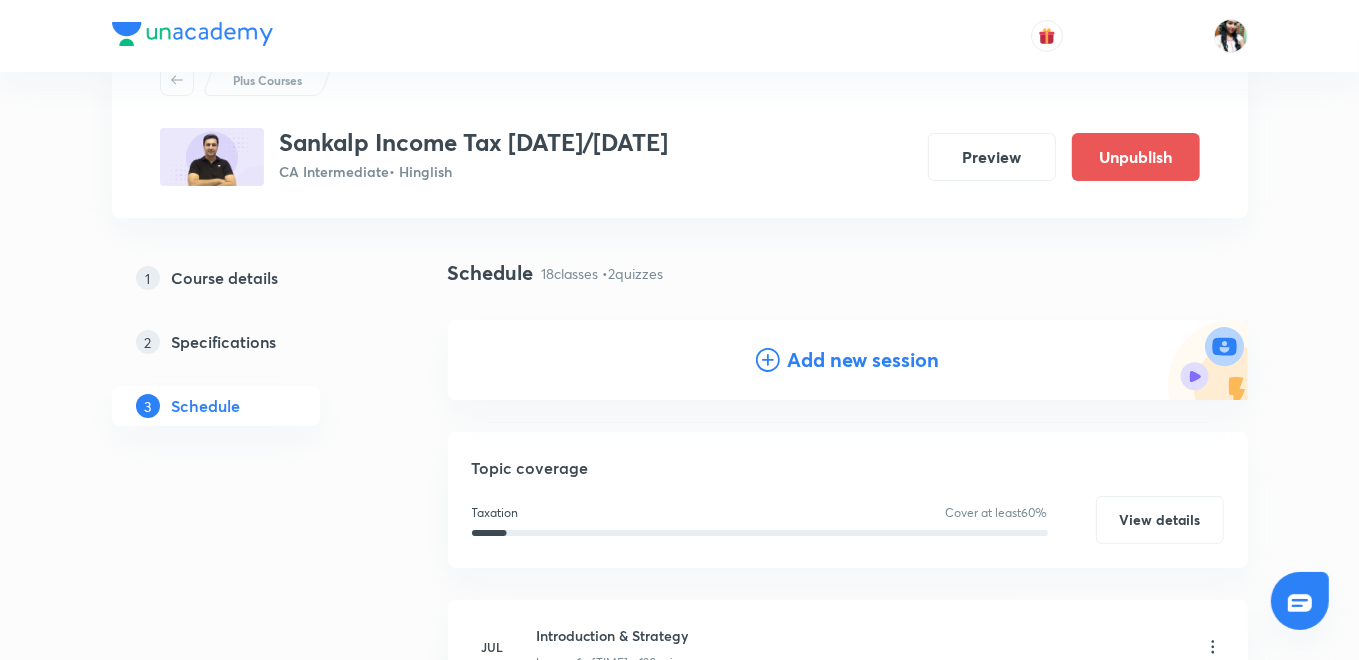 scroll, scrollTop: 0, scrollLeft: 0, axis: both 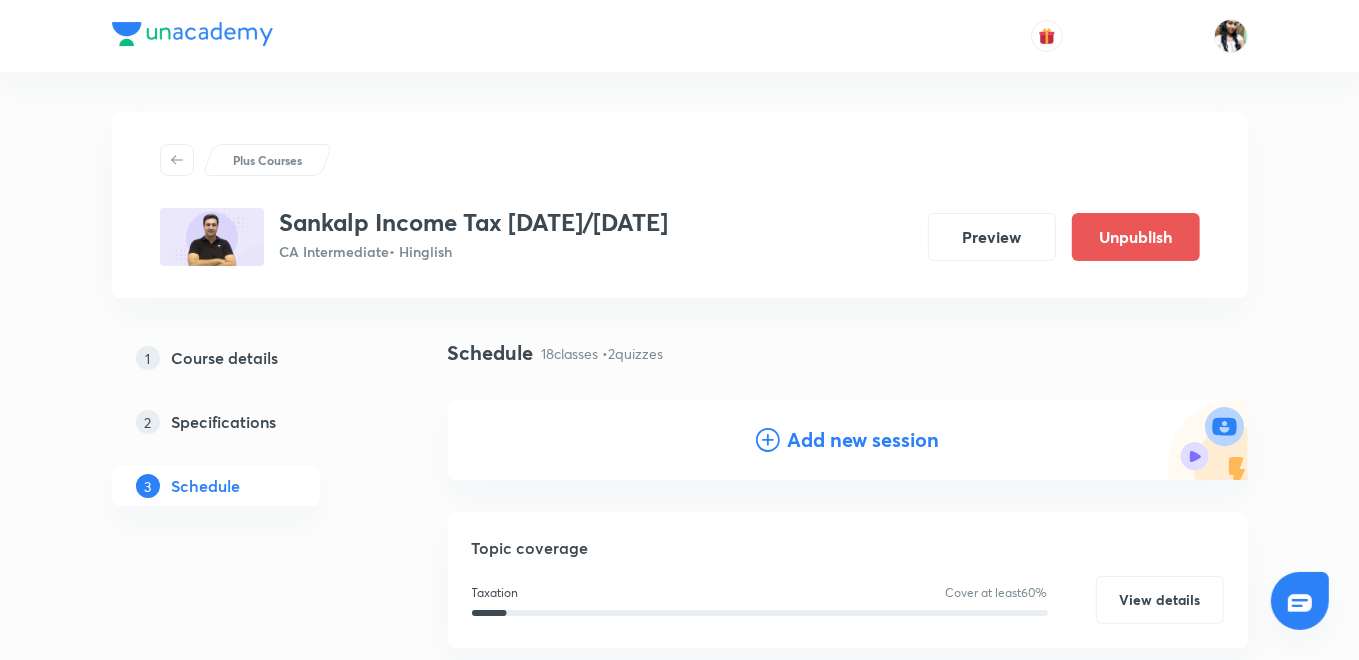 click on "Add new session" at bounding box center (864, 440) 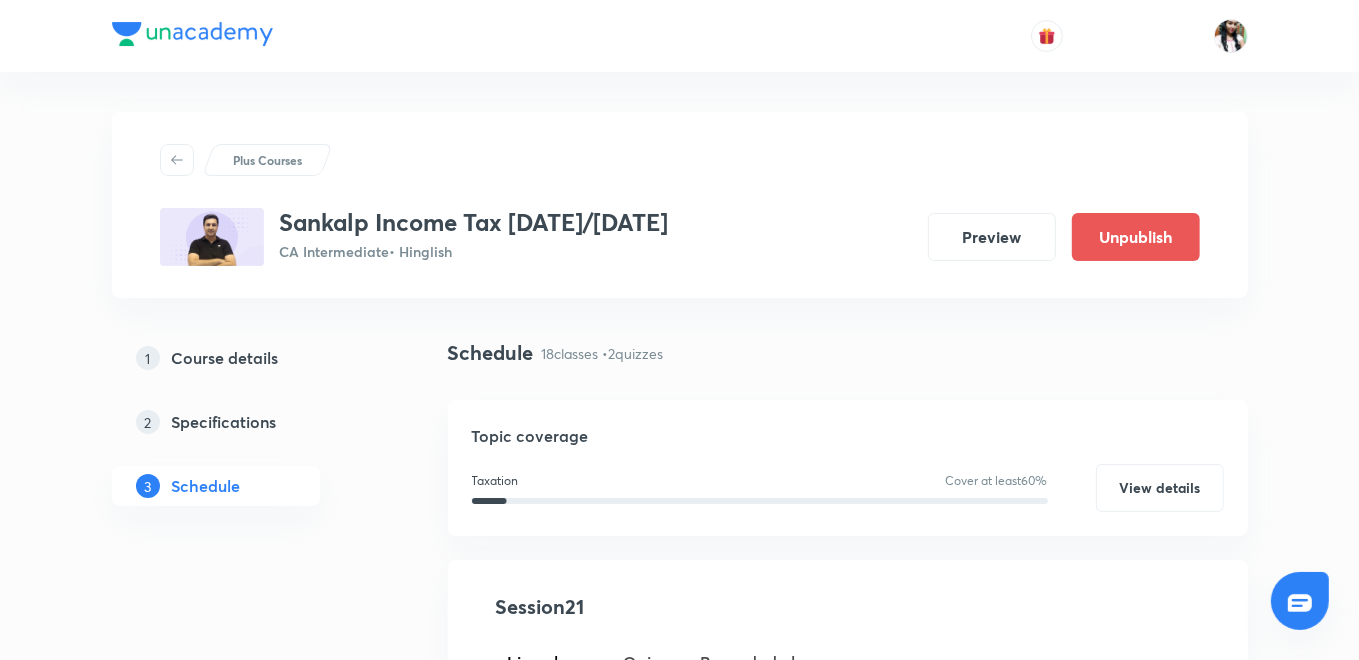 scroll, scrollTop: 222, scrollLeft: 0, axis: vertical 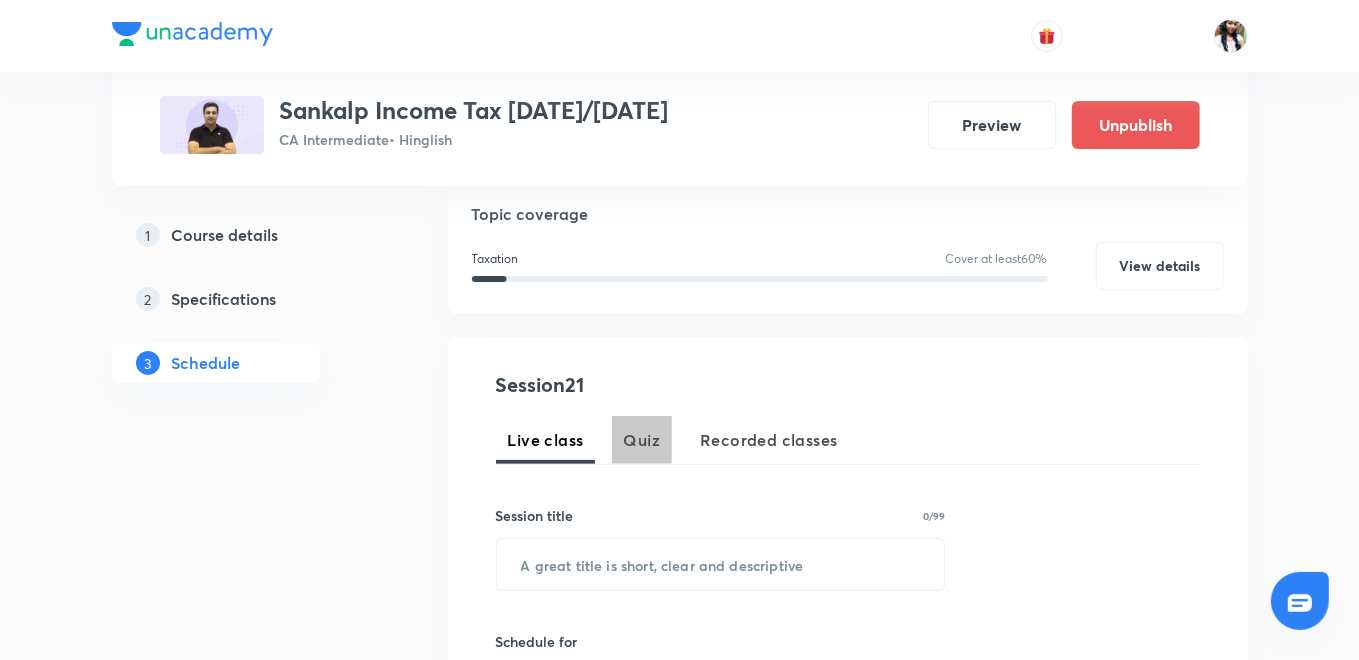 drag, startPoint x: 657, startPoint y: 421, endPoint x: 661, endPoint y: 452, distance: 31.257 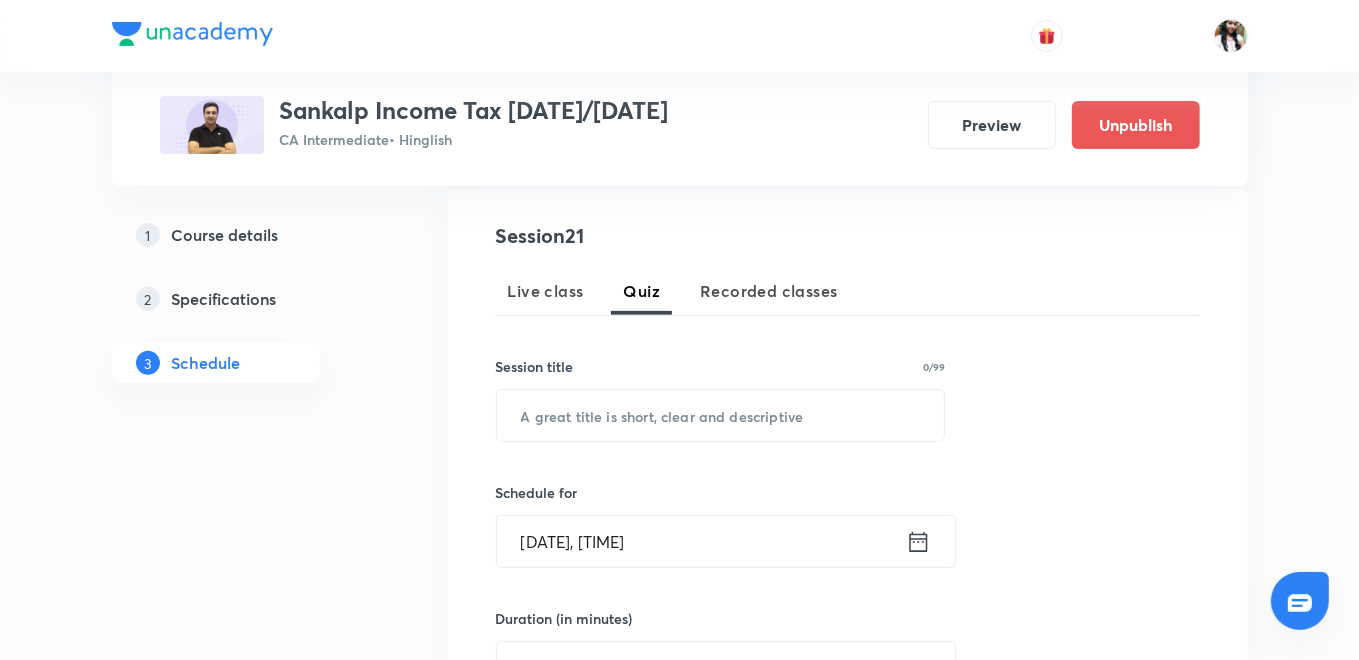 scroll, scrollTop: 555, scrollLeft: 0, axis: vertical 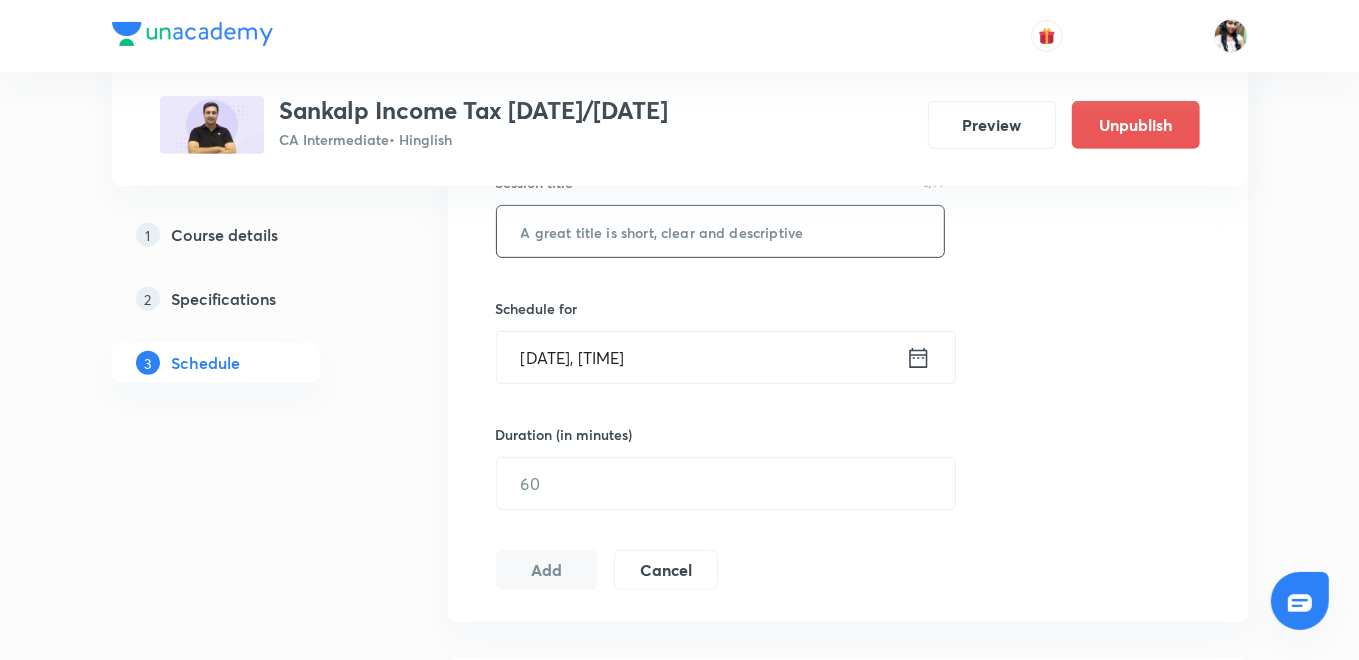 paste on "QUIZ  - 3 Part A(c) Residential Status" 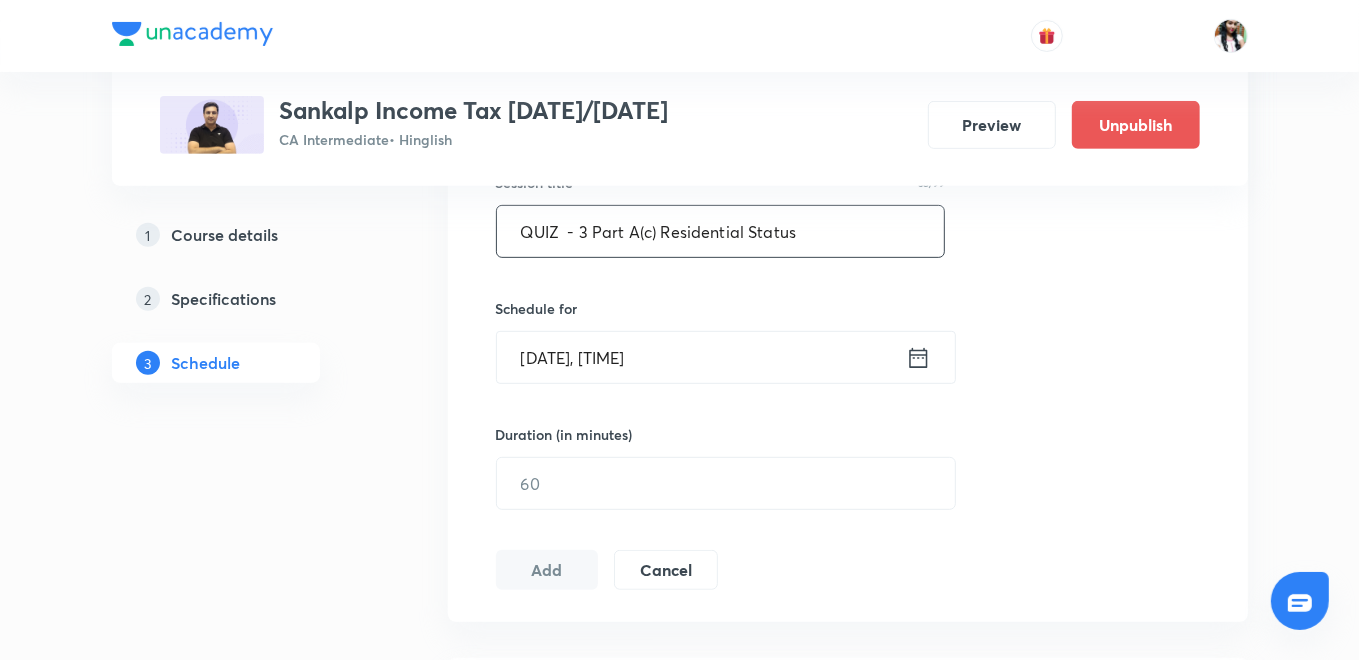 type on "QUIZ  - 3 Part A(c) Residential Status" 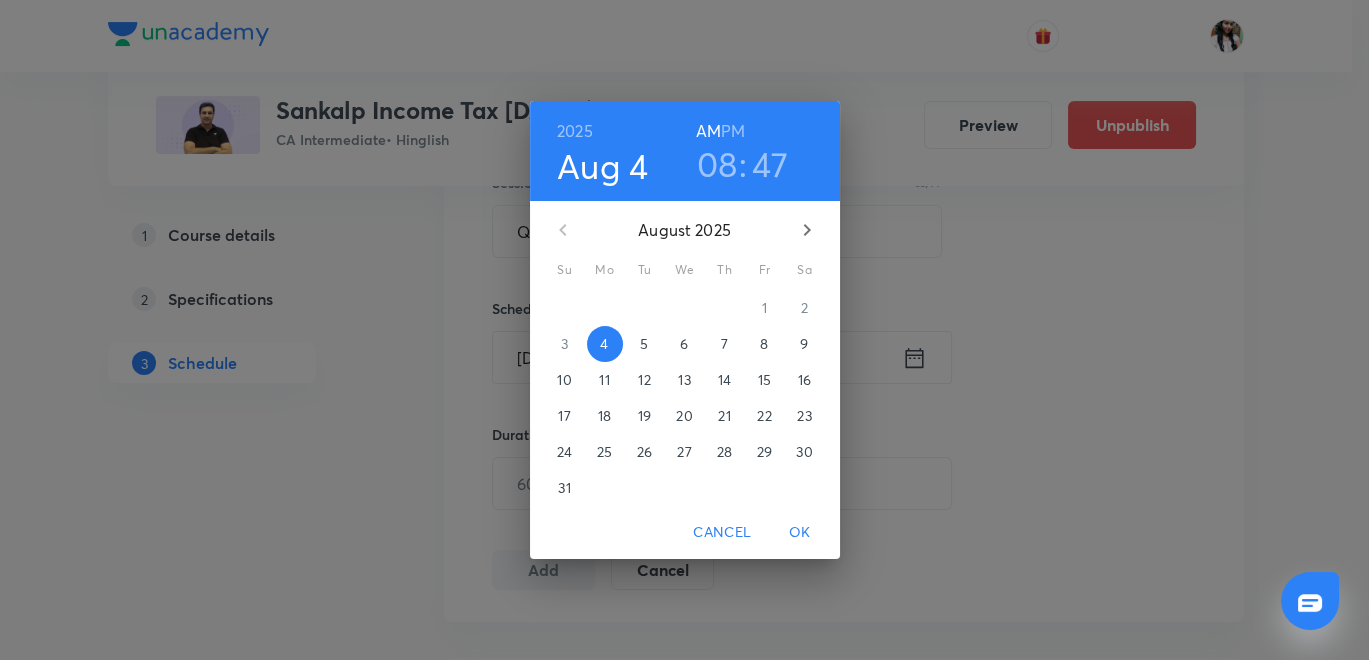 click on "10" at bounding box center (564, 380) 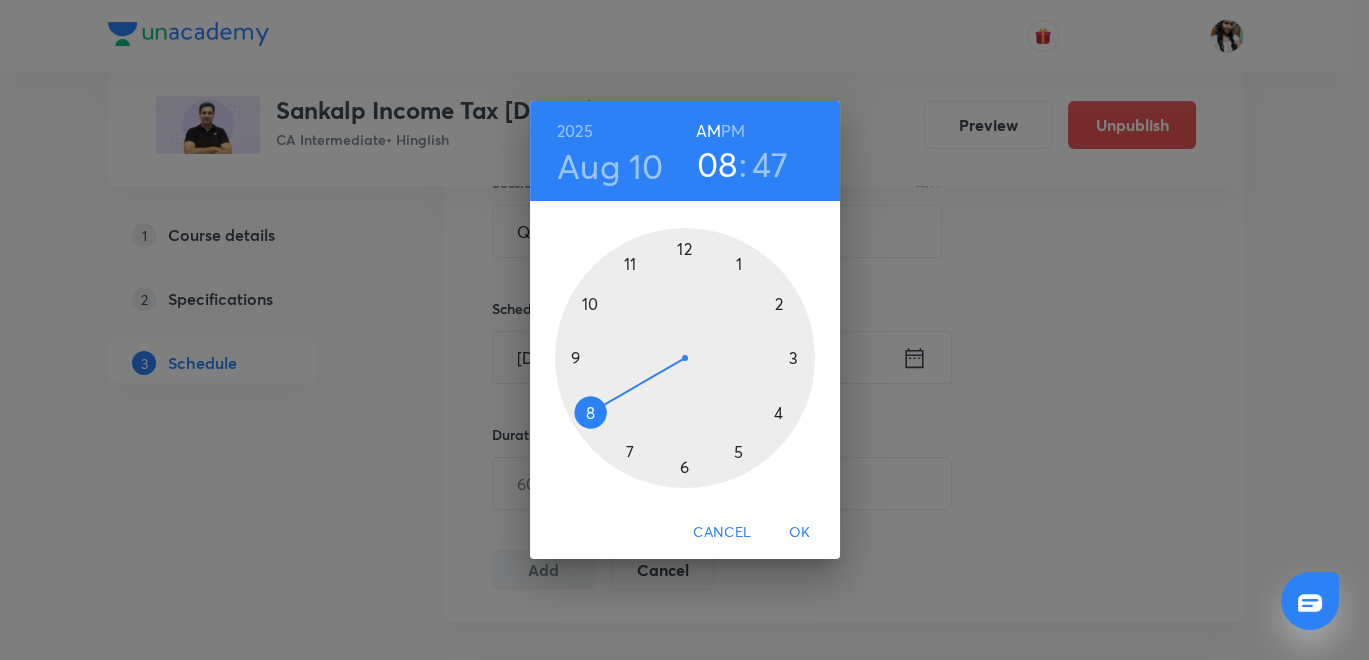 click on "PM" at bounding box center [733, 131] 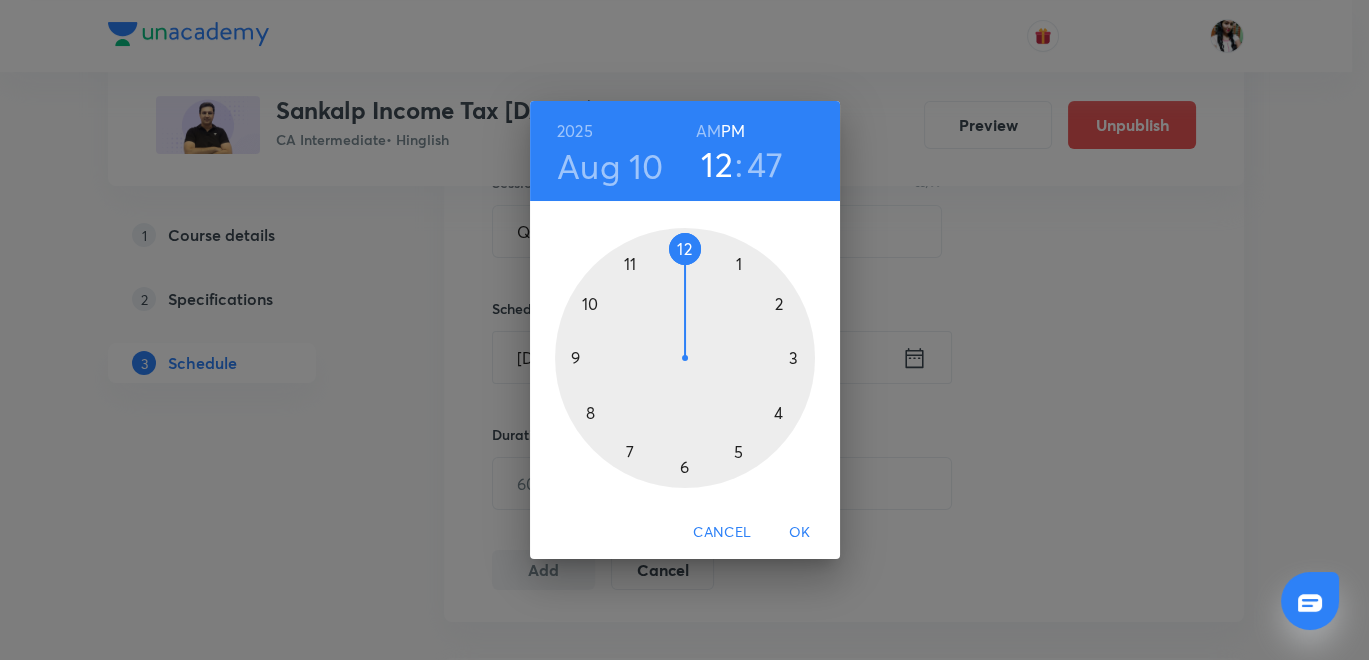 click at bounding box center (685, 358) 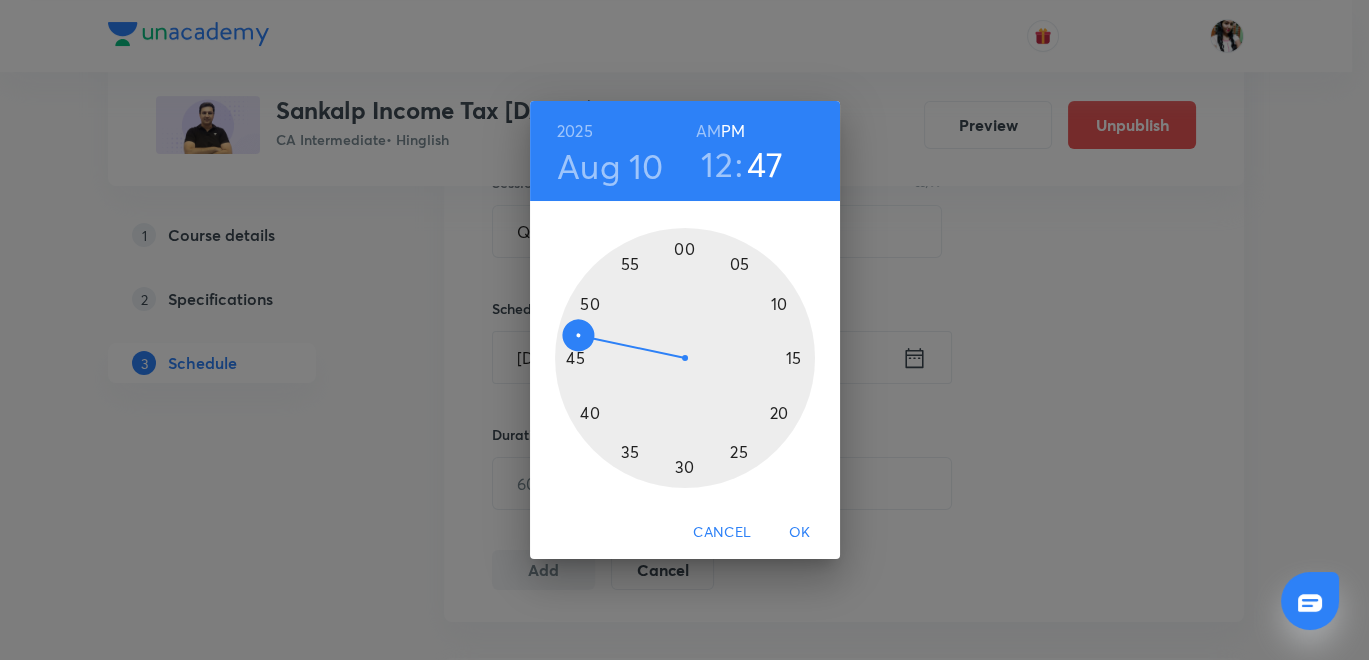 click at bounding box center [685, 358] 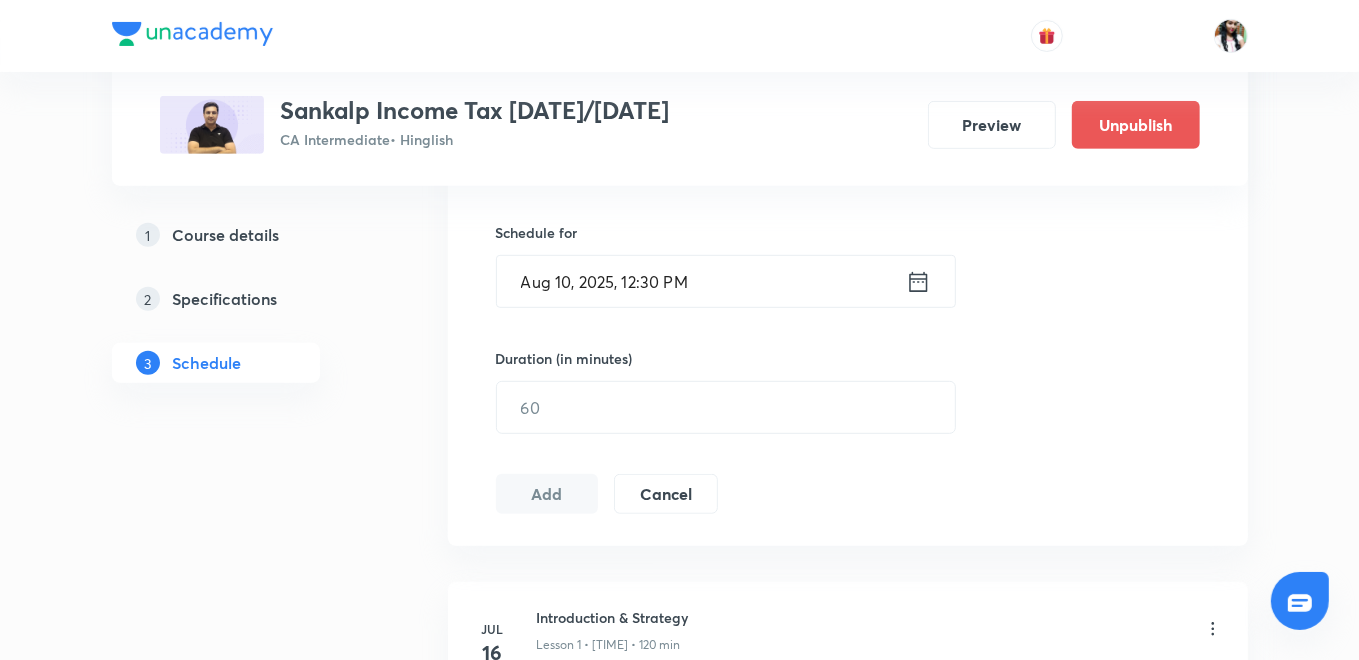 scroll, scrollTop: 666, scrollLeft: 0, axis: vertical 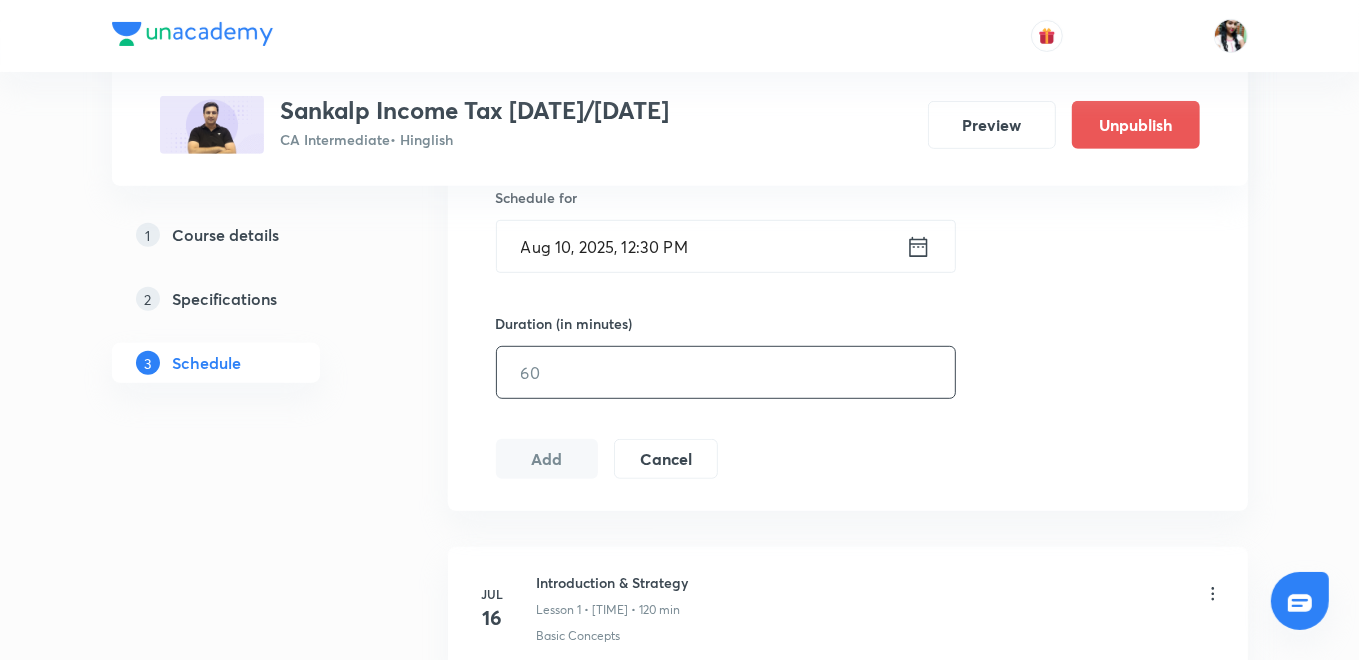 click at bounding box center [726, 372] 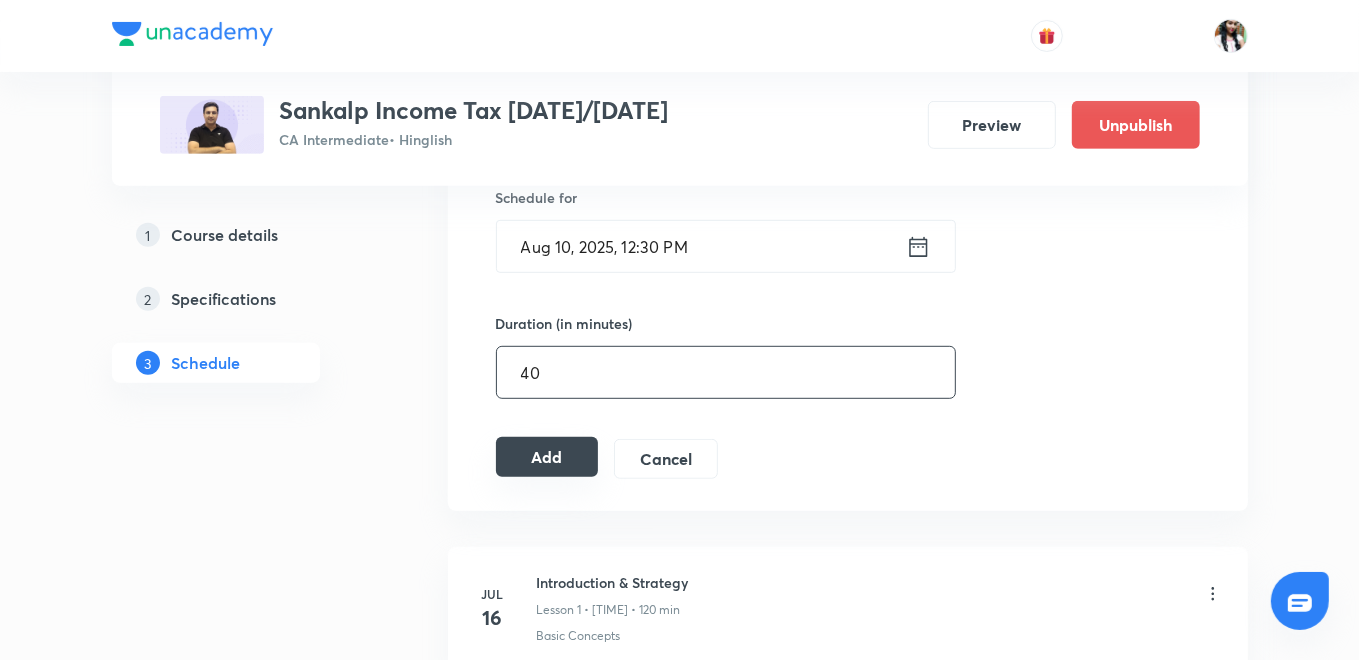 type on "40" 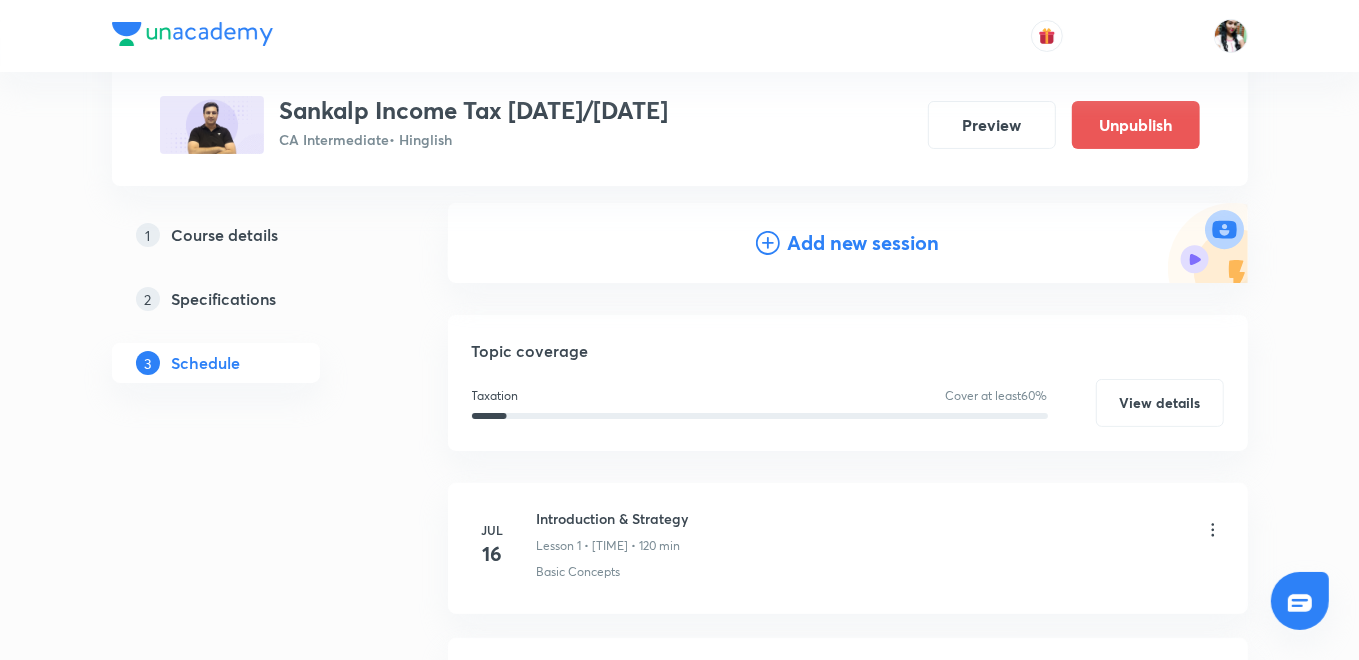 scroll, scrollTop: 0, scrollLeft: 0, axis: both 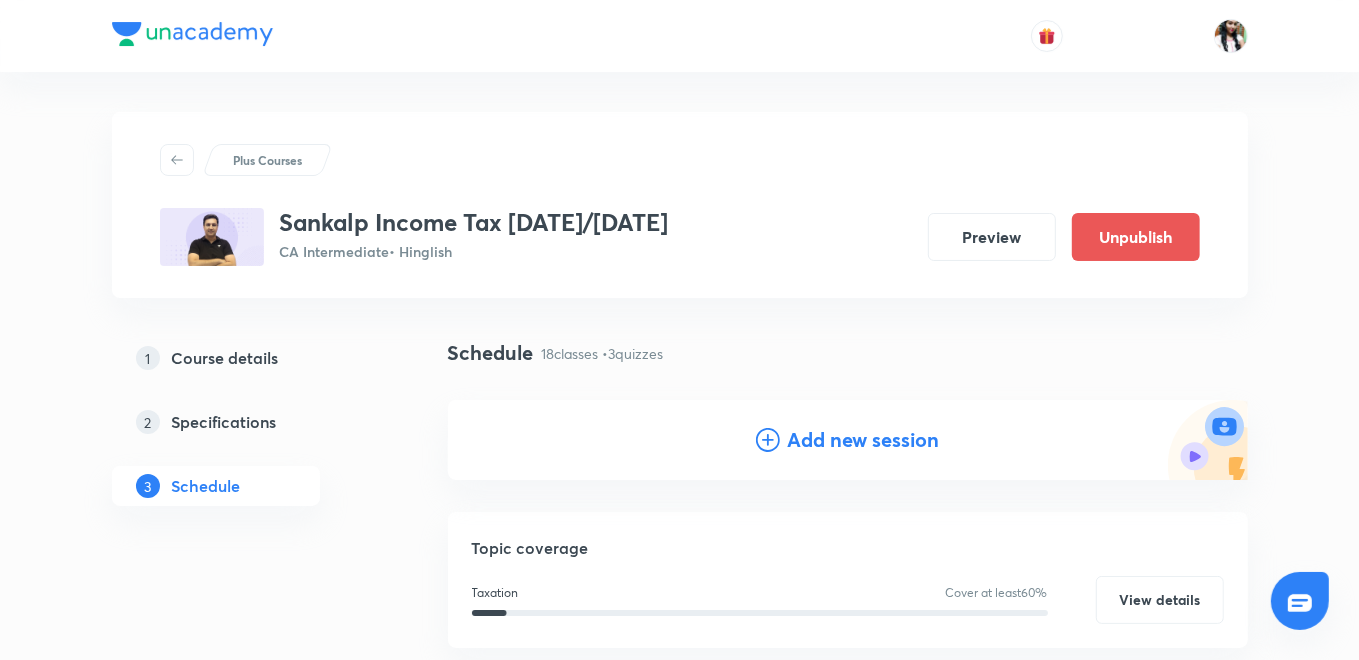 click on "Add new session" at bounding box center [864, 440] 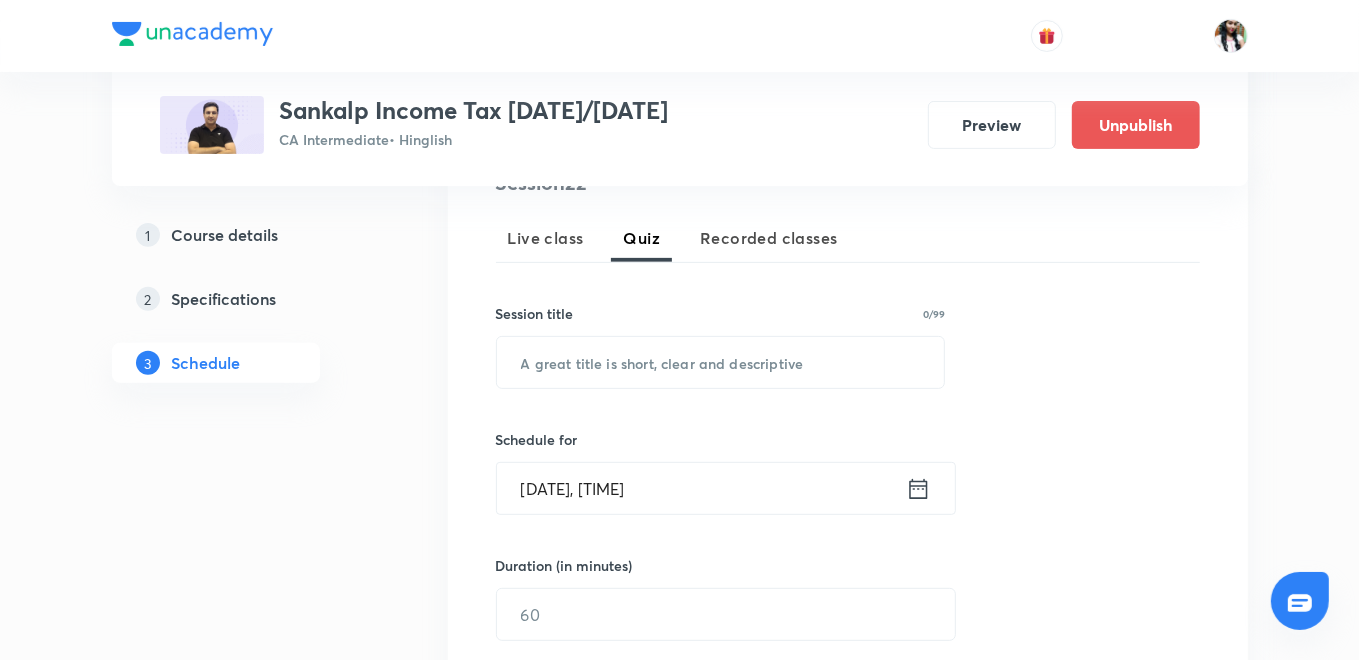 scroll, scrollTop: 444, scrollLeft: 0, axis: vertical 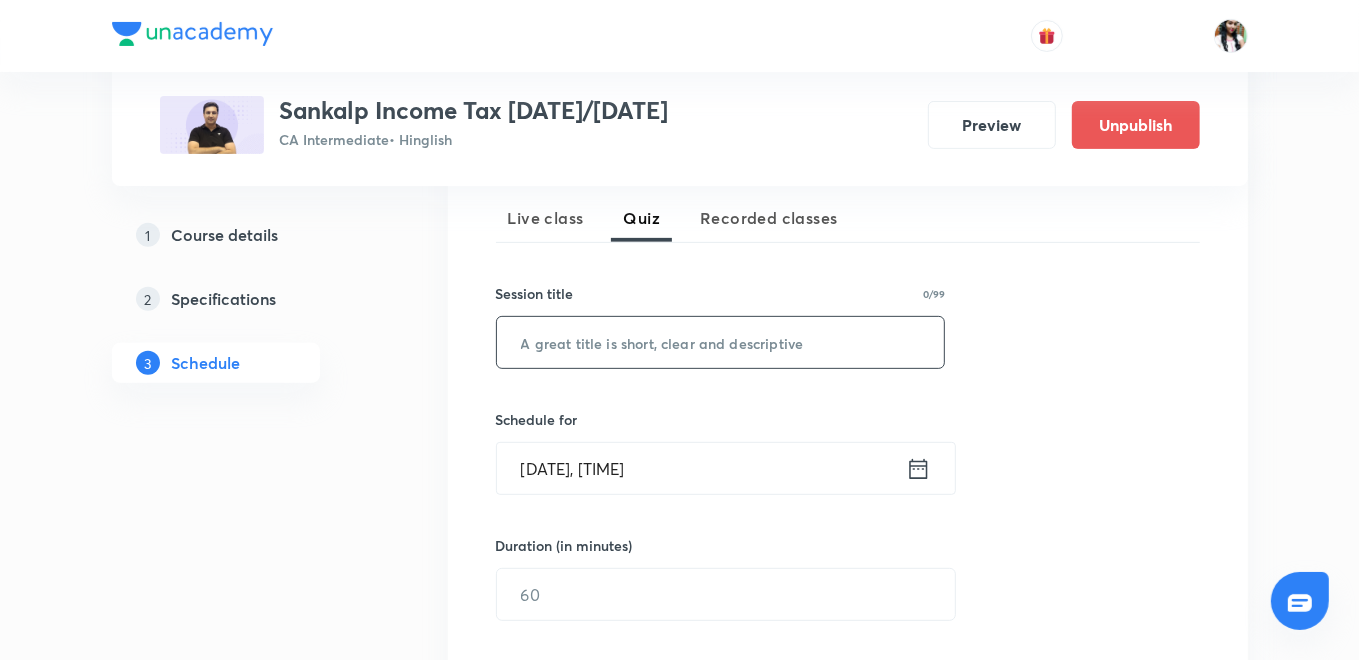 paste on "Part A(e) Rates of Tax" 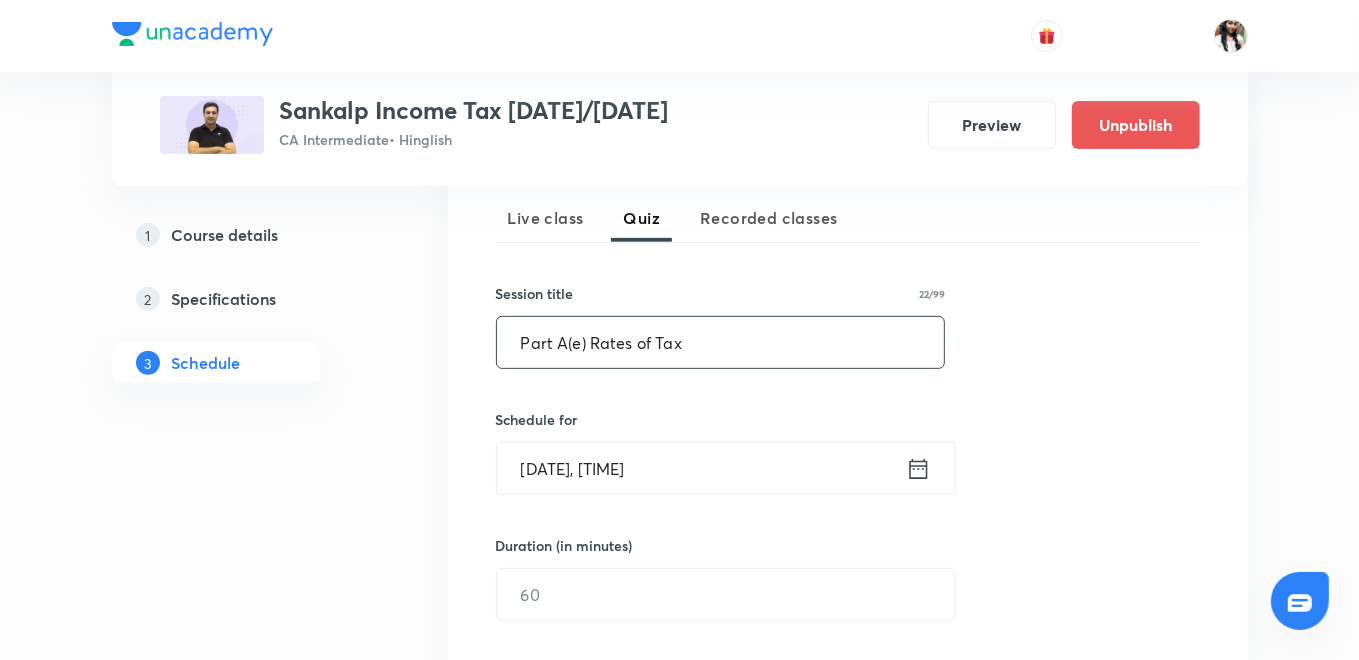 type on "Part A(e) Rates of Tax" 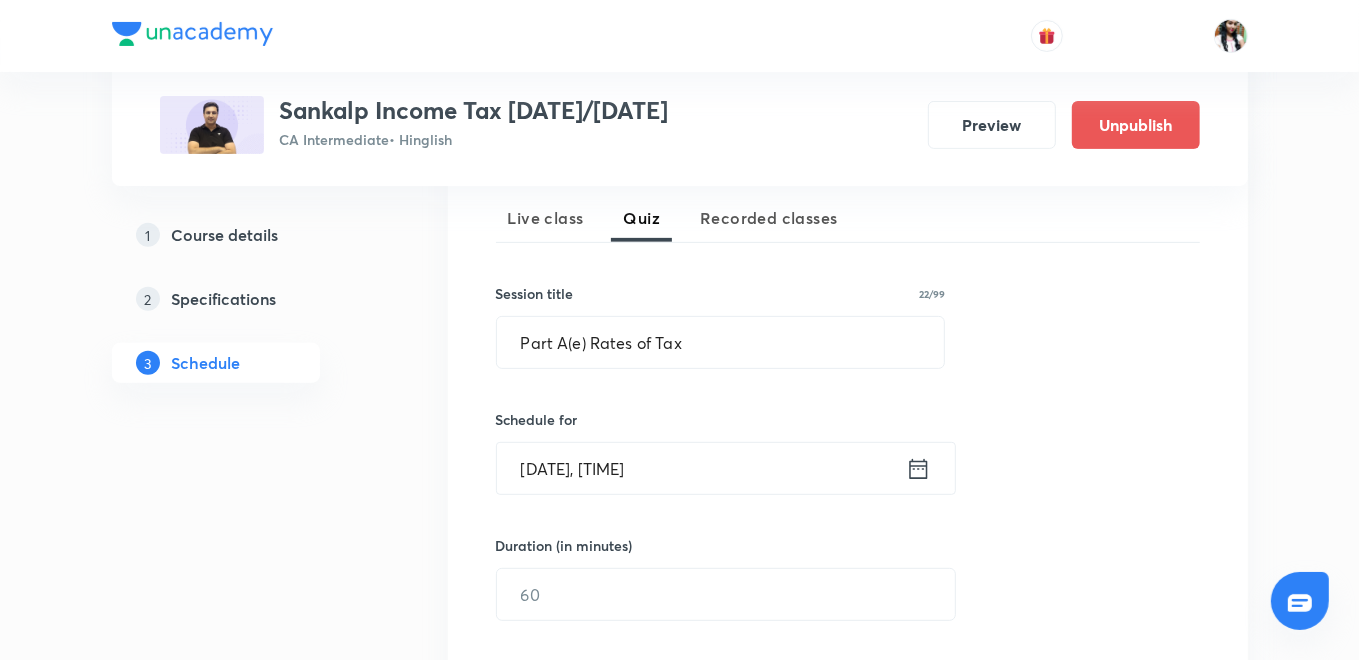 click 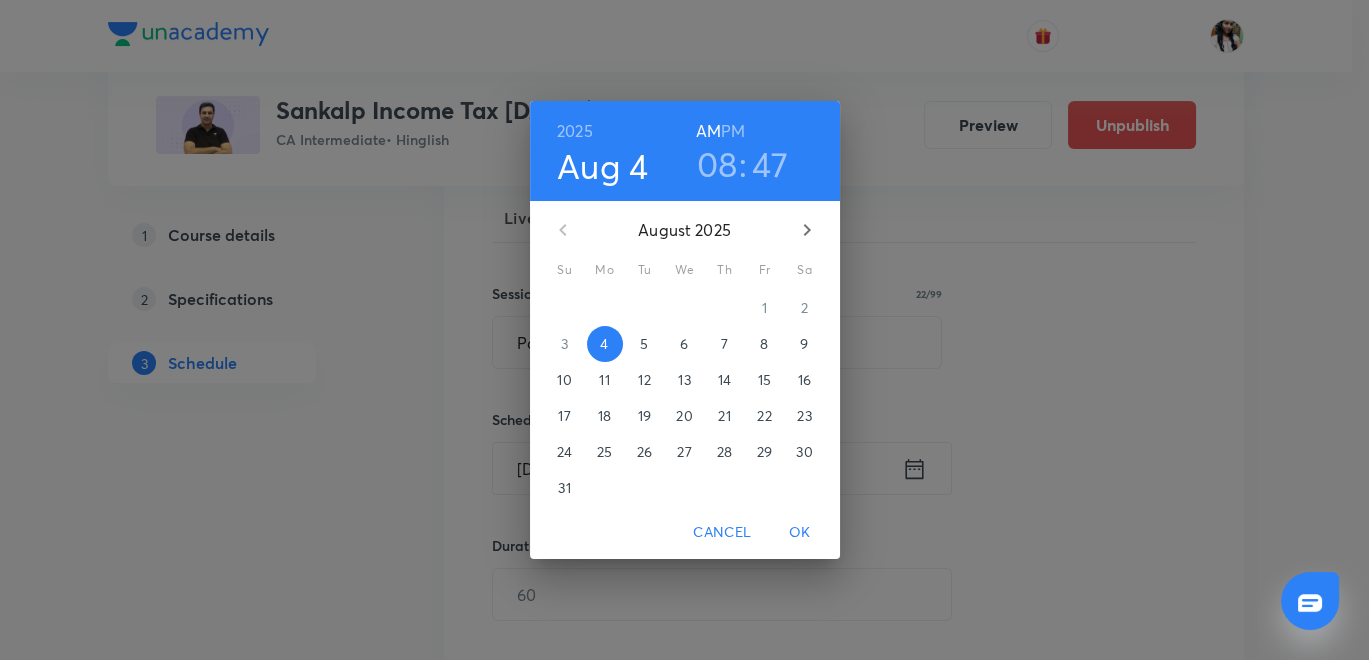 click on "11" at bounding box center [605, 380] 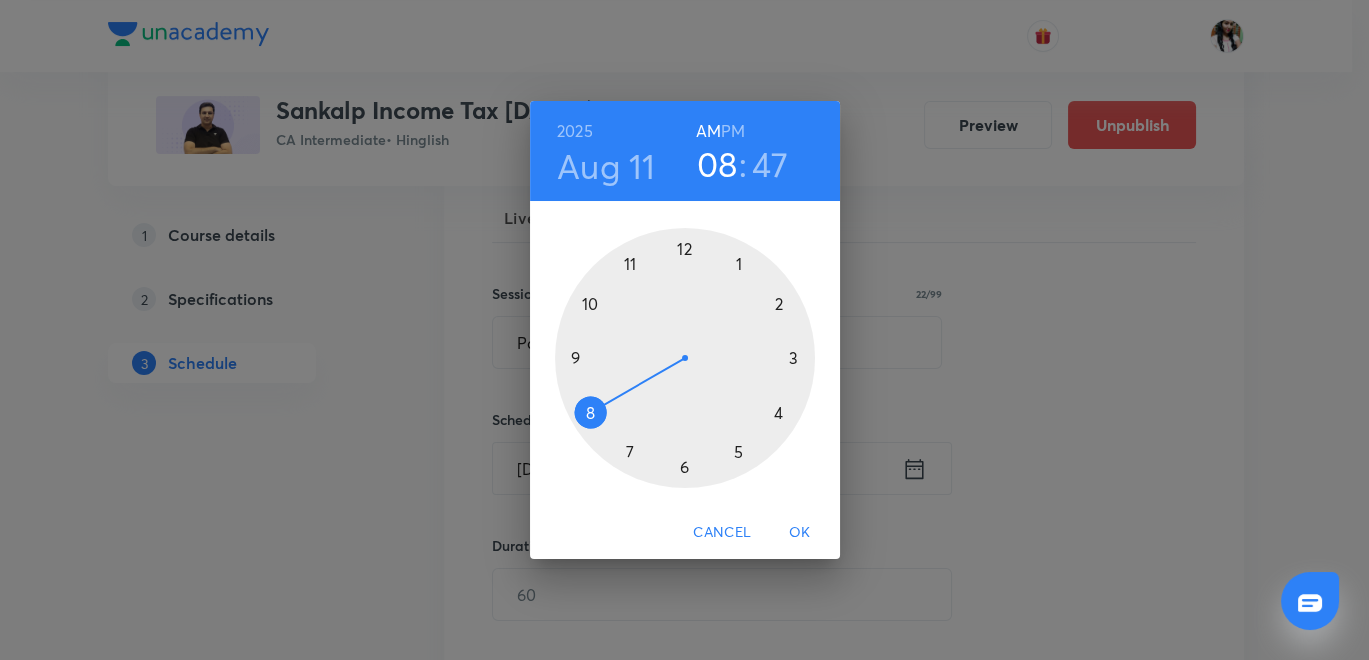 click on "PM" at bounding box center [733, 131] 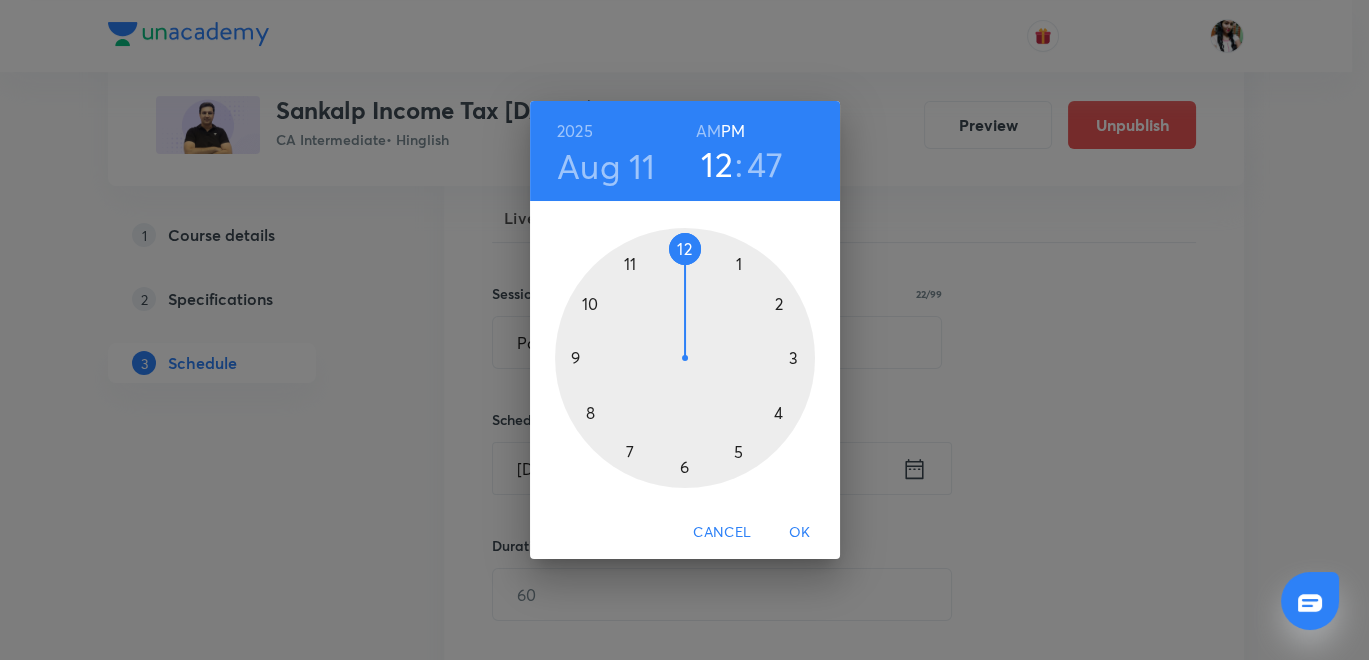 click at bounding box center (685, 358) 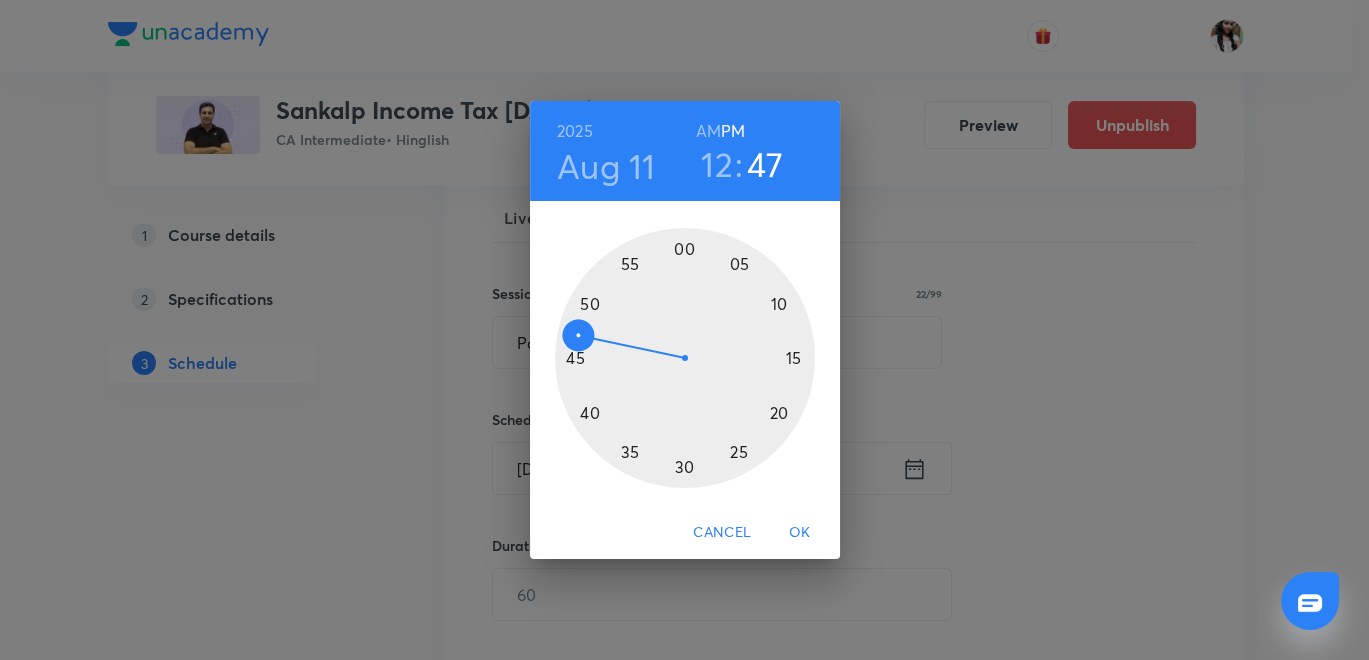 click at bounding box center [685, 358] 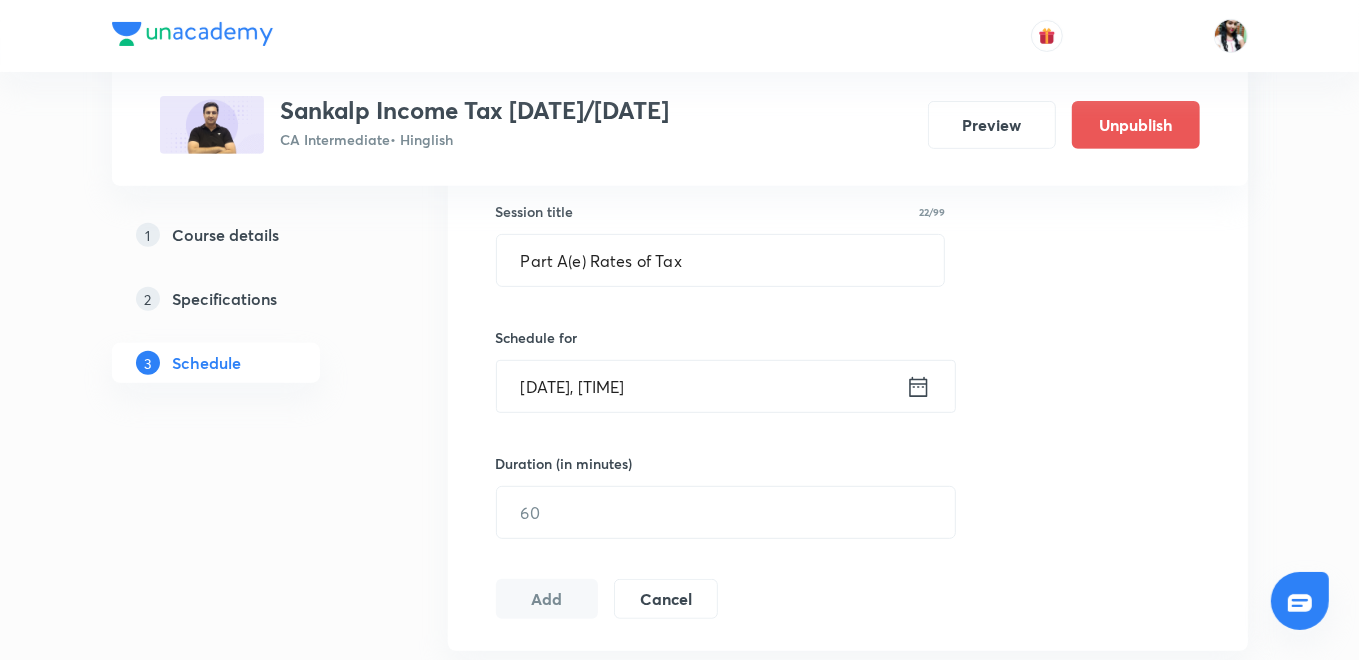 scroll, scrollTop: 555, scrollLeft: 0, axis: vertical 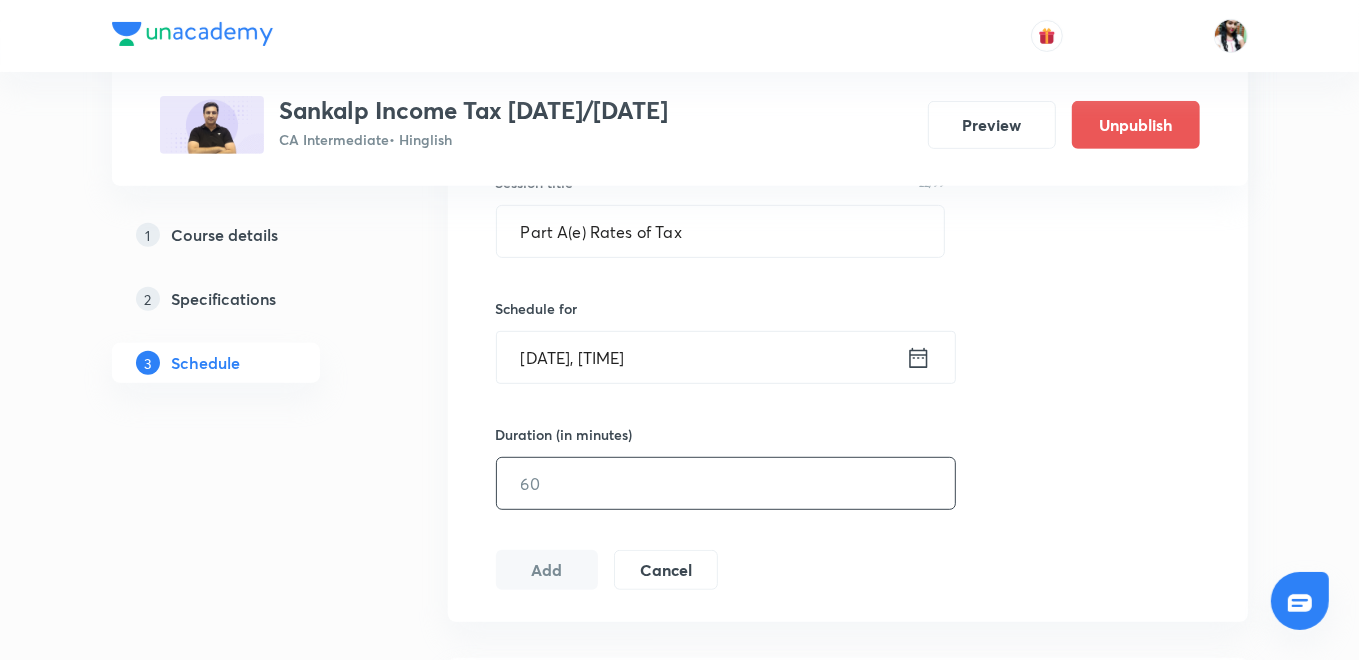 click at bounding box center [726, 483] 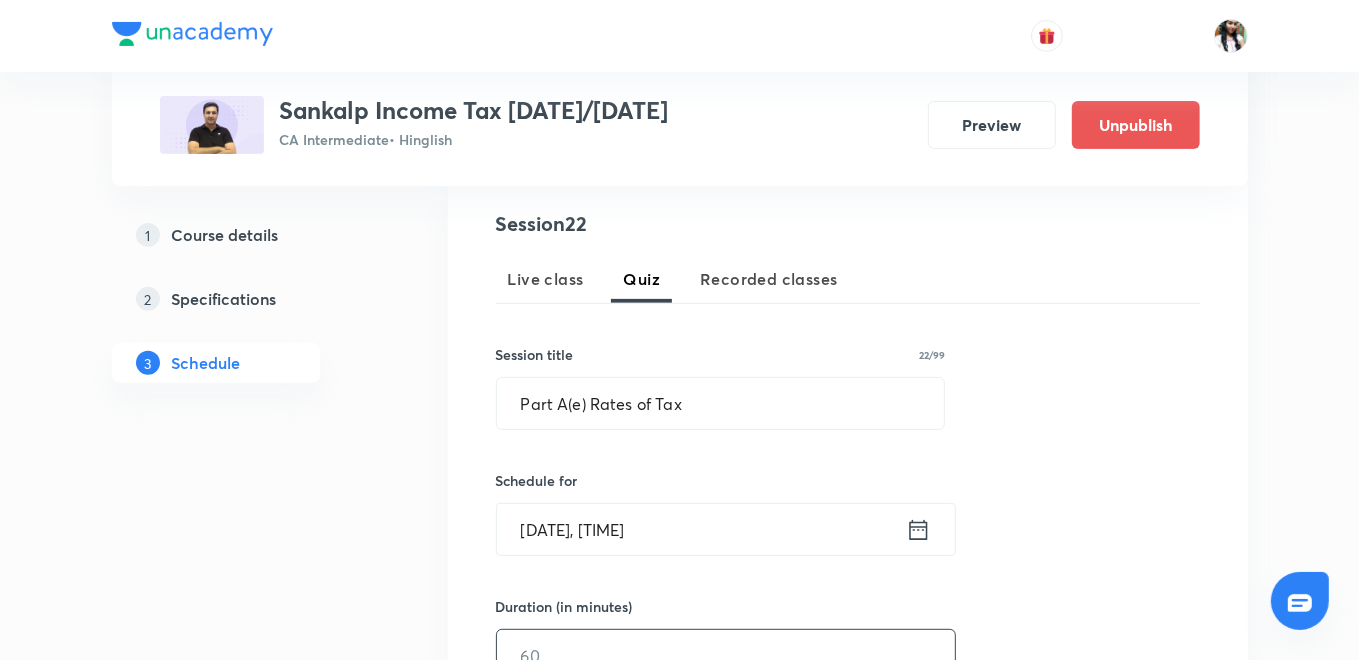 scroll, scrollTop: 222, scrollLeft: 0, axis: vertical 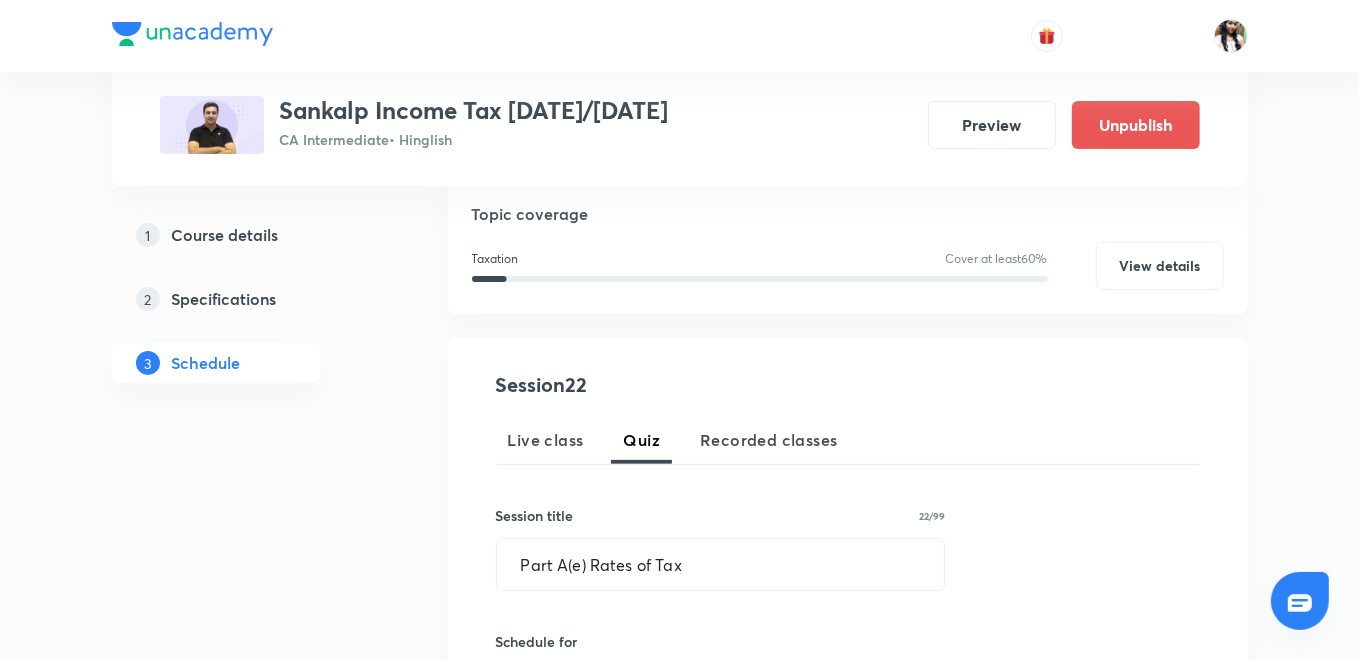 click on "Live class" at bounding box center [546, 440] 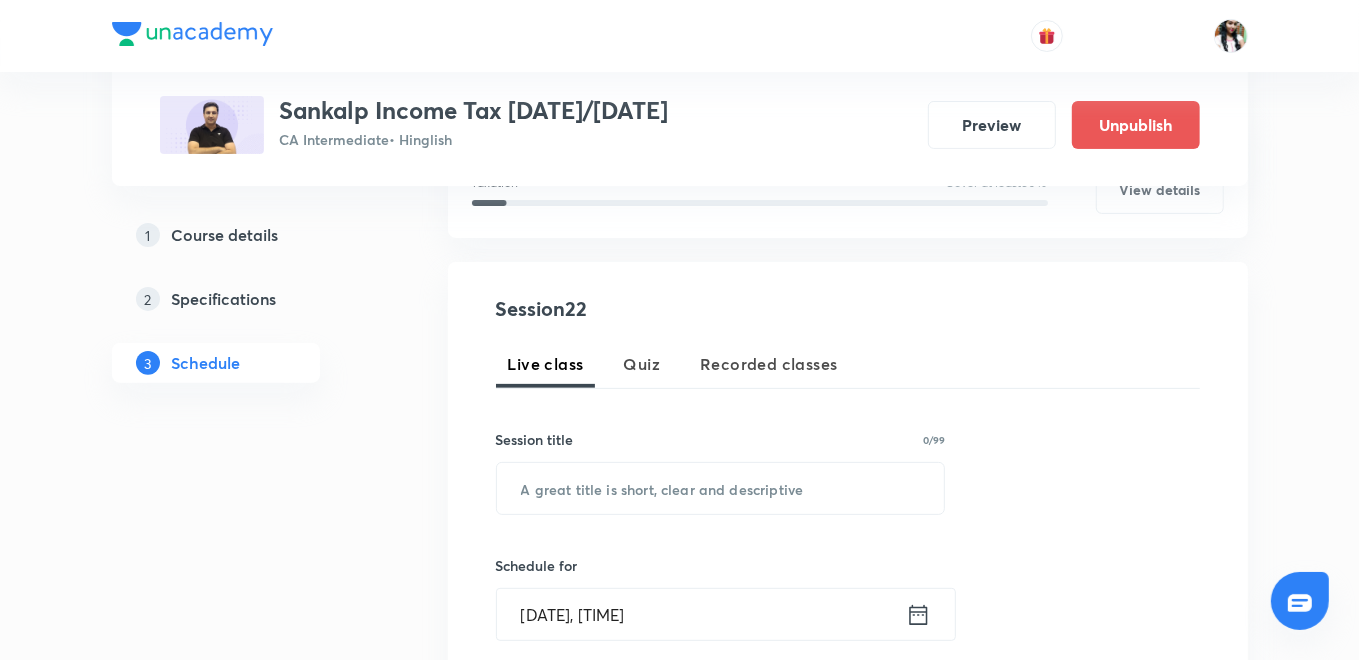 scroll, scrollTop: 333, scrollLeft: 0, axis: vertical 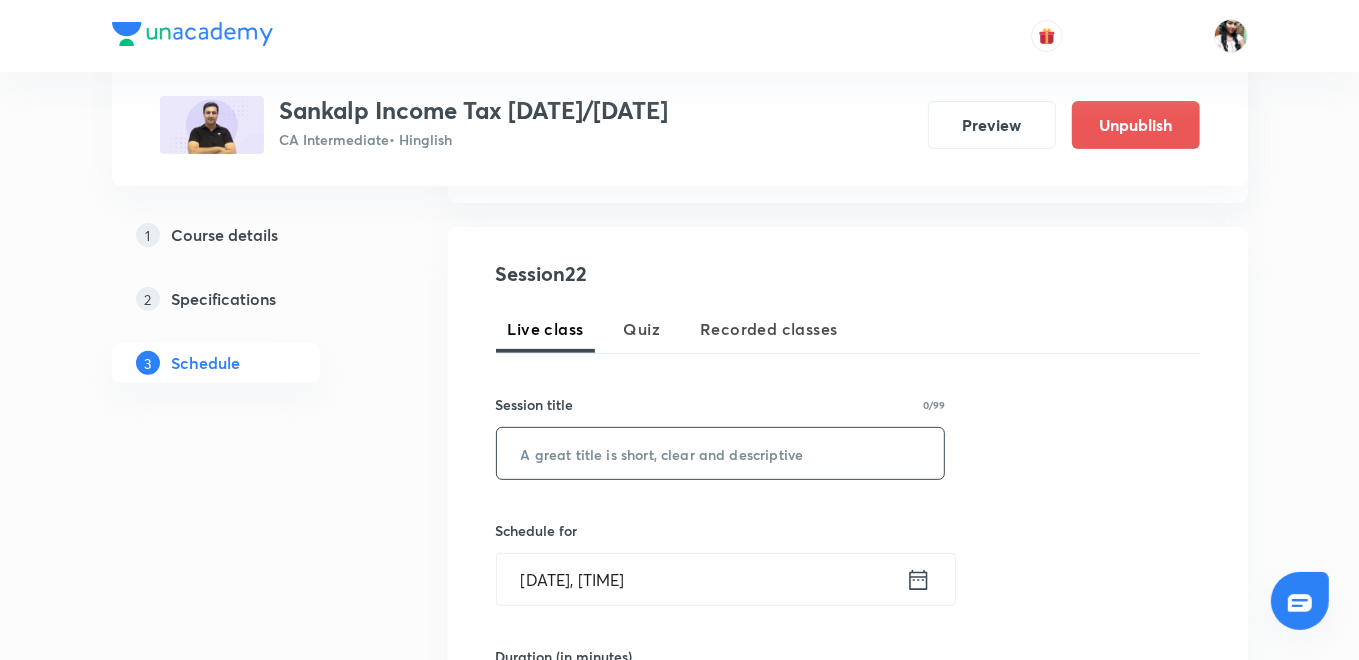paste on "Part A(e) Rates of Tax" 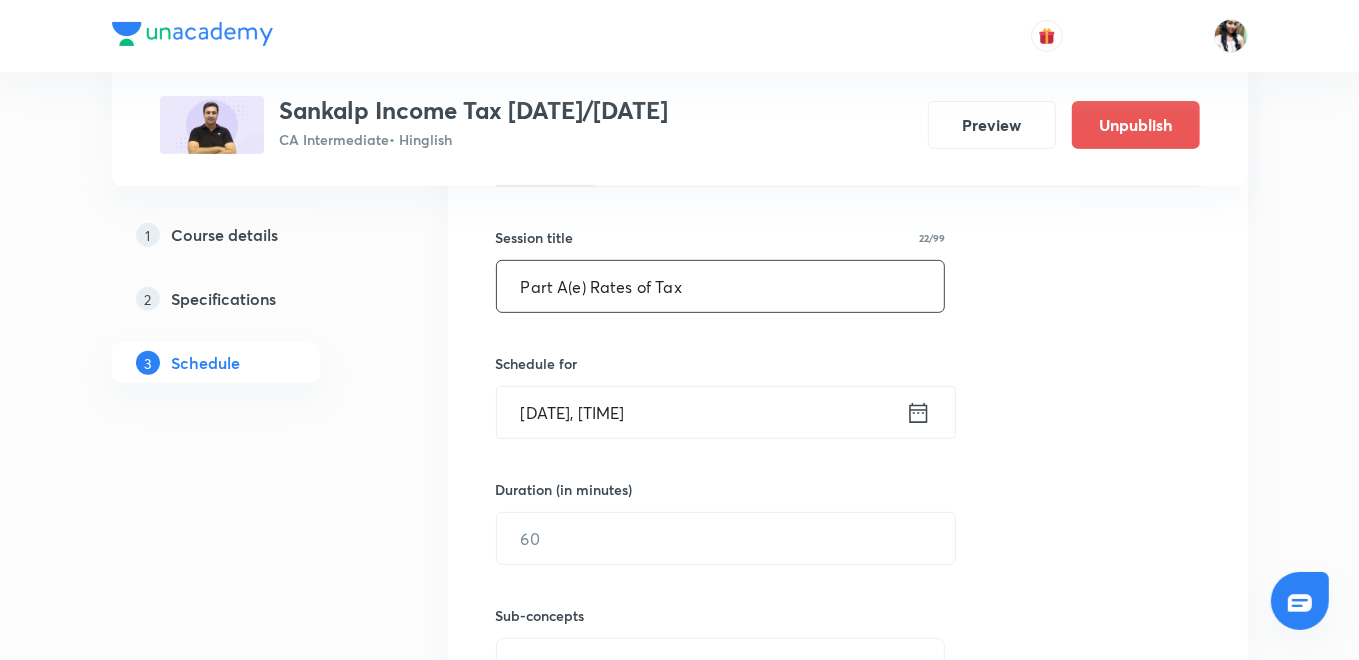 scroll, scrollTop: 555, scrollLeft: 0, axis: vertical 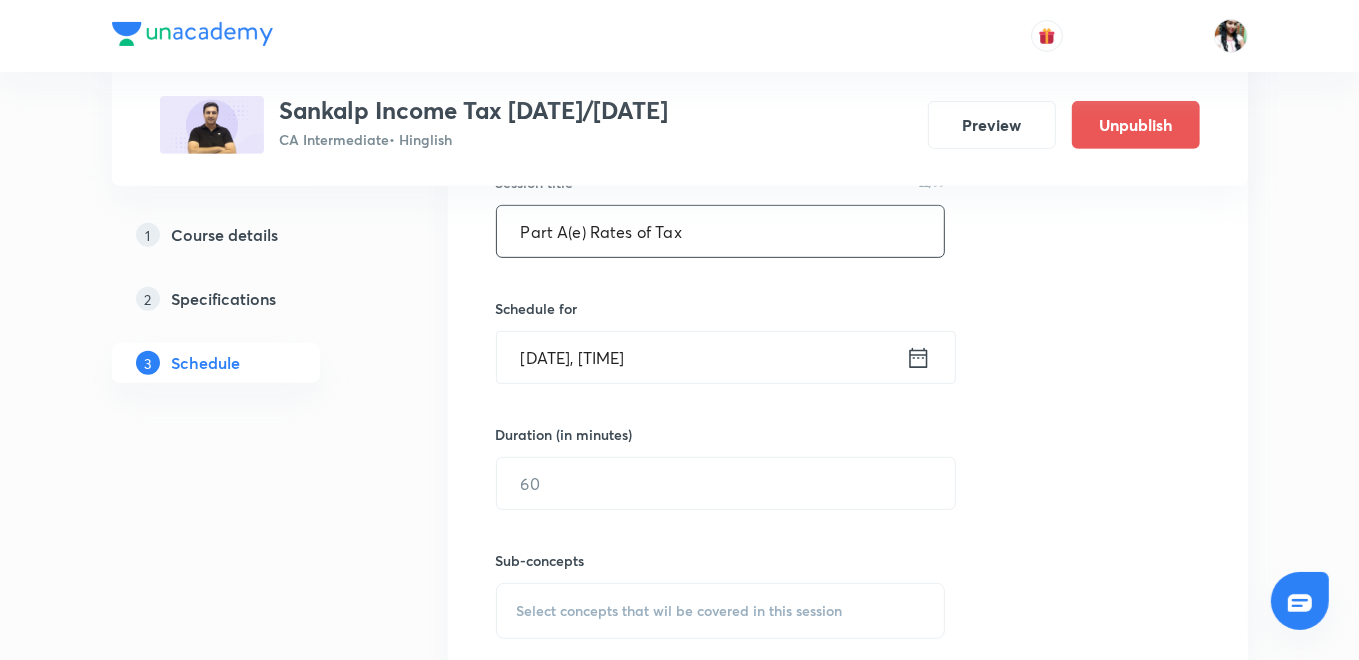 type on "Part A(e) Rates of Tax" 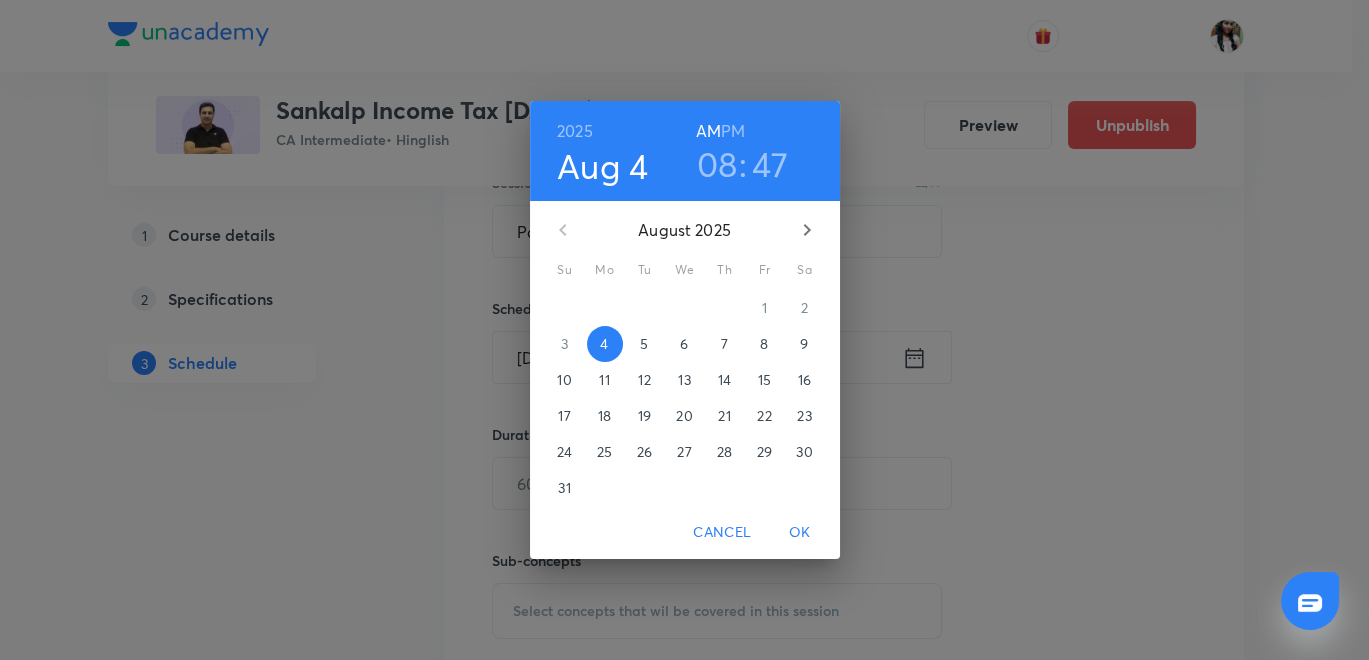 click on "11" at bounding box center [605, 380] 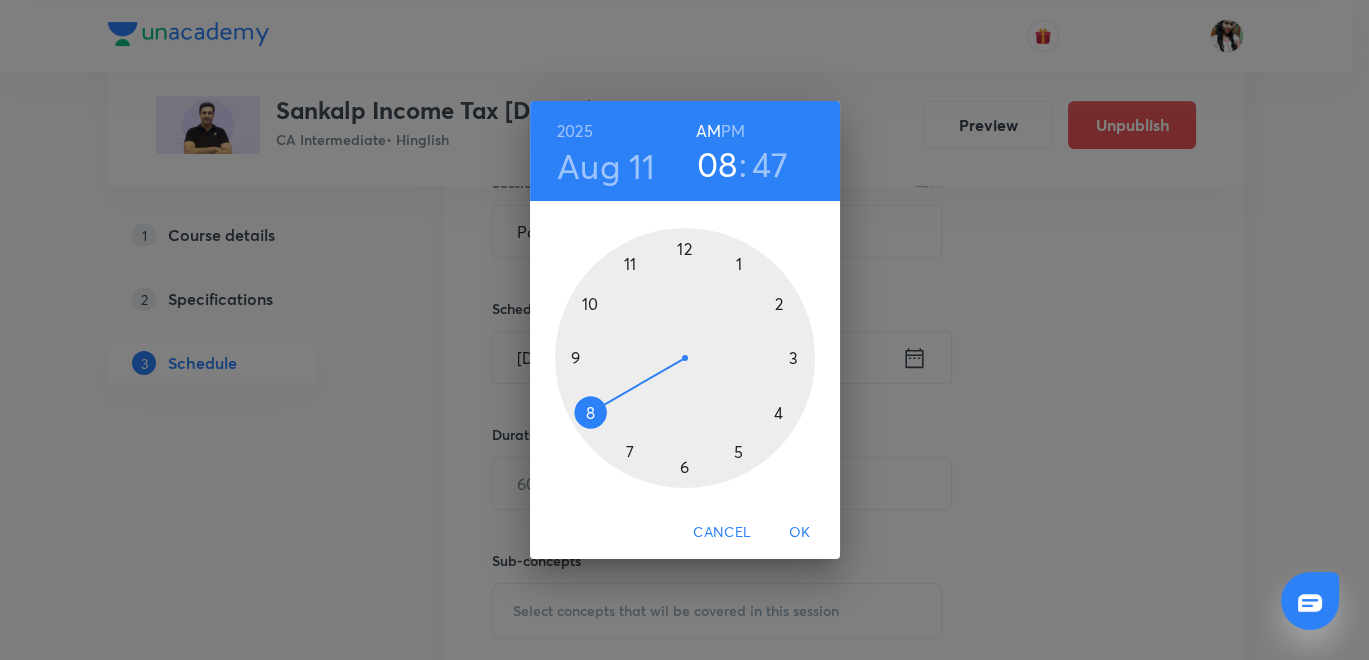 click on "PM" at bounding box center (733, 131) 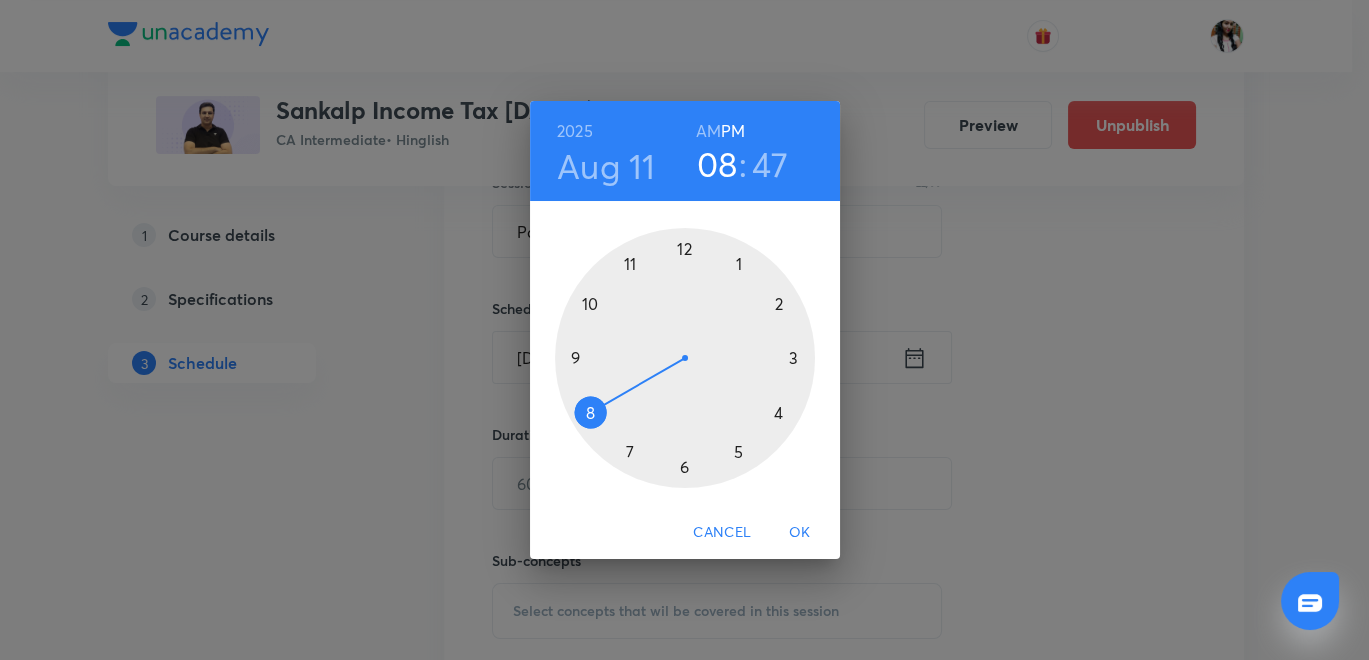 drag, startPoint x: 705, startPoint y: 191, endPoint x: 709, endPoint y: 180, distance: 11.7046995 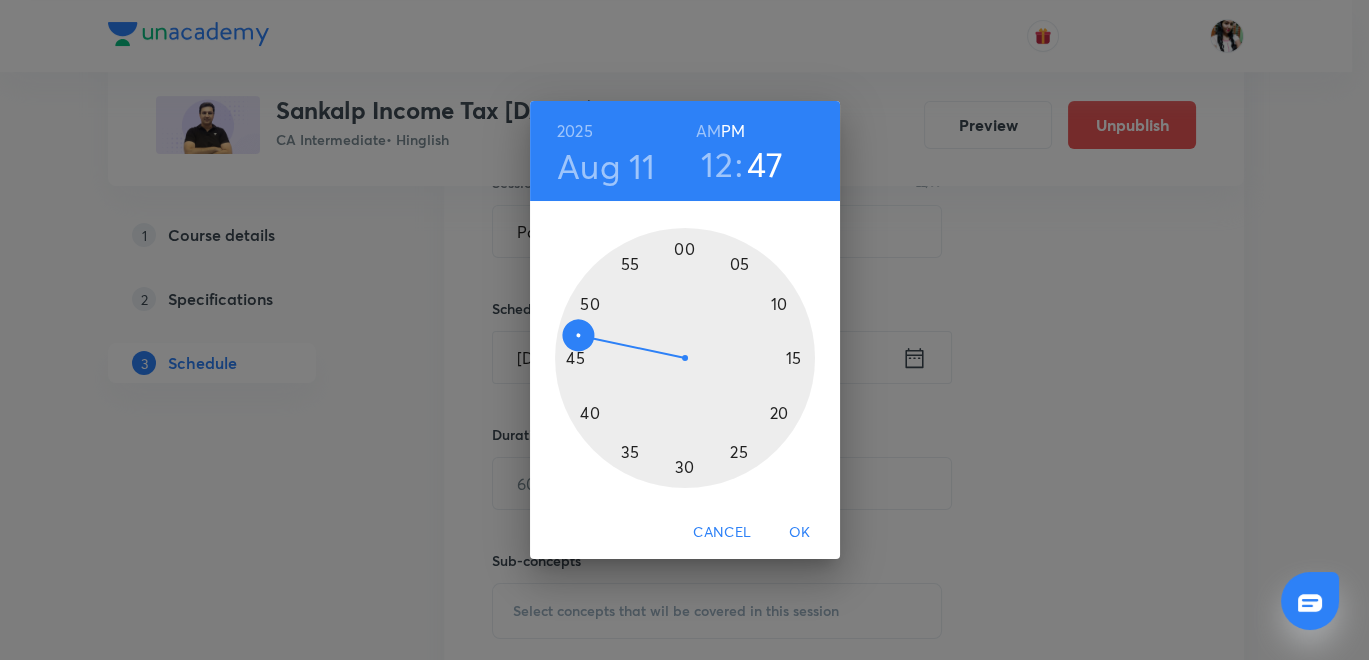 click at bounding box center (685, 358) 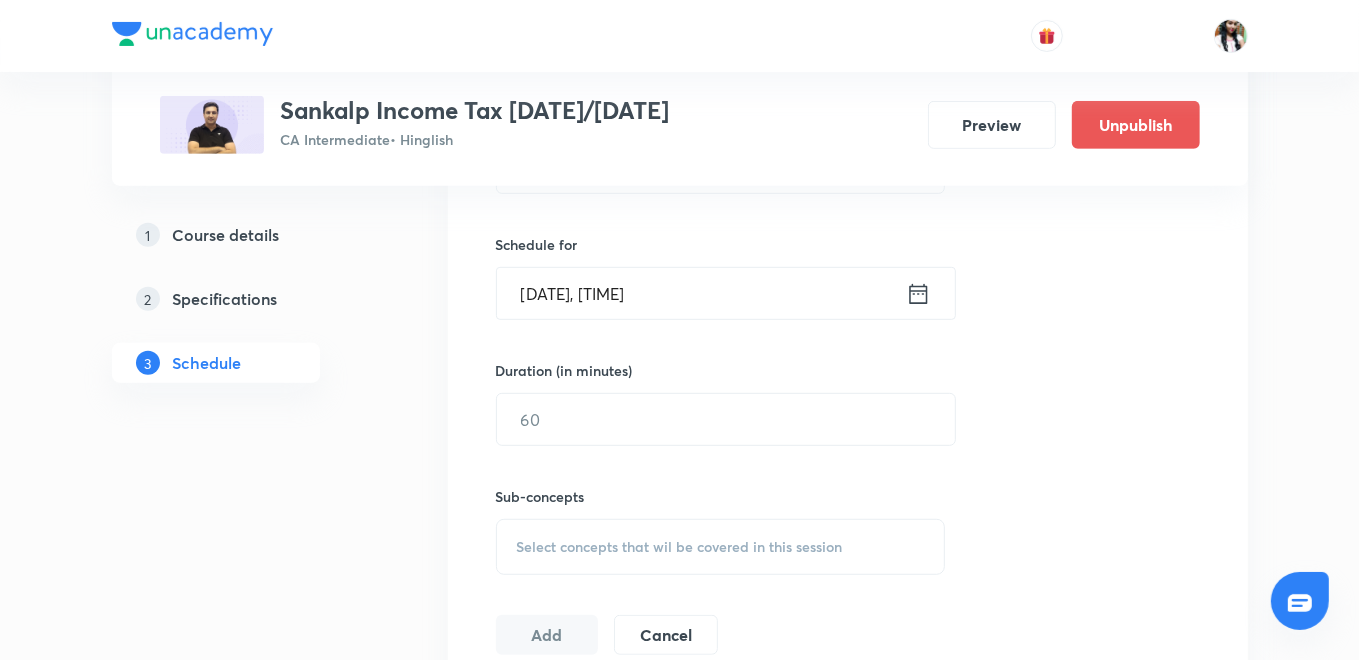 scroll, scrollTop: 666, scrollLeft: 0, axis: vertical 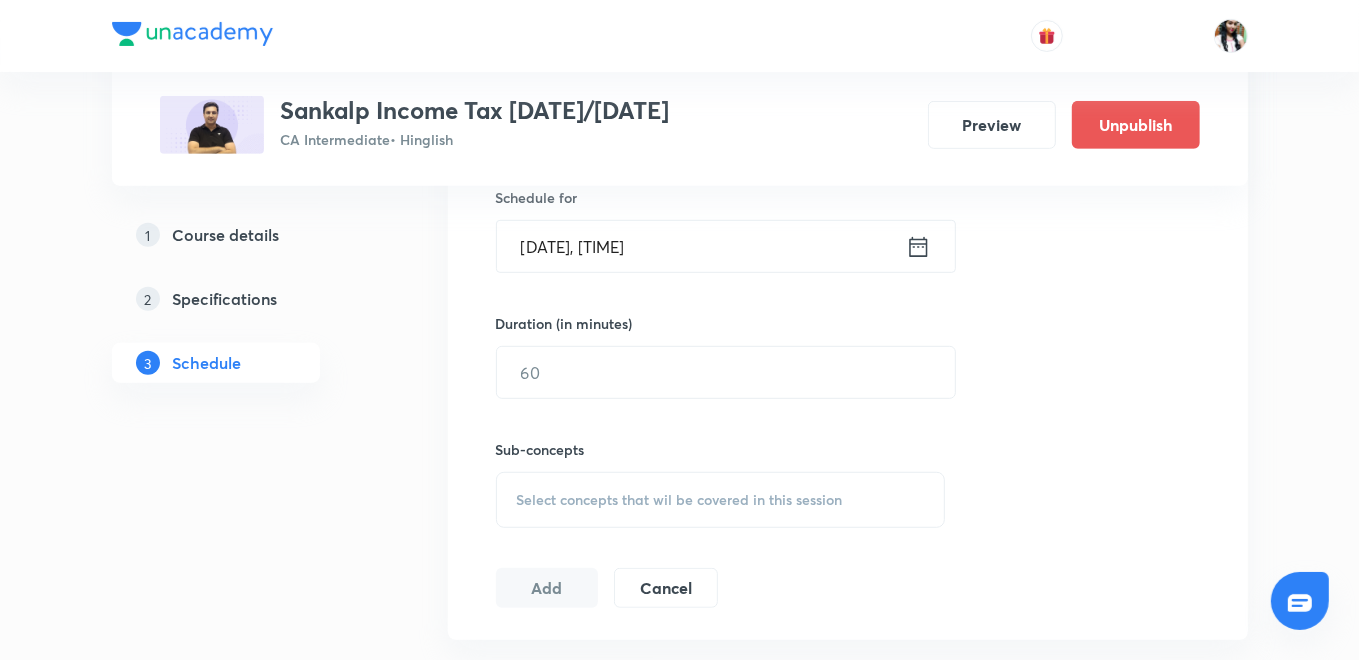 click 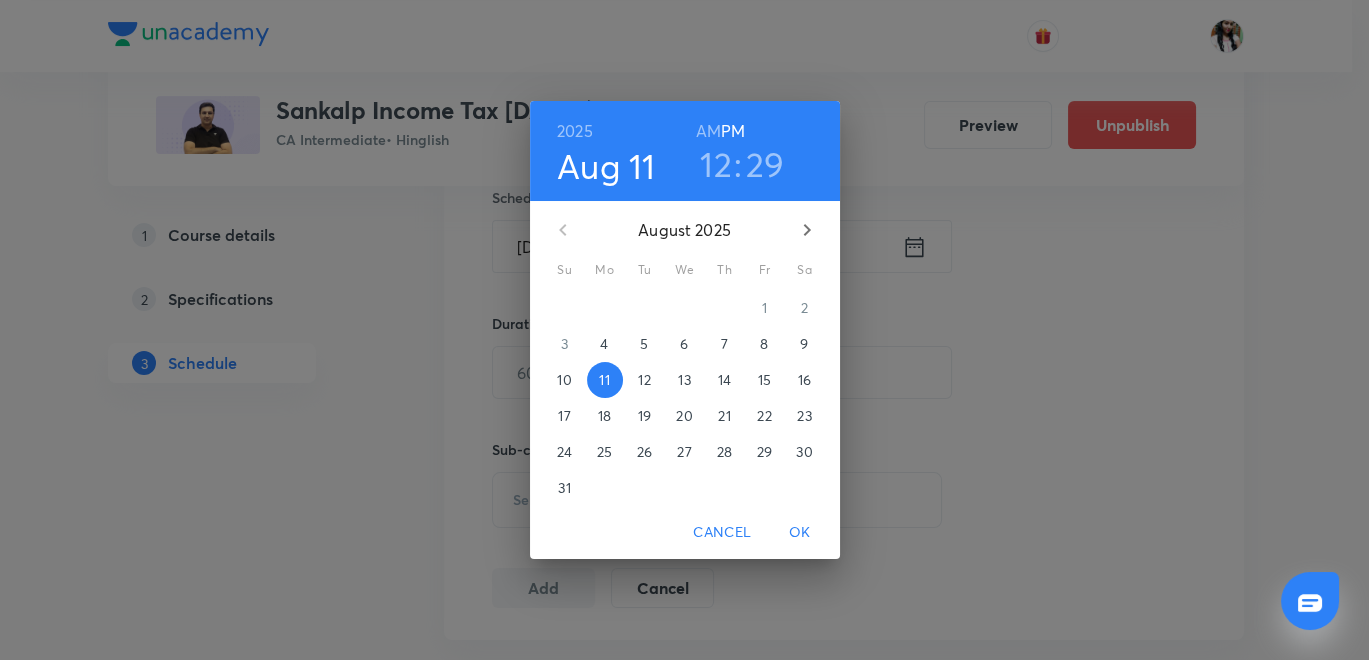 click on "29" at bounding box center [765, 164] 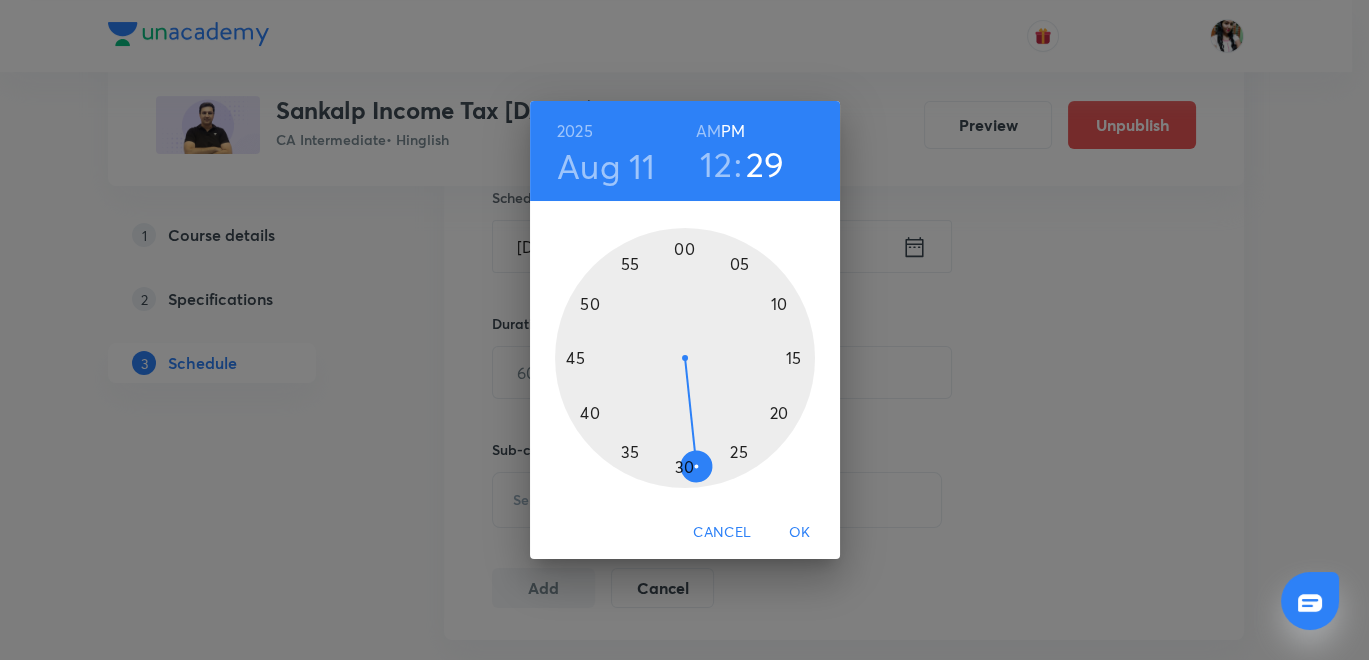 click at bounding box center [685, 358] 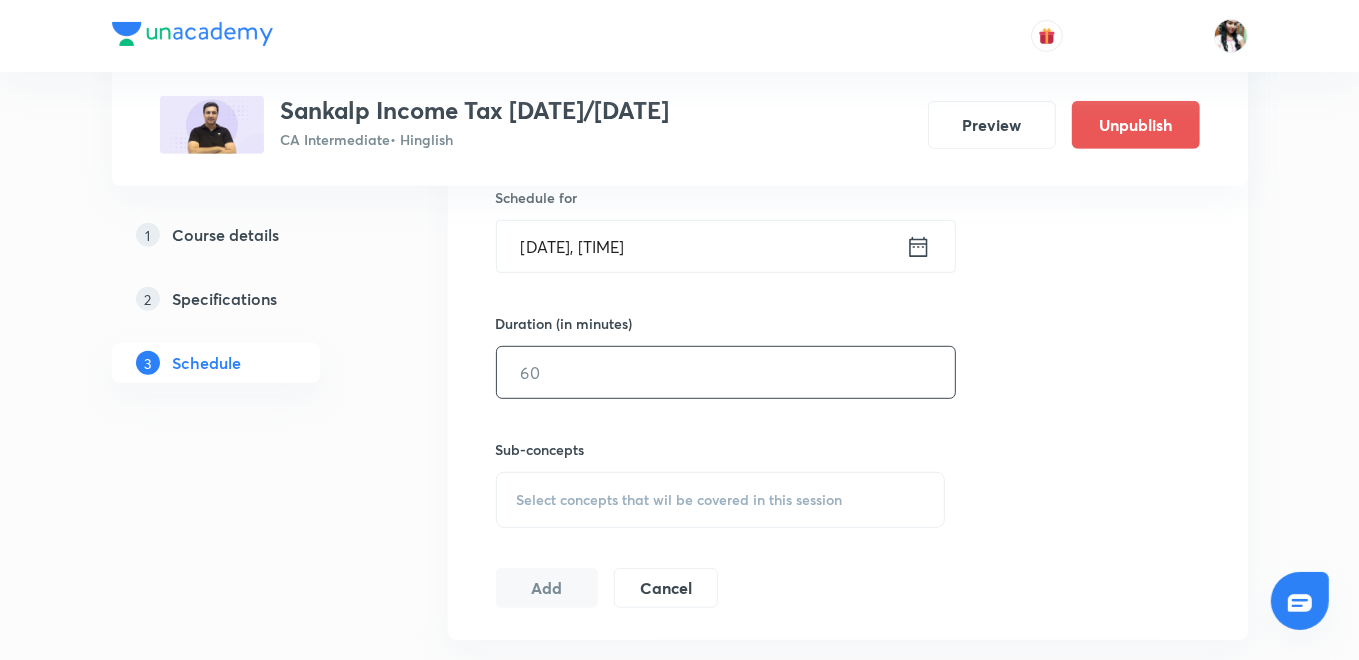 click at bounding box center (726, 372) 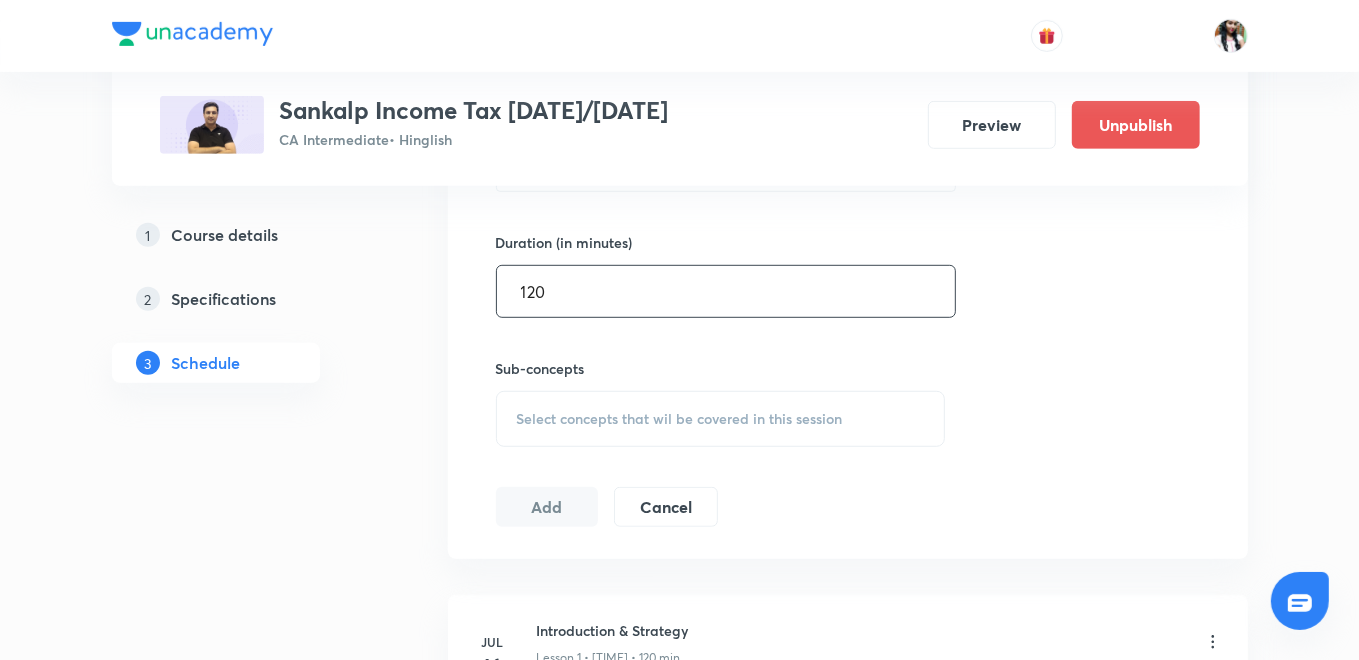 scroll, scrollTop: 777, scrollLeft: 0, axis: vertical 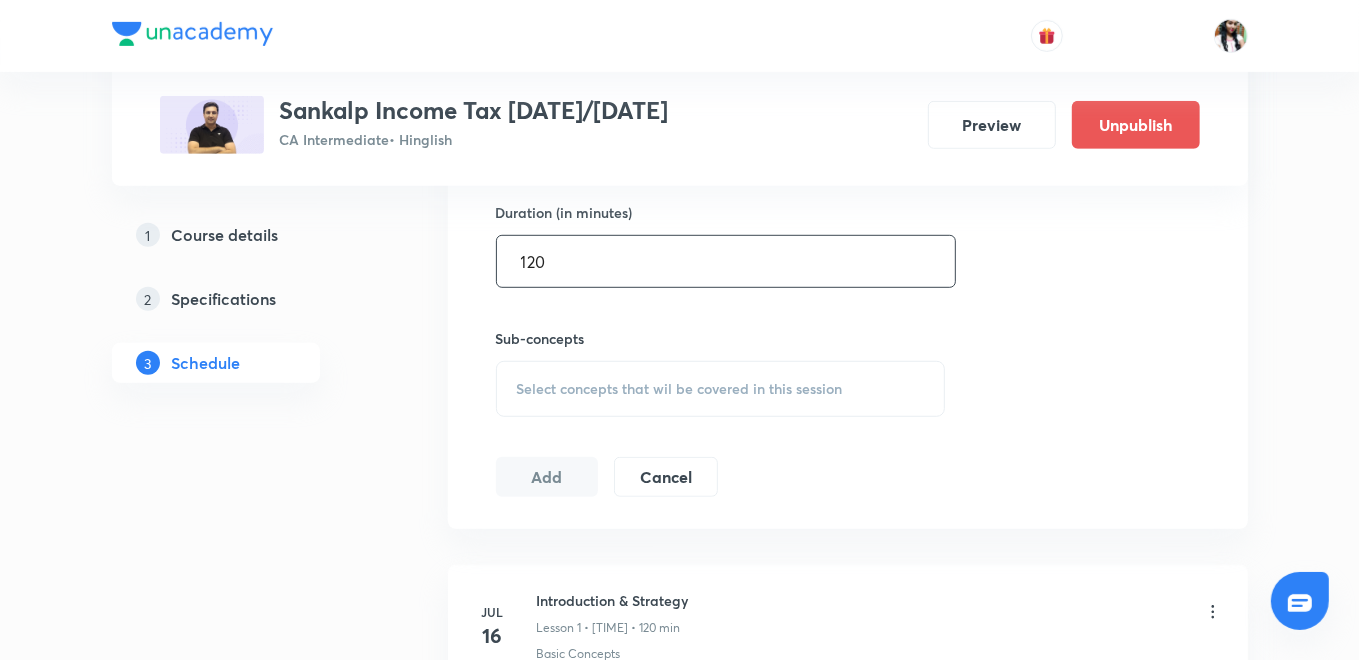 type on "120" 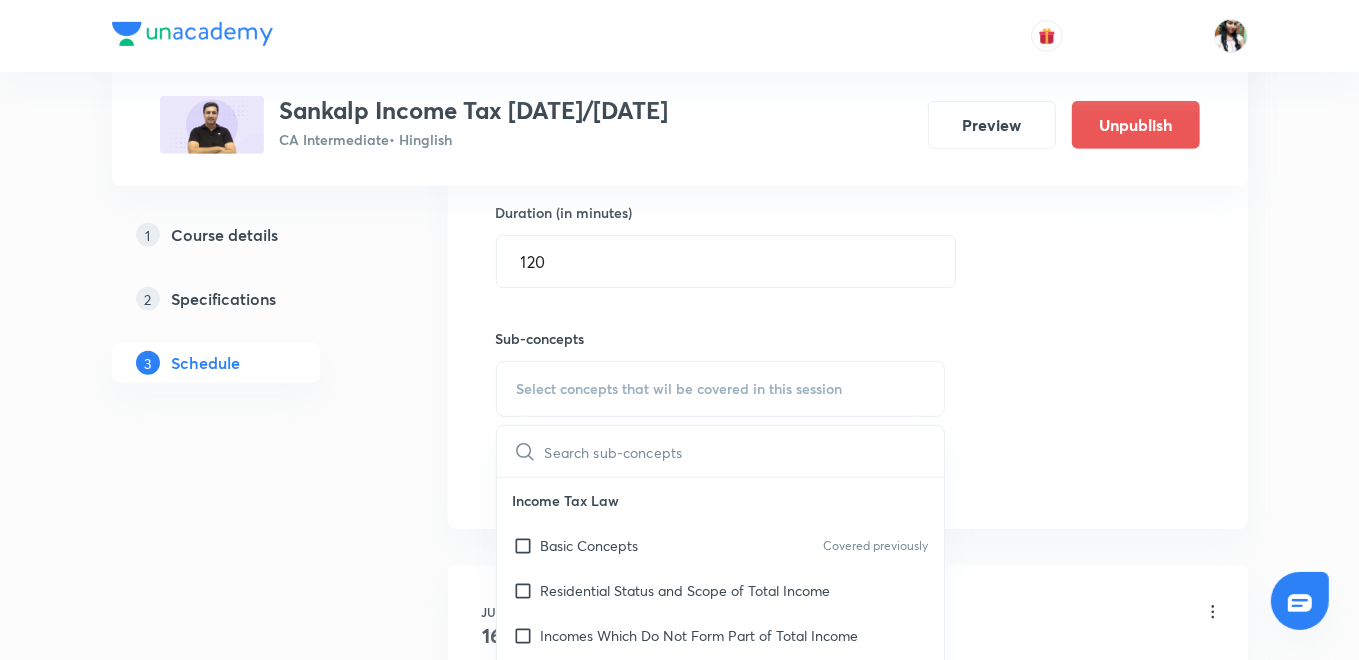 drag, startPoint x: 634, startPoint y: 543, endPoint x: 500, endPoint y: 456, distance: 159.76546 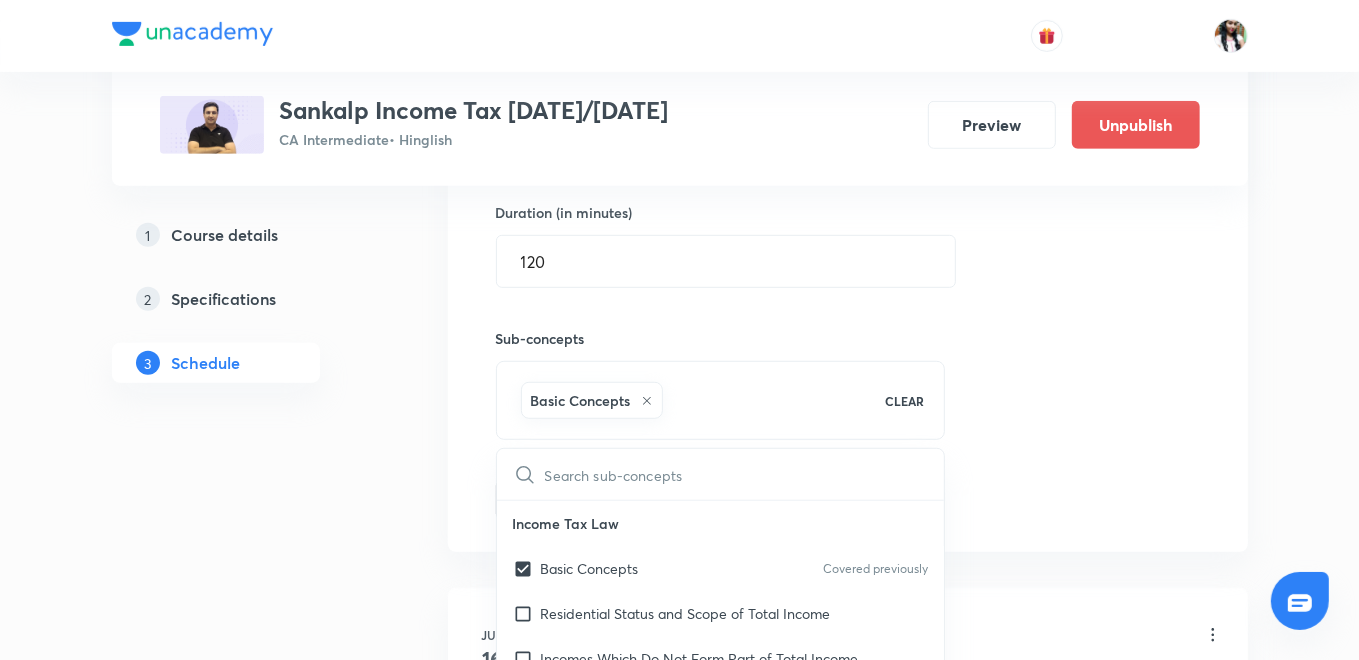 drag, startPoint x: 466, startPoint y: 442, endPoint x: 529, endPoint y: 464, distance: 66.730804 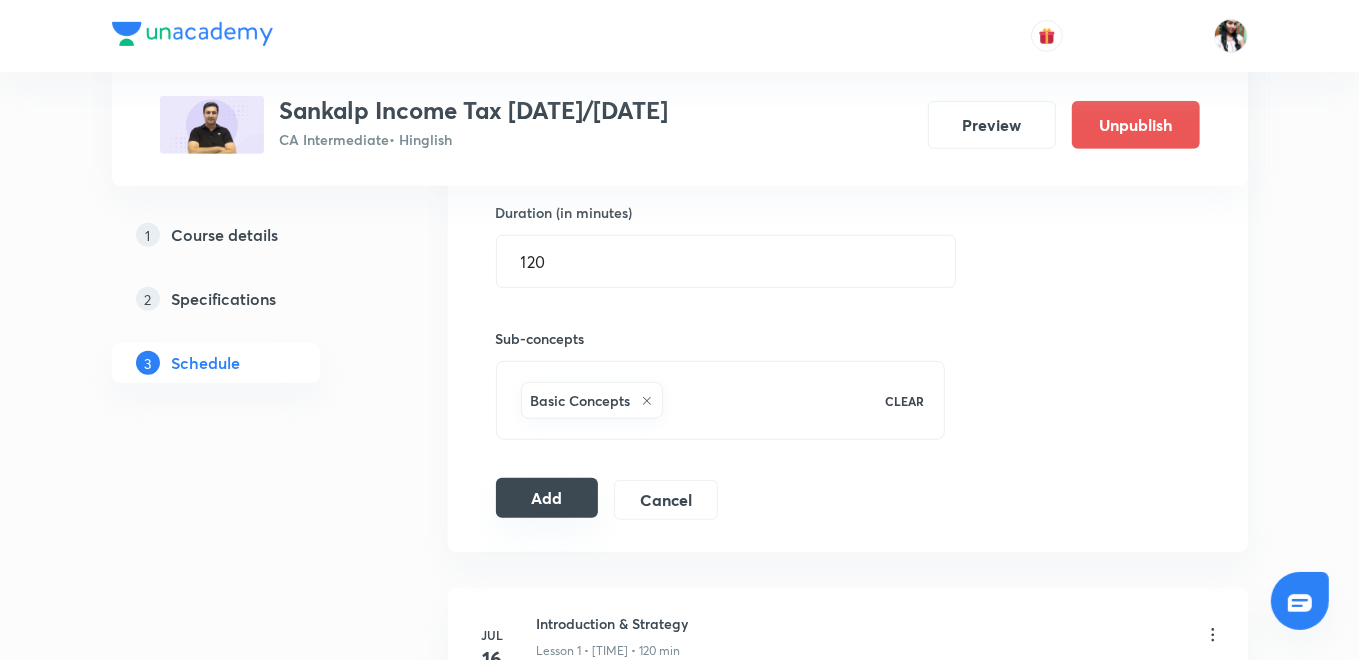 click on "Add" at bounding box center (547, 498) 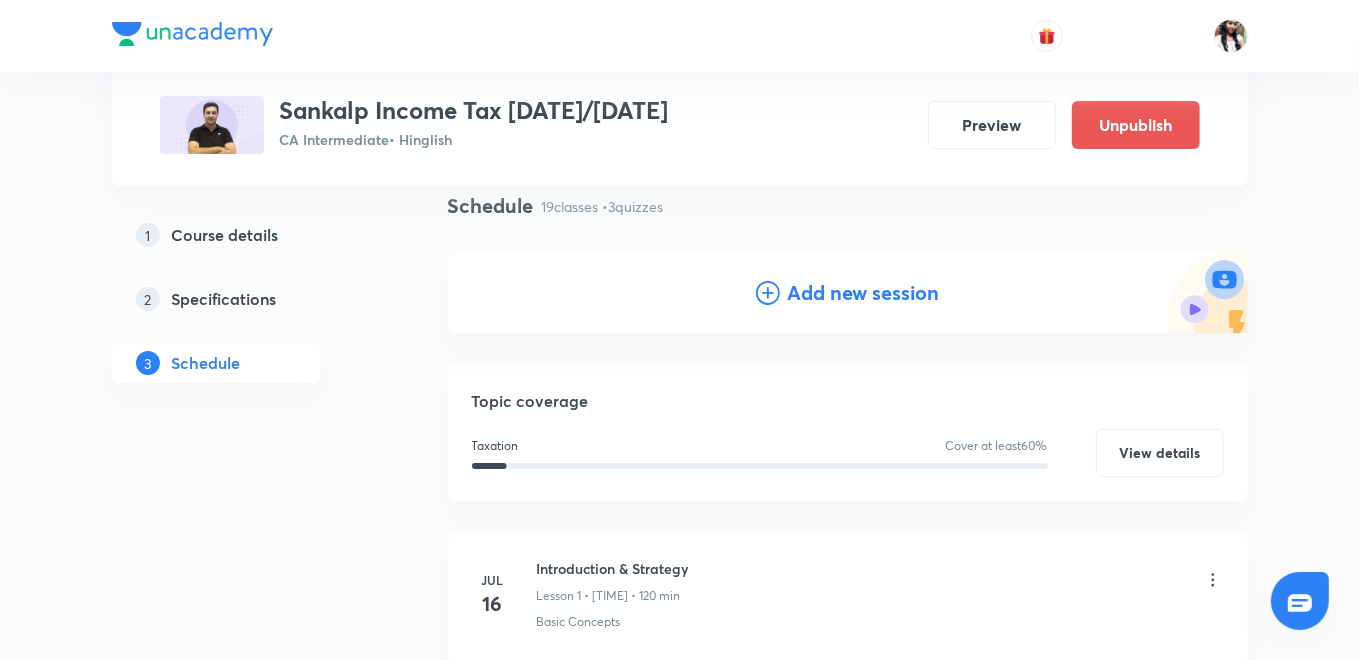 scroll, scrollTop: 0, scrollLeft: 0, axis: both 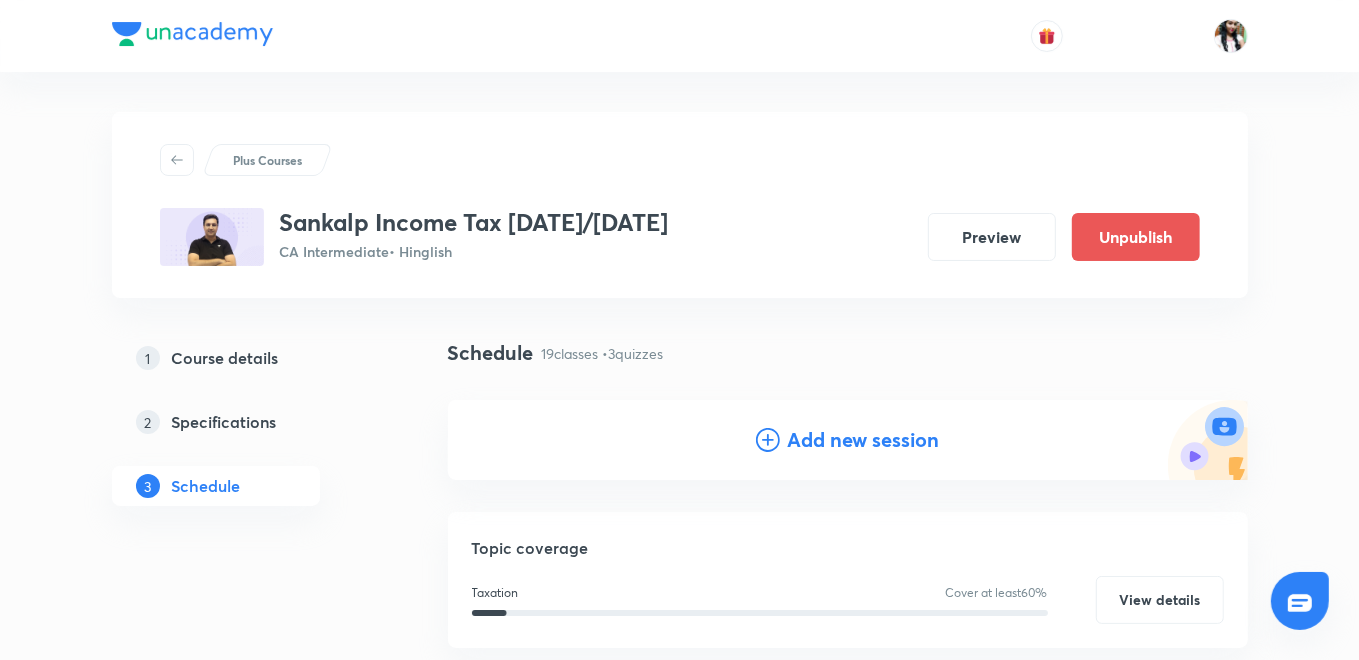 drag, startPoint x: 885, startPoint y: 438, endPoint x: 880, endPoint y: 428, distance: 11.18034 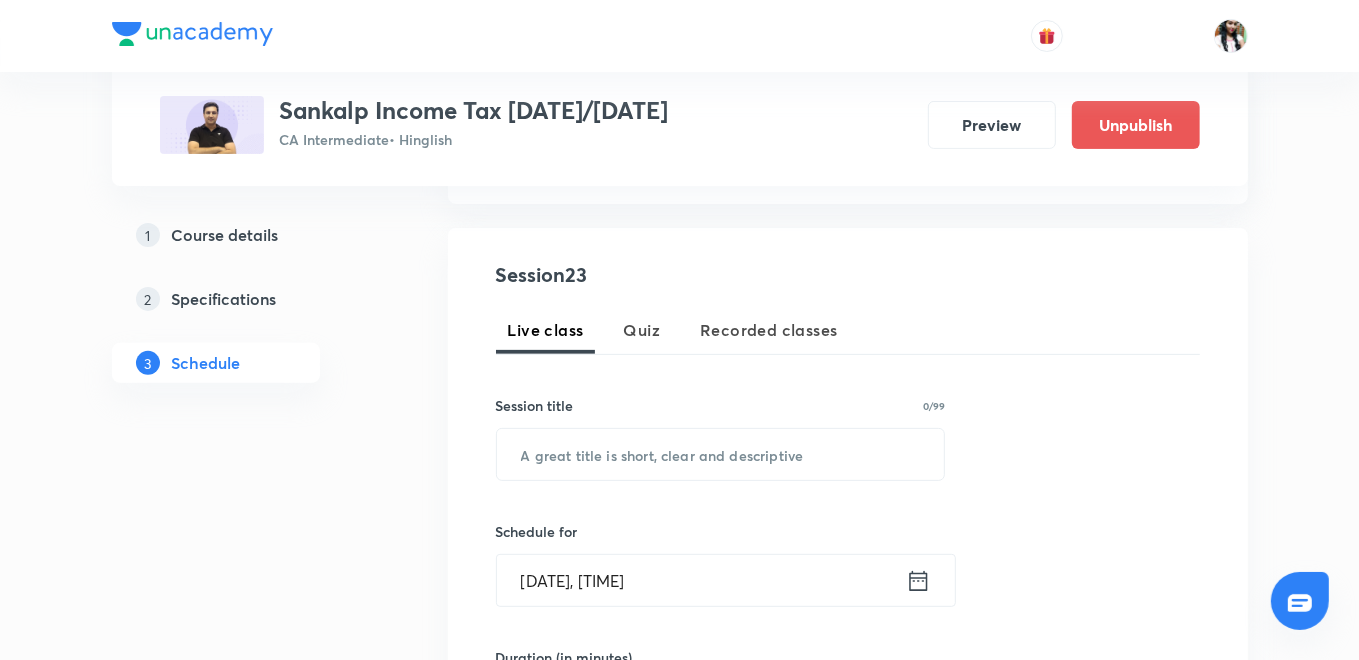 scroll, scrollTop: 333, scrollLeft: 0, axis: vertical 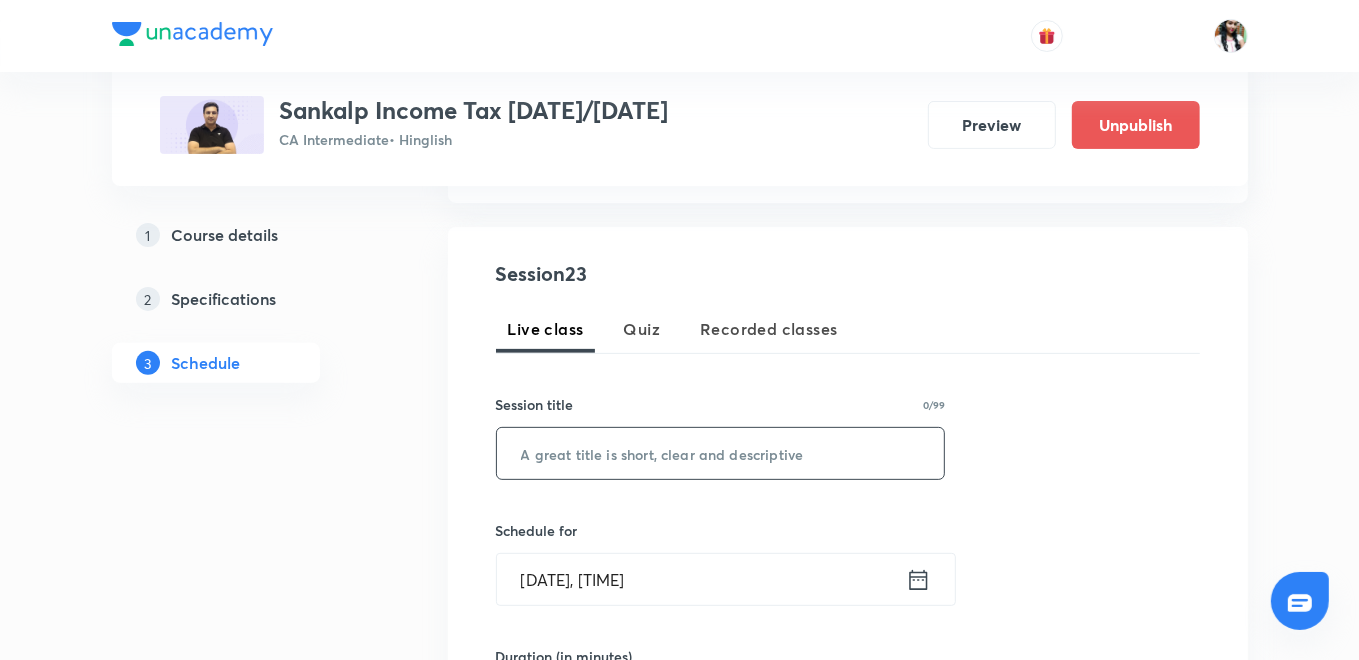 drag, startPoint x: 668, startPoint y: 451, endPoint x: 662, endPoint y: 441, distance: 11.661903 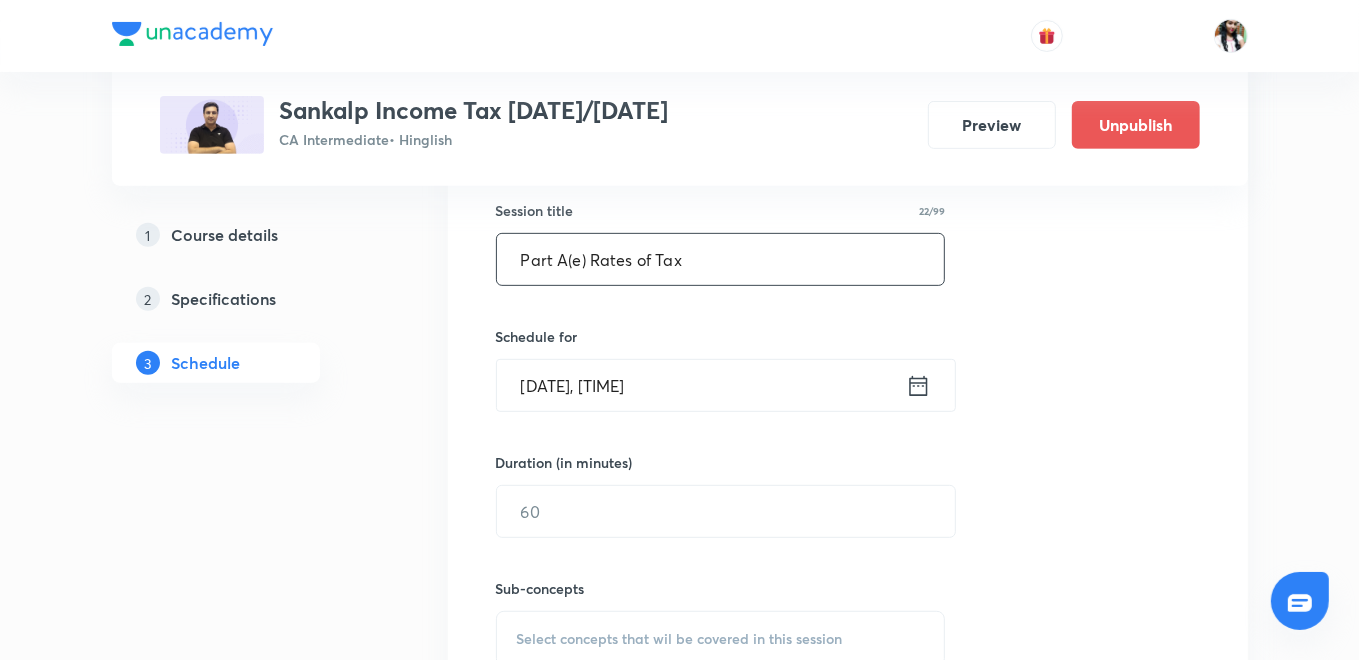 scroll, scrollTop: 555, scrollLeft: 0, axis: vertical 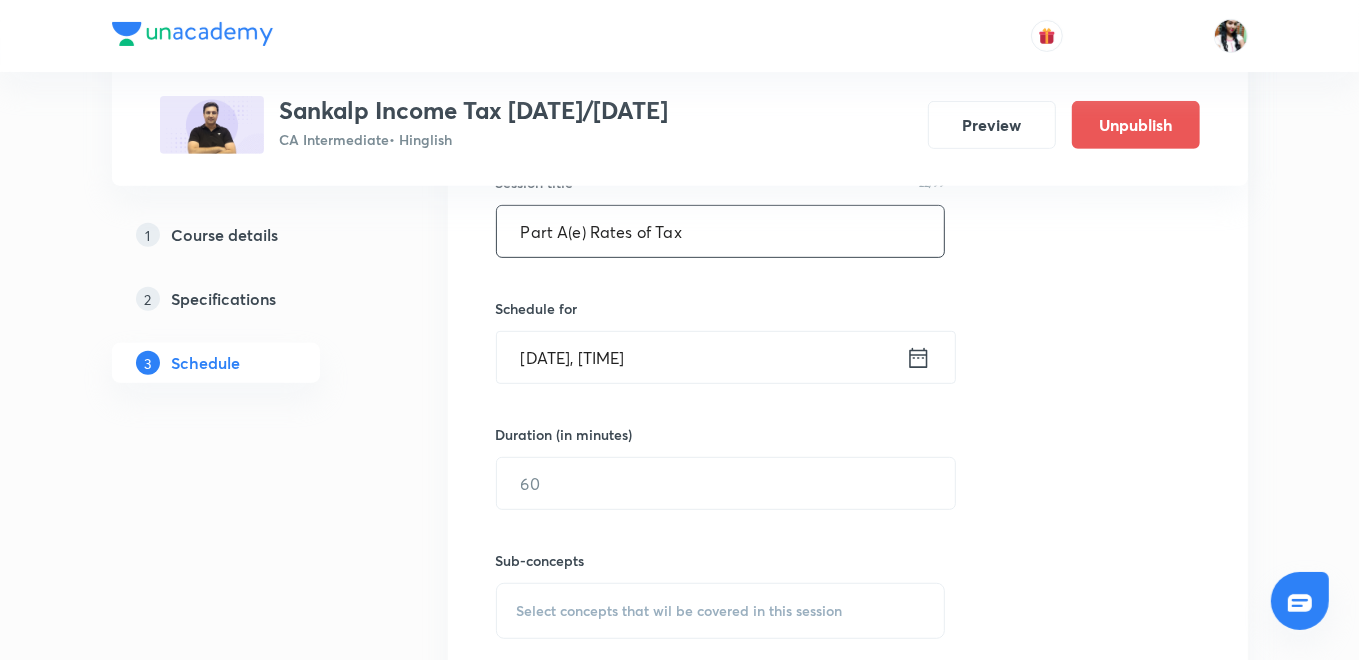 type on "Part A(e) Rates of Tax" 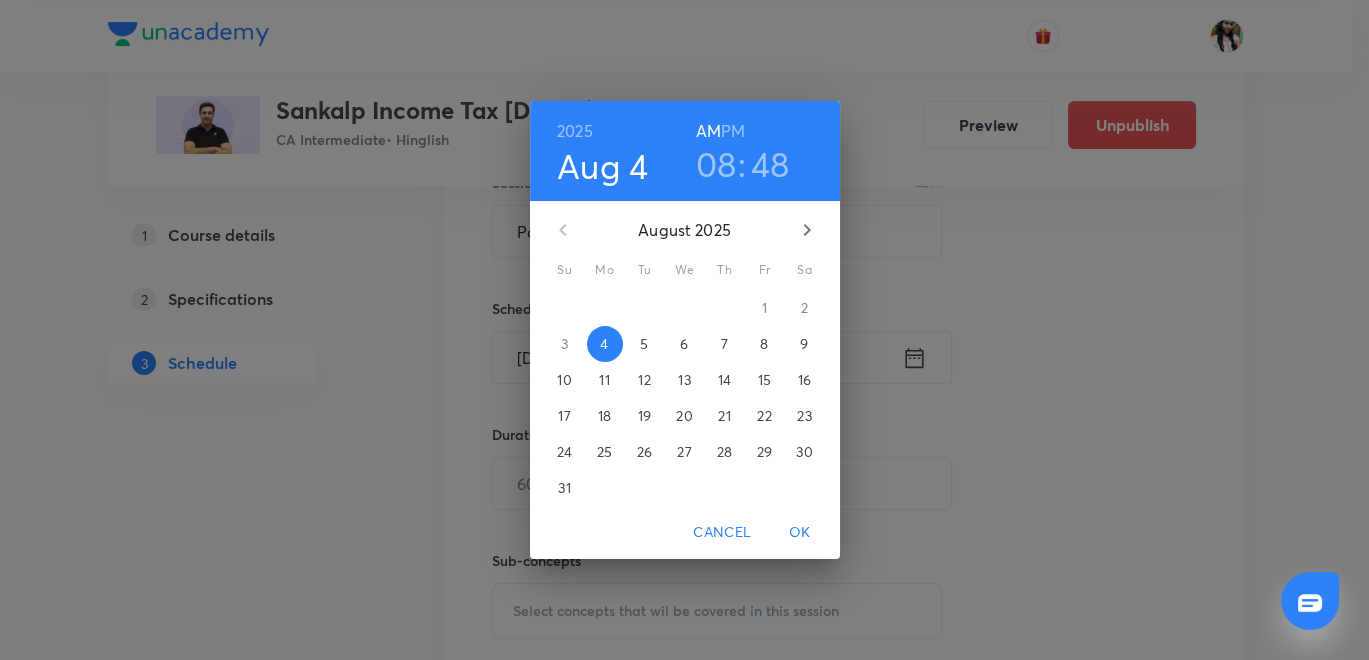 click on "12" at bounding box center (644, 380) 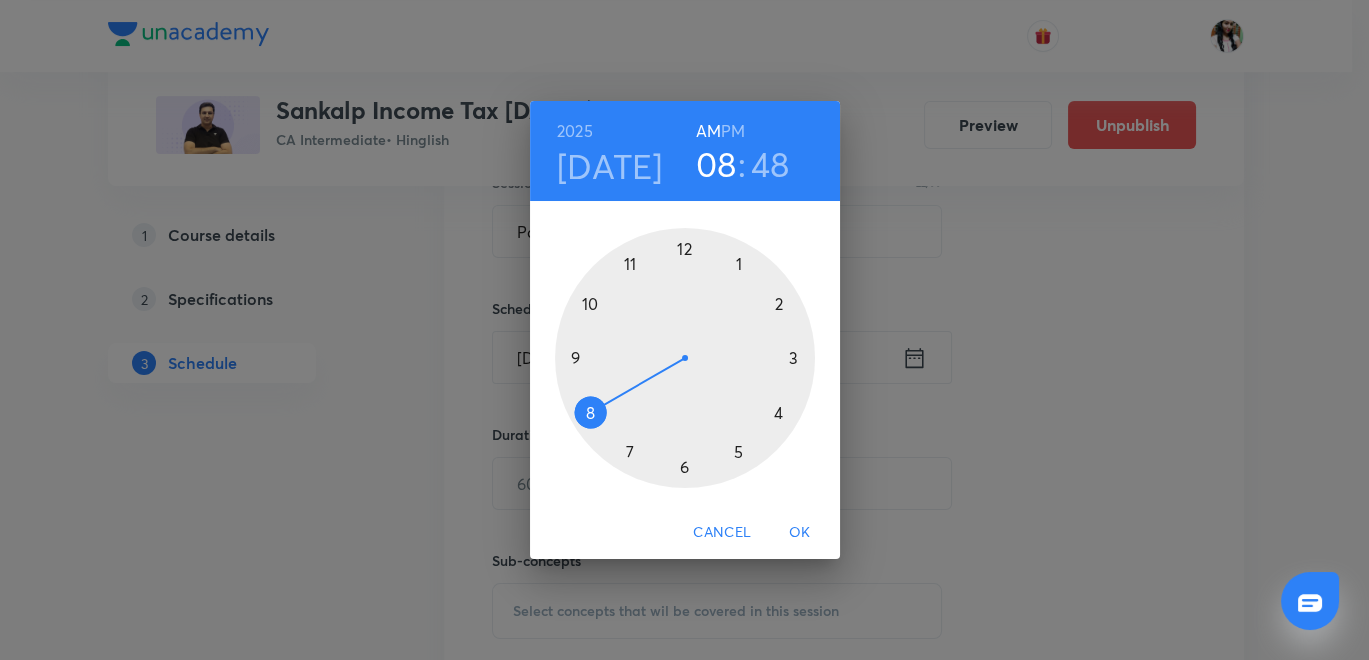 click on "PM" at bounding box center (733, 131) 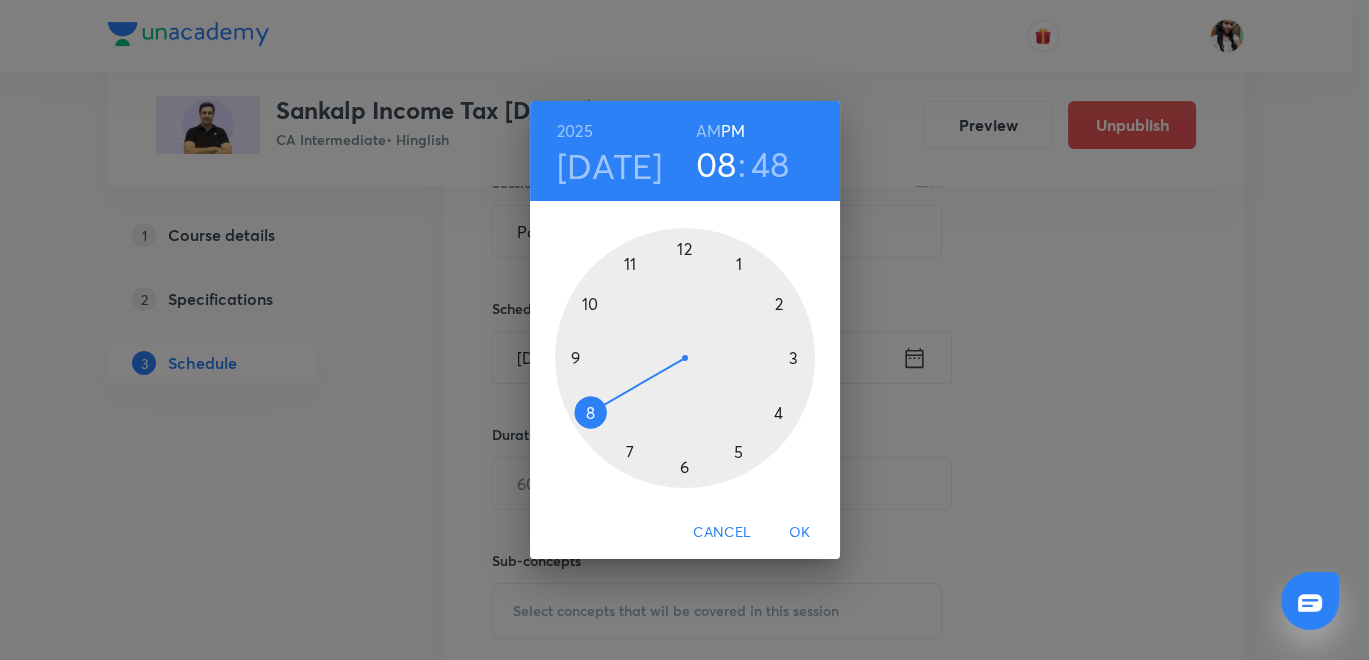 click at bounding box center (685, 358) 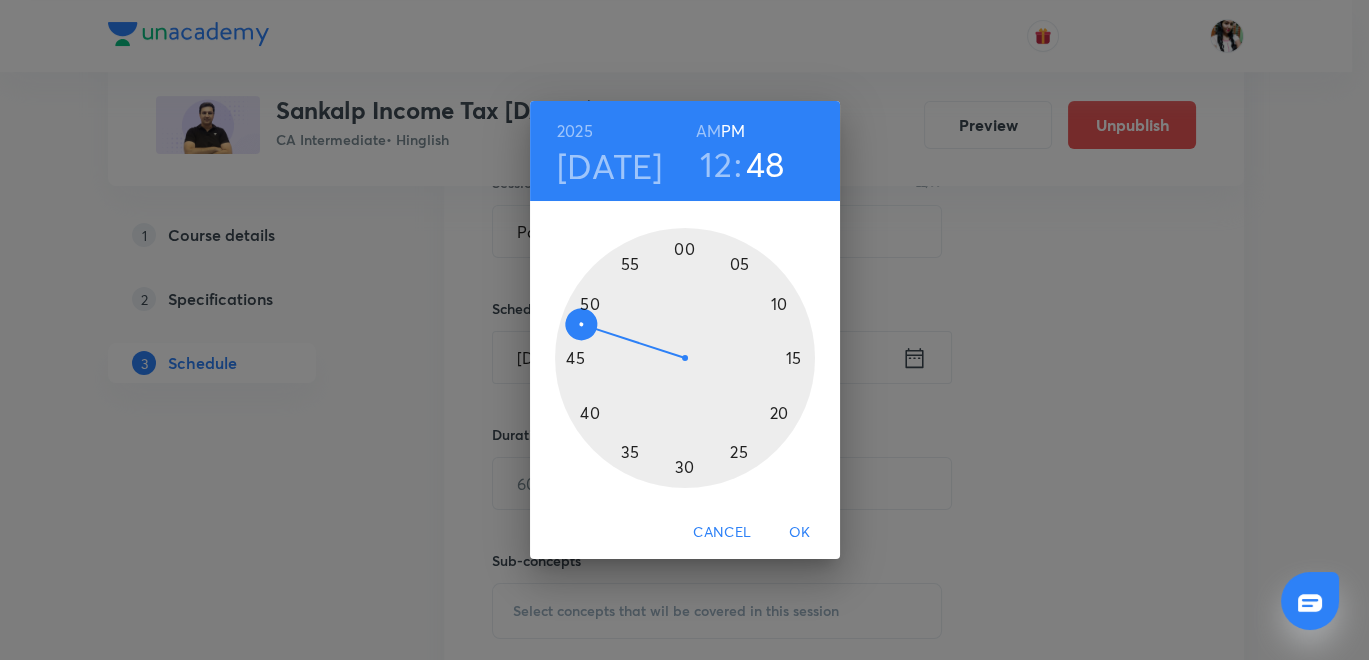 click at bounding box center [685, 358] 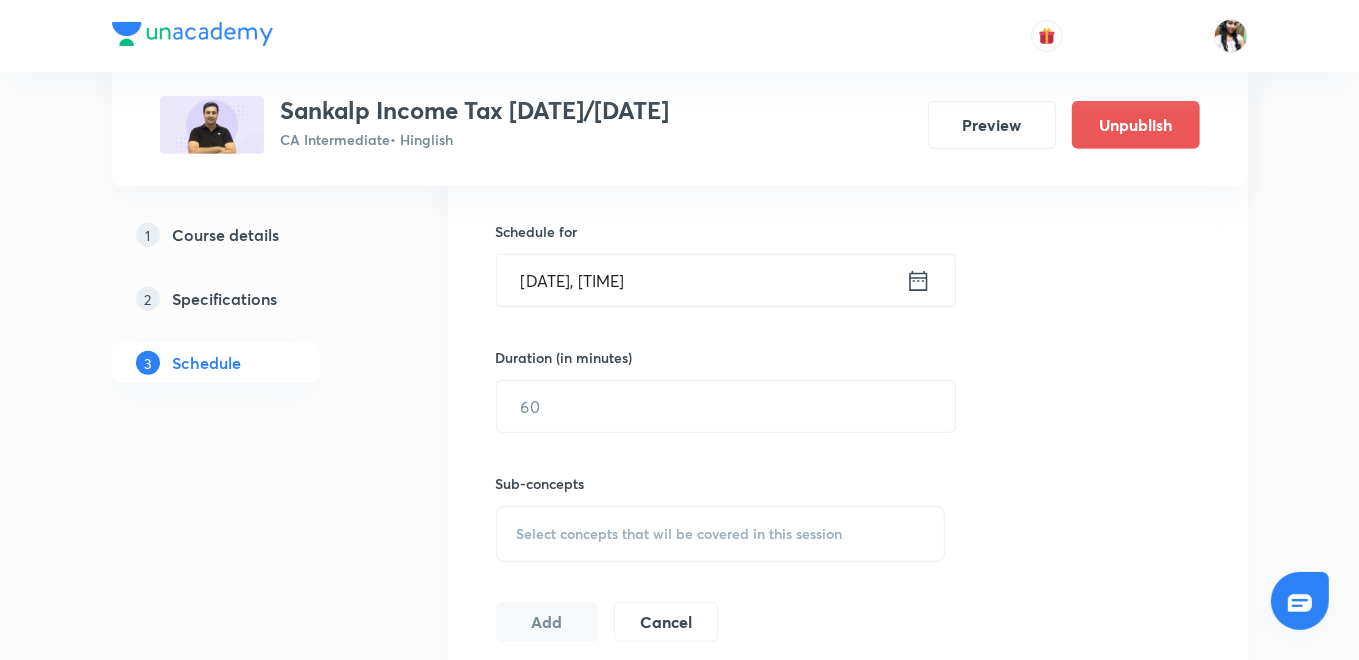 scroll, scrollTop: 666, scrollLeft: 0, axis: vertical 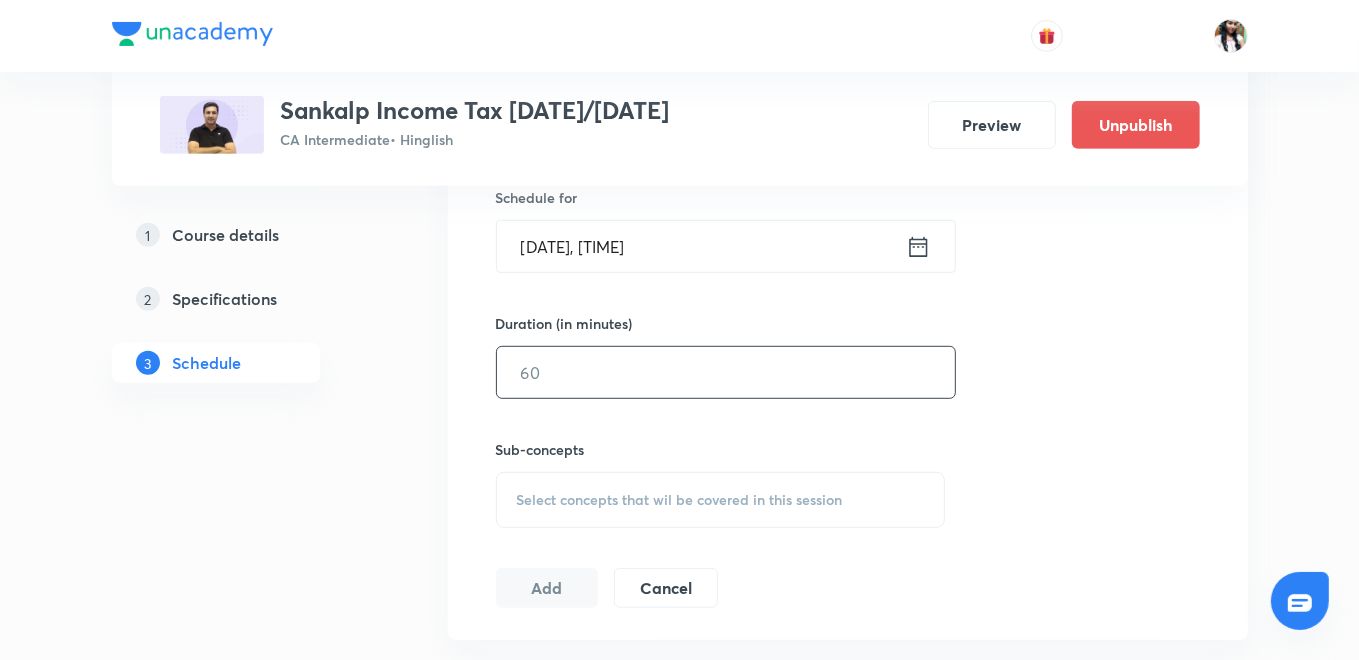 click at bounding box center (726, 372) 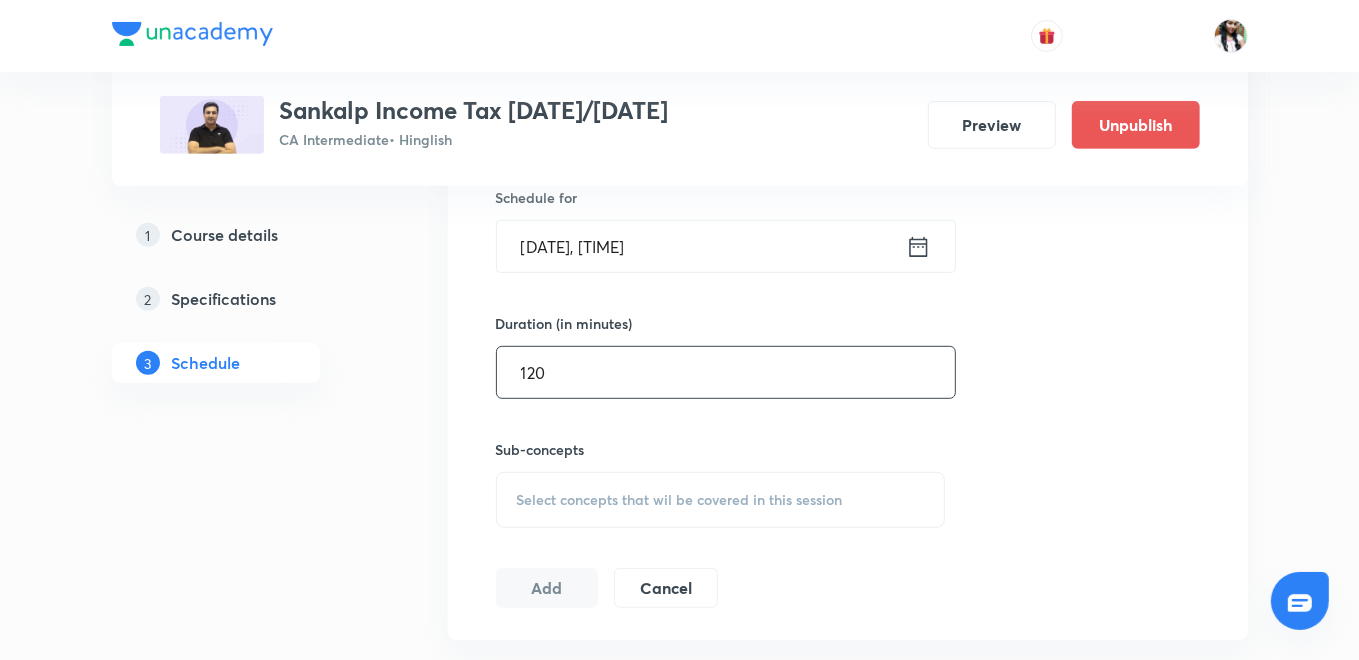 type on "120" 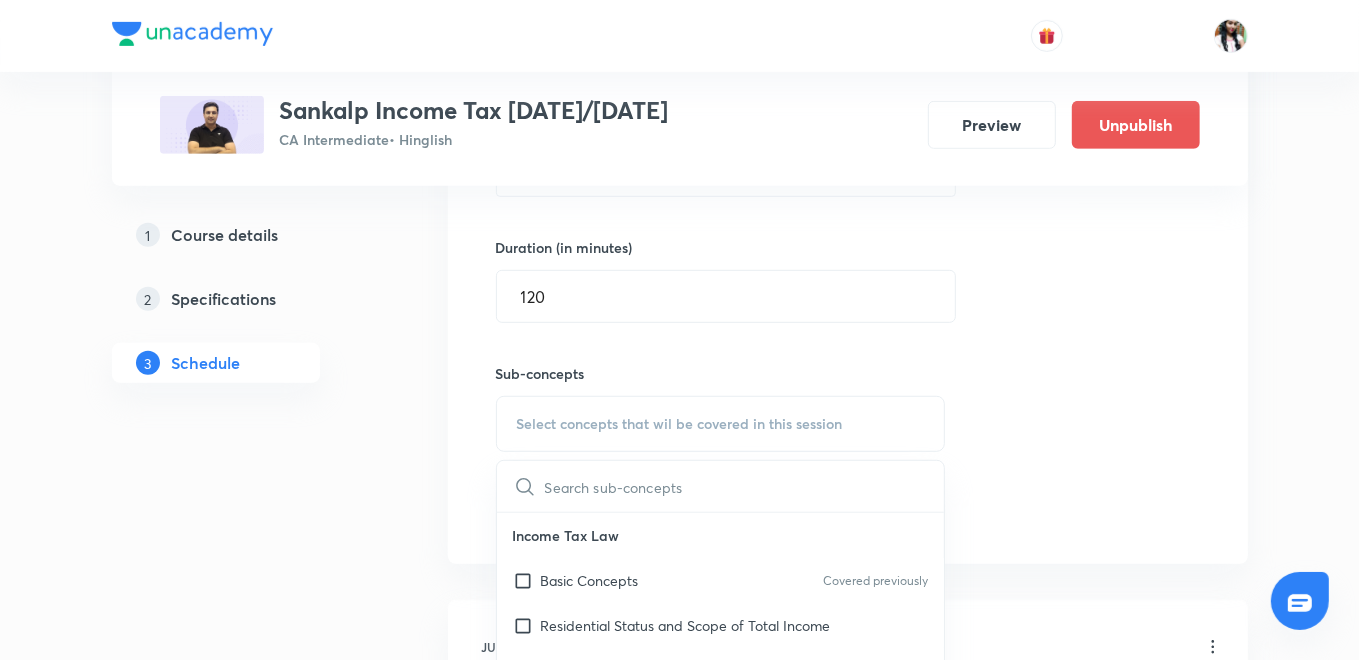 scroll, scrollTop: 777, scrollLeft: 0, axis: vertical 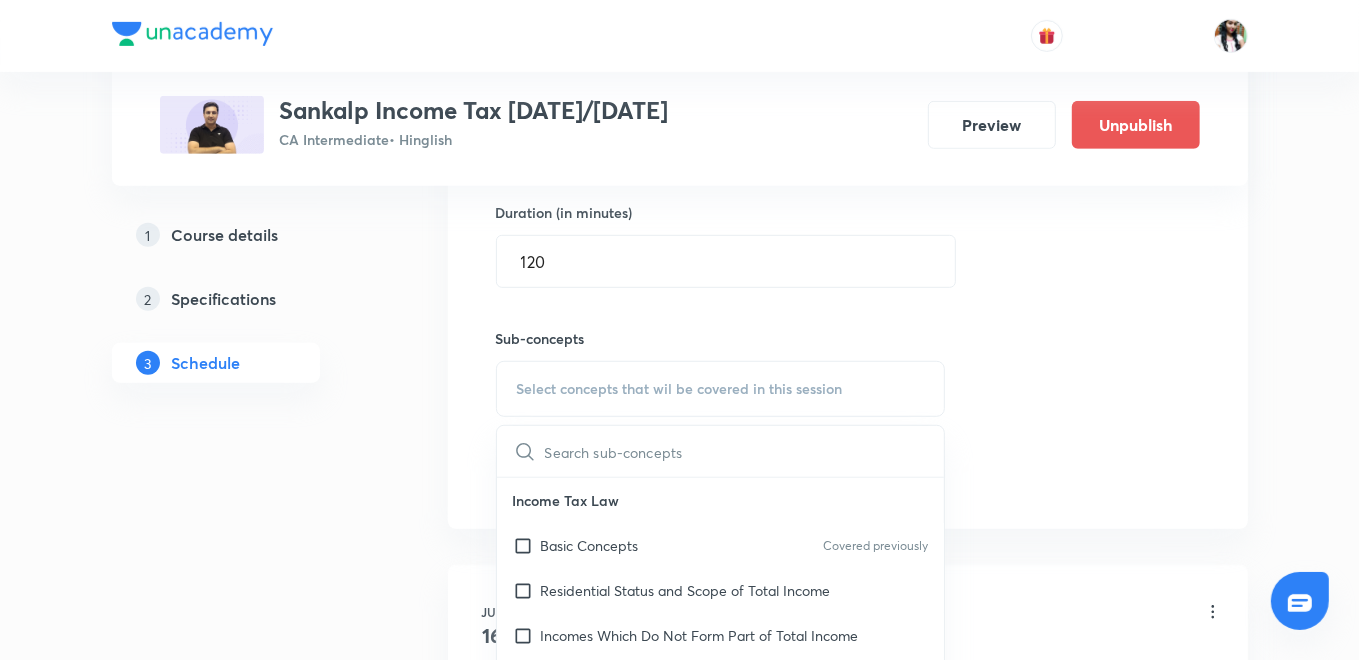 click on "Basic Concepts" at bounding box center (590, 545) 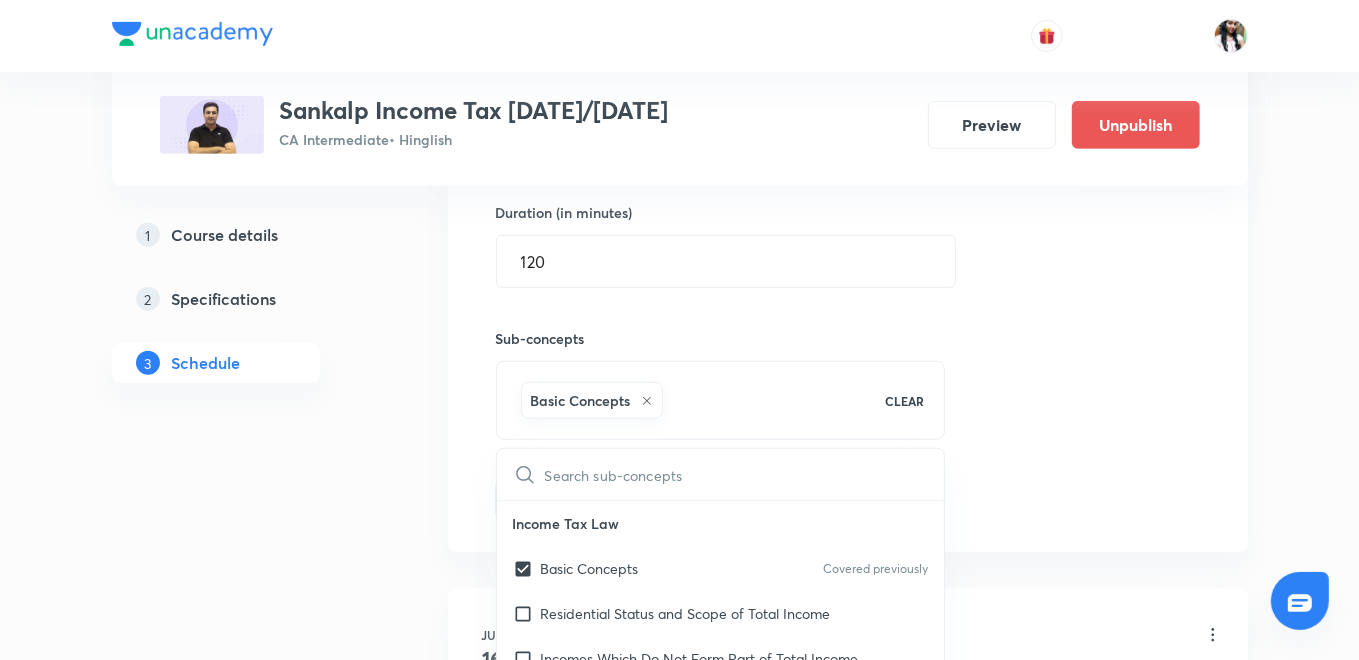 click on "Session  23 Live class Quiz Recorded classes Session title 22/99 Part A(e) Rates of Tax ​ Schedule for Aug 12, 2025, 12:30 PM ​ Duration (in minutes) 120 ​ Sub-concepts Basic Concepts CLEAR ​ Income Tax Law Basic Concepts Covered previously Residential Status and Scope of Total Income Incomes Which Do Not Form Part of Total Income Heads of Income and the Provisions Governing Computation of Income Under Different Heads Income of Other Persons Included in Assessee's Total Income Aggregation of Income; Set-off, or Carry Forward and Set-off of Losses Deductions from Gross Total Income Computation of Total Income and Tax Liability of Individuals Advance Tax Introduction to Tax Collection at Source Tax Deduction at Source Provisions for Filing Return of Income and Self-assessment  Income Tax Liability - Computation and Optimisation Indirect Taxes Concept of Indirect Taxes Goods and Services Tax (GST) Laws GST Accounts and Records Tax Deduction at Source and Collection of Tax at Source Add Cancel" at bounding box center [848, 167] 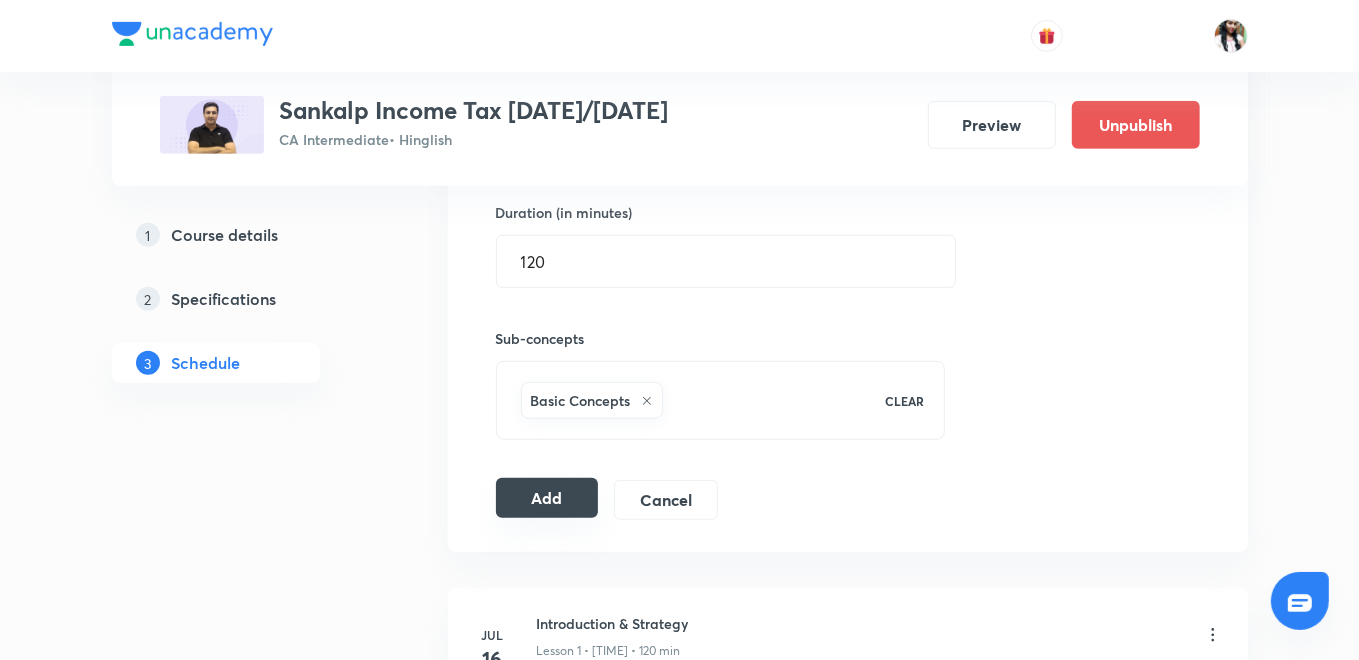 click on "Add" at bounding box center [547, 498] 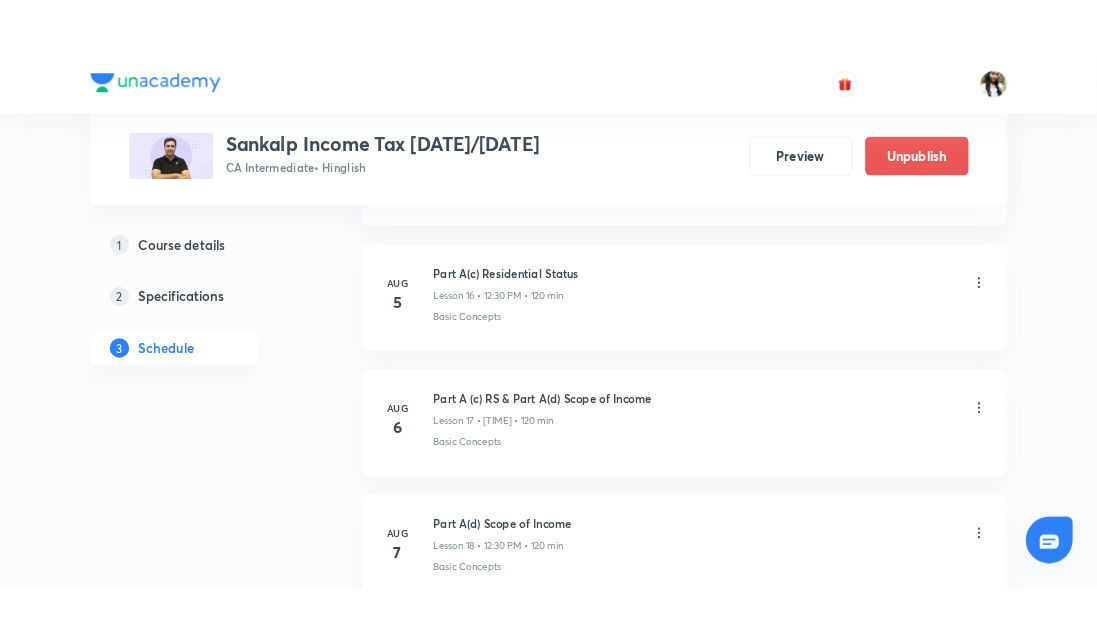 scroll, scrollTop: 2922, scrollLeft: 0, axis: vertical 